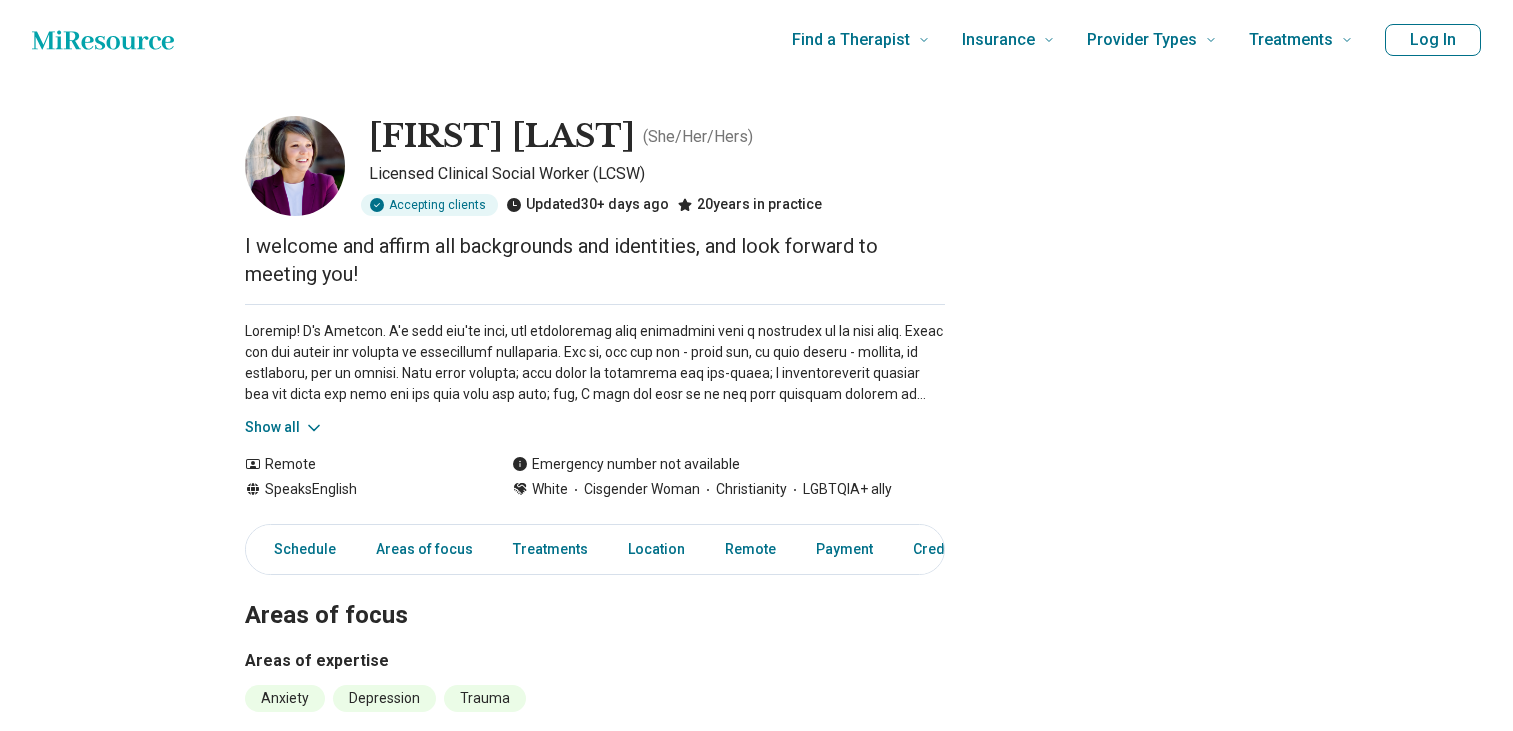 scroll, scrollTop: 0, scrollLeft: 0, axis: both 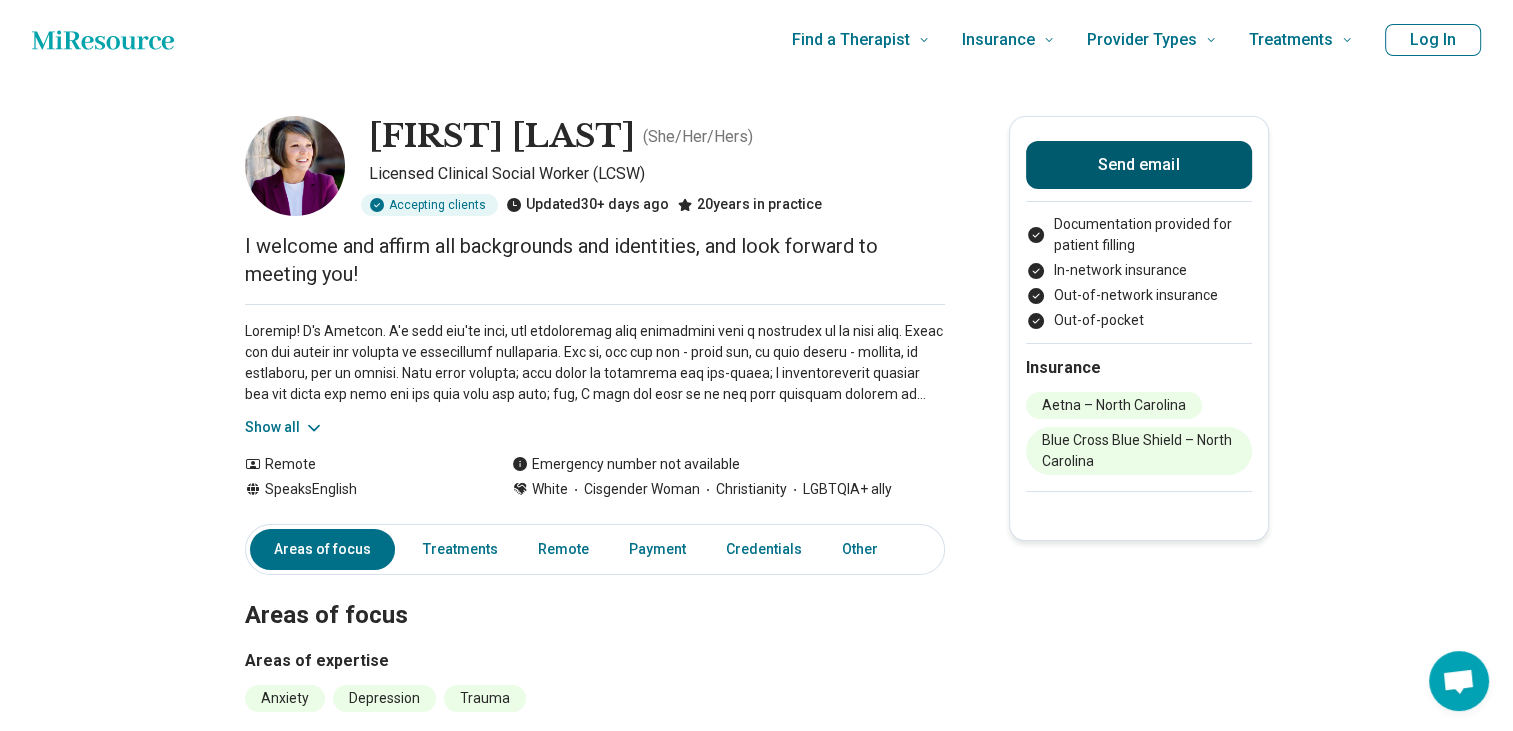 click on "Send email" at bounding box center [1139, 165] 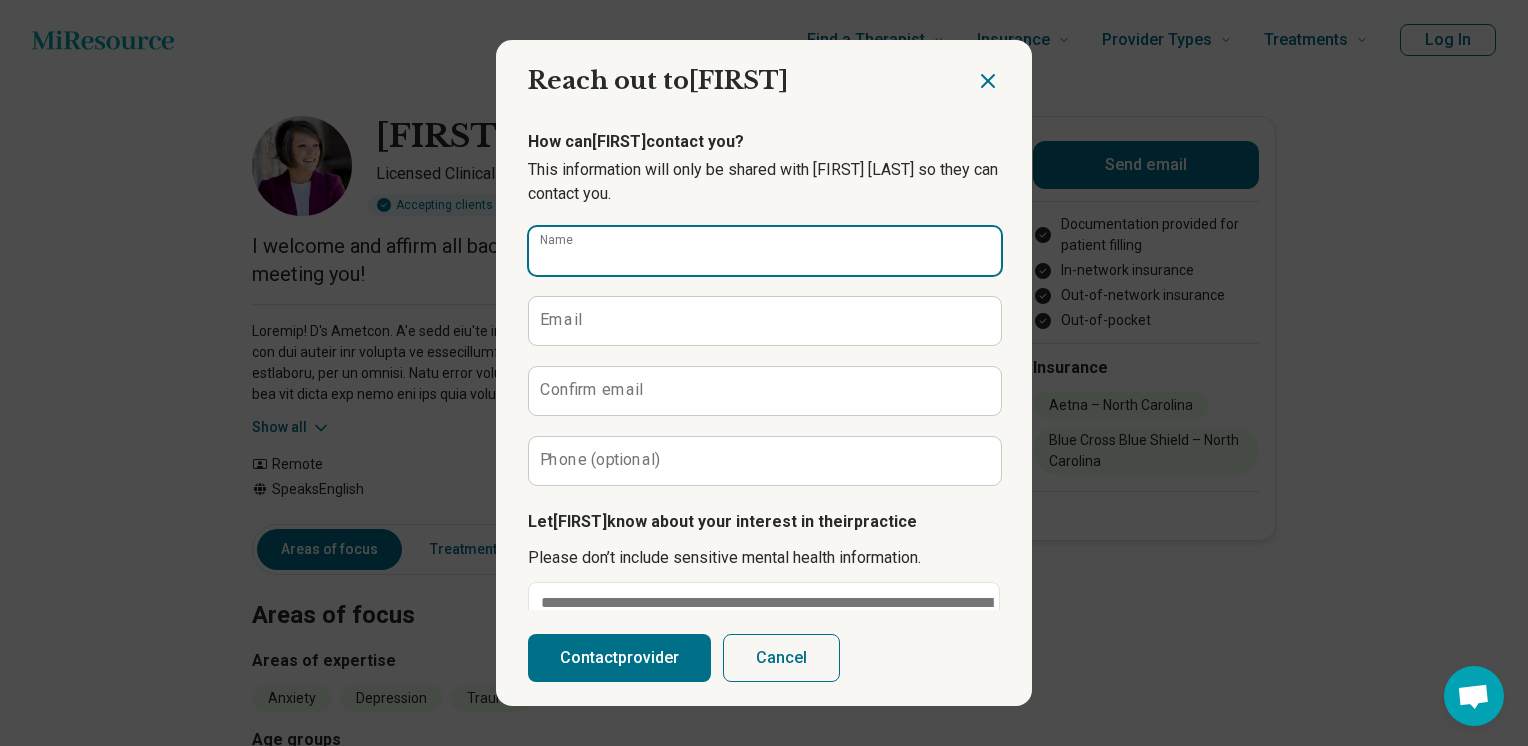 click on "Name" at bounding box center [765, 251] 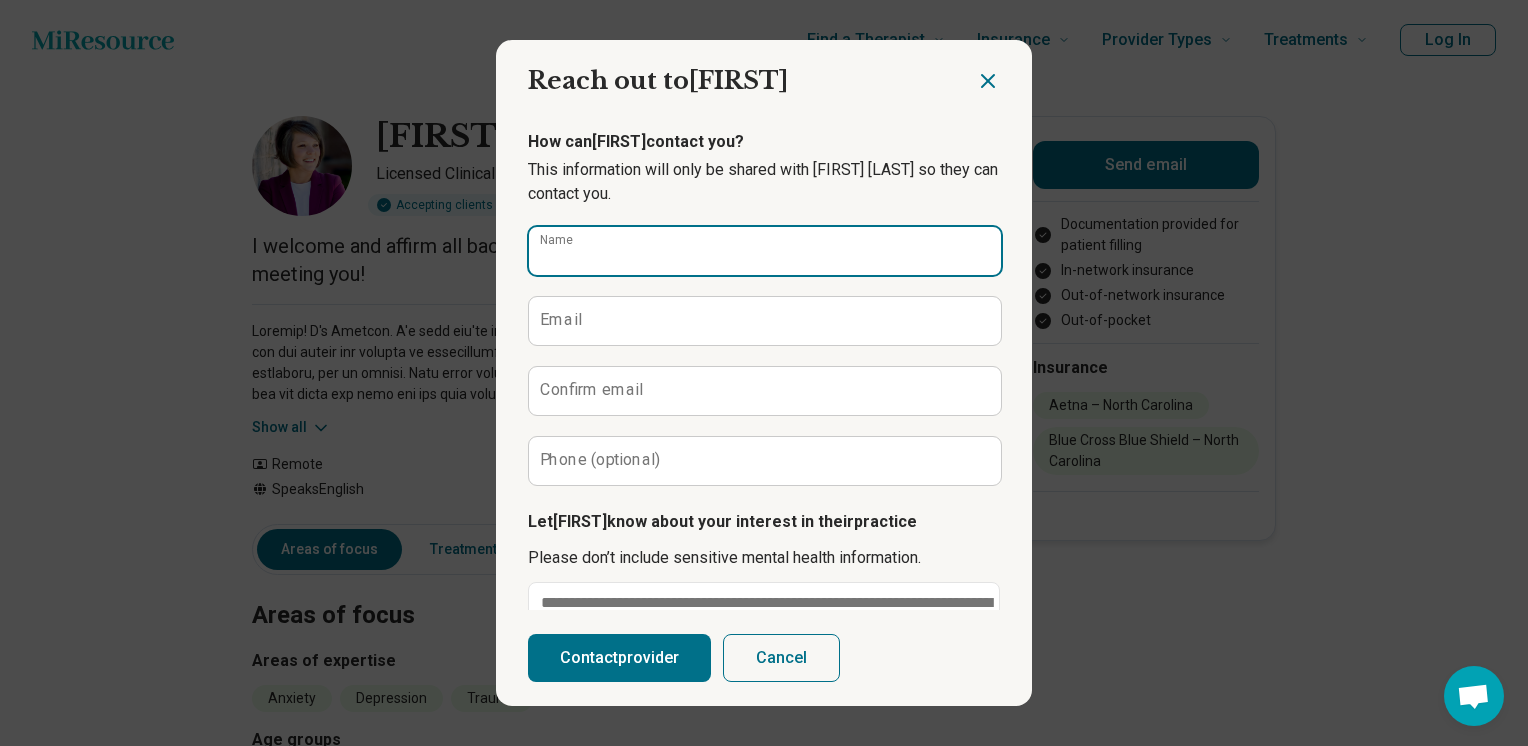 type on "******" 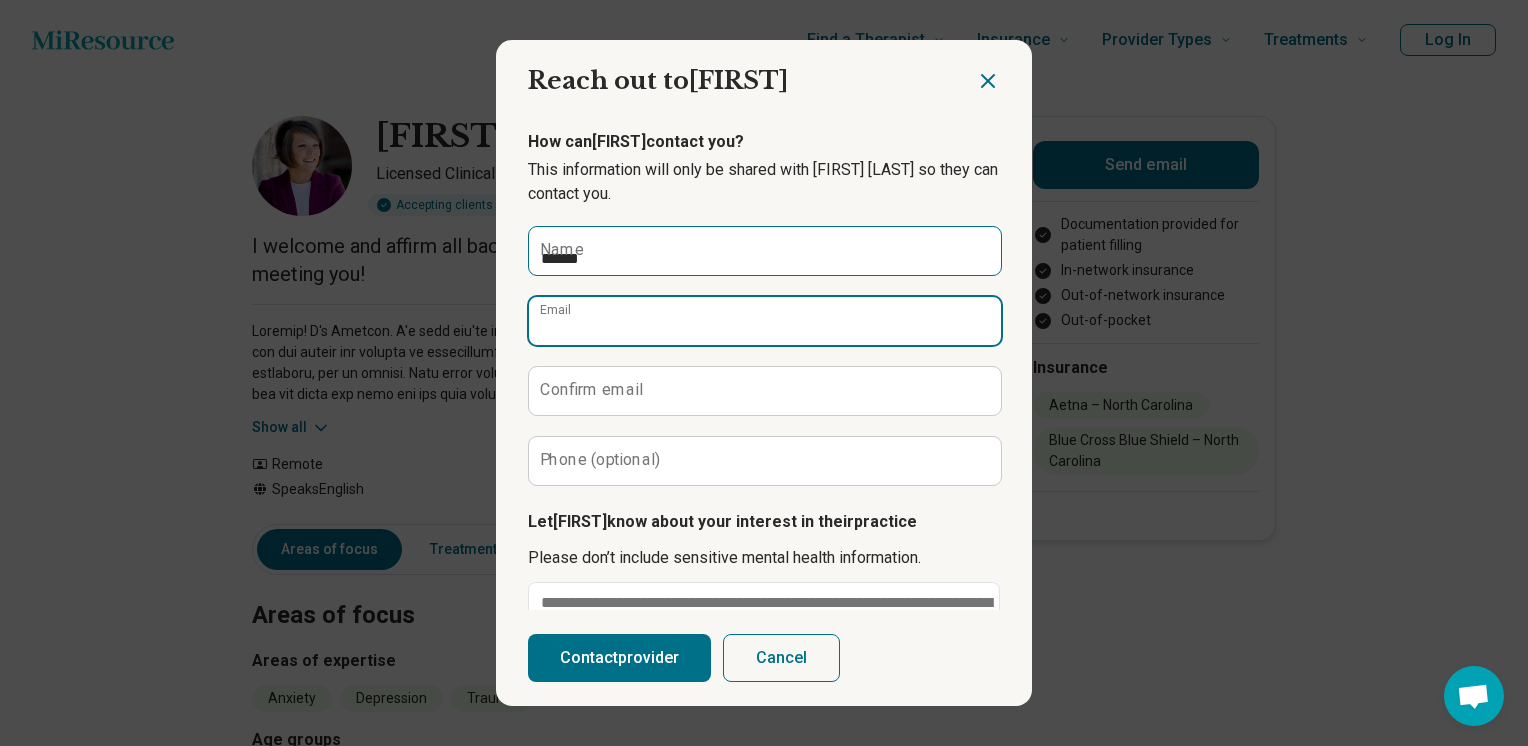 type on "**********" 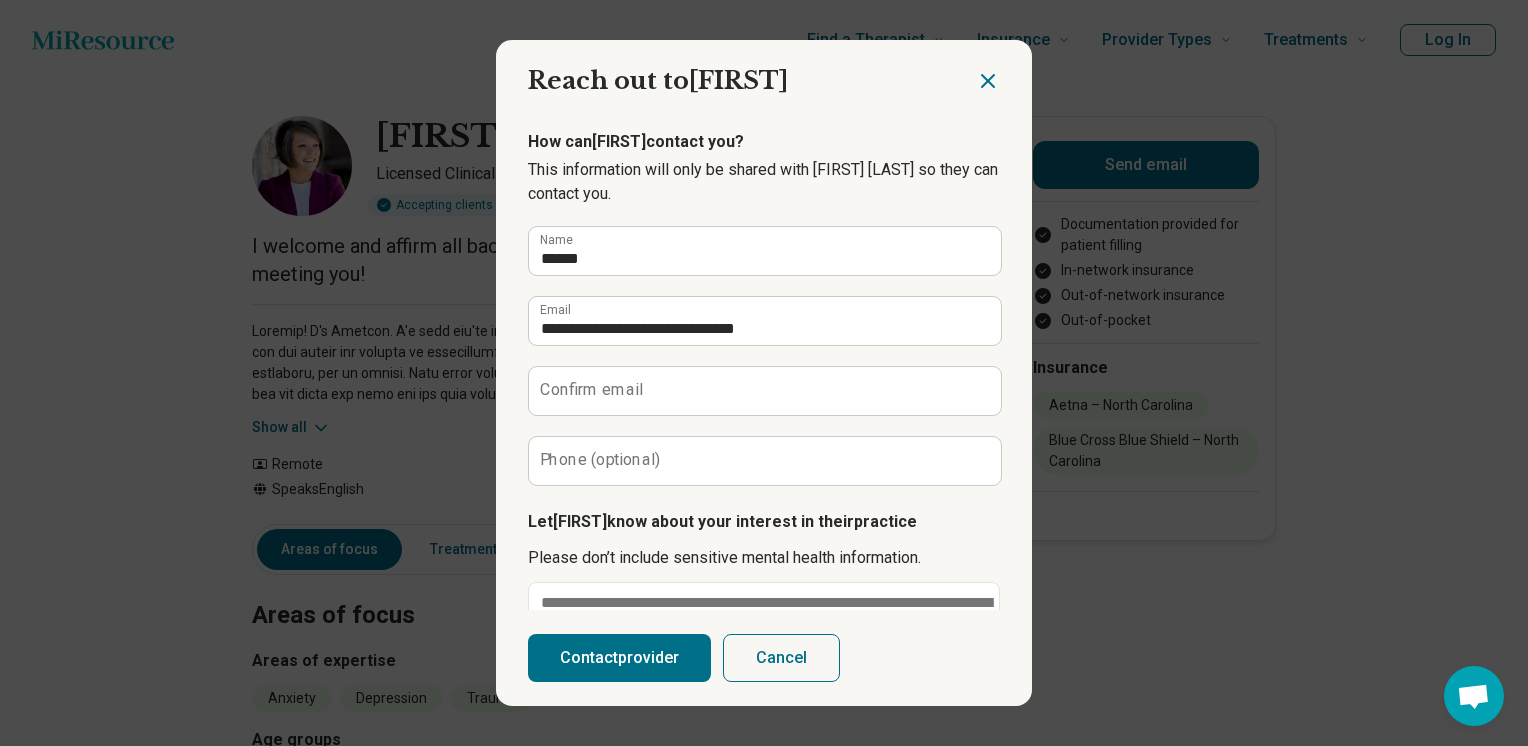 click on "Confirm email" at bounding box center [591, 390] 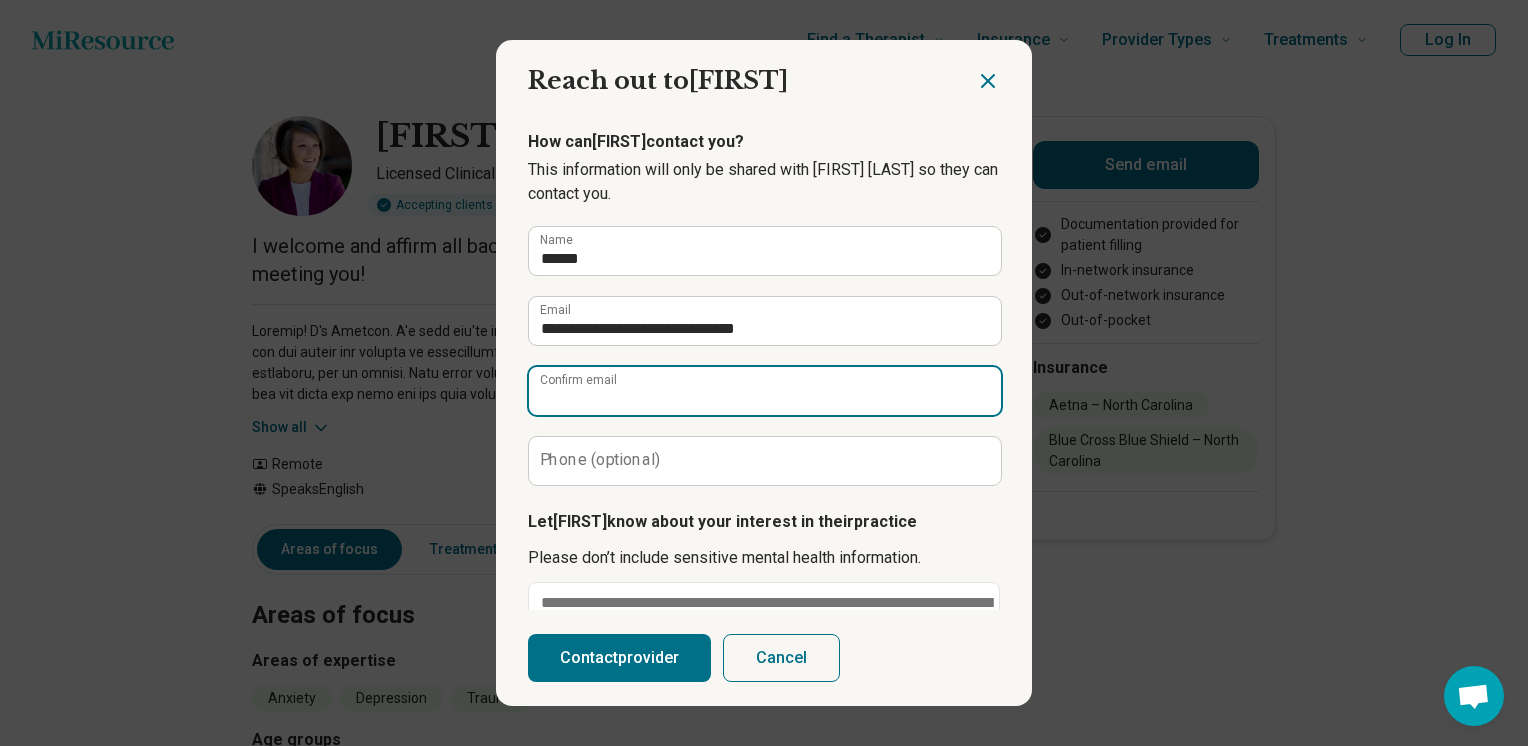 click on "Confirm email" at bounding box center (765, 391) 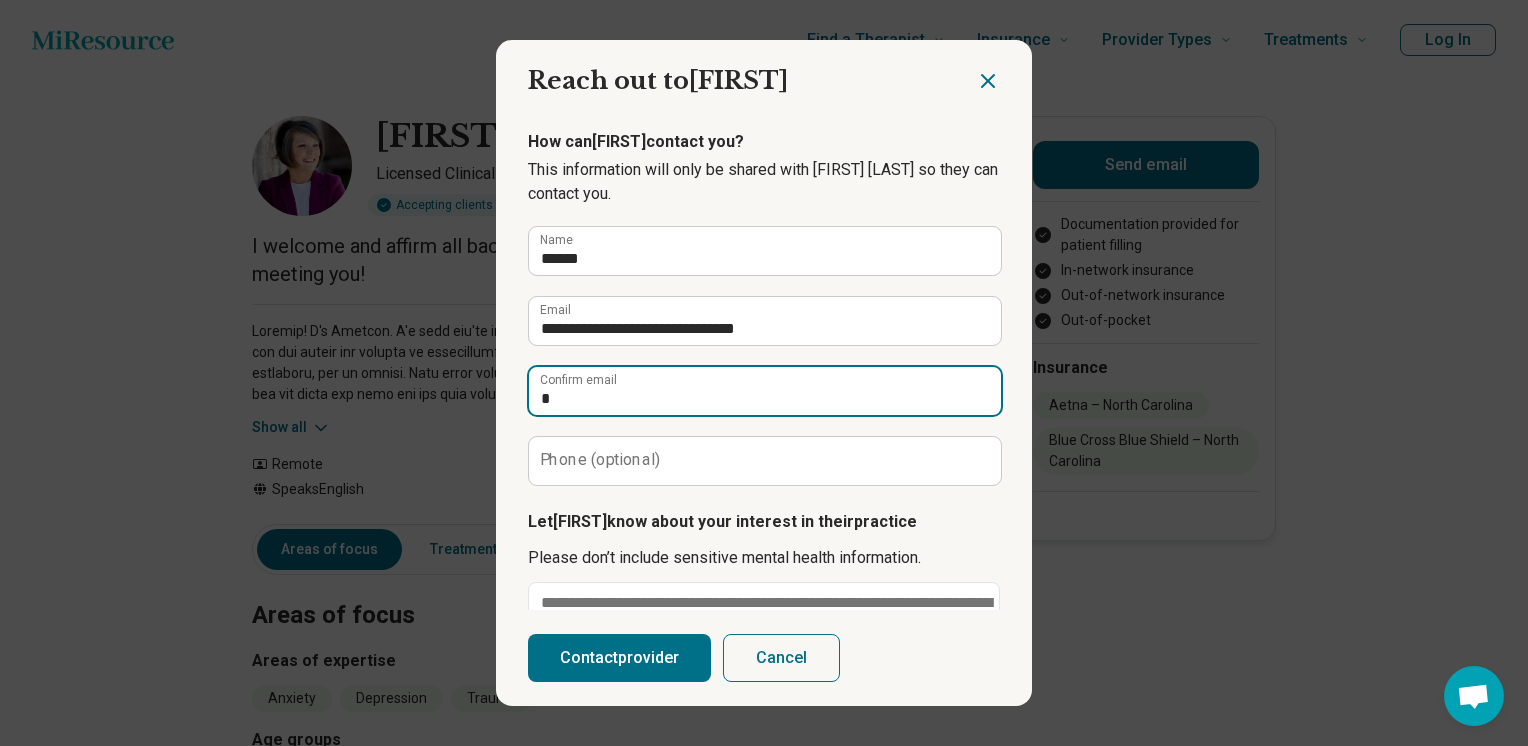 type on "**********" 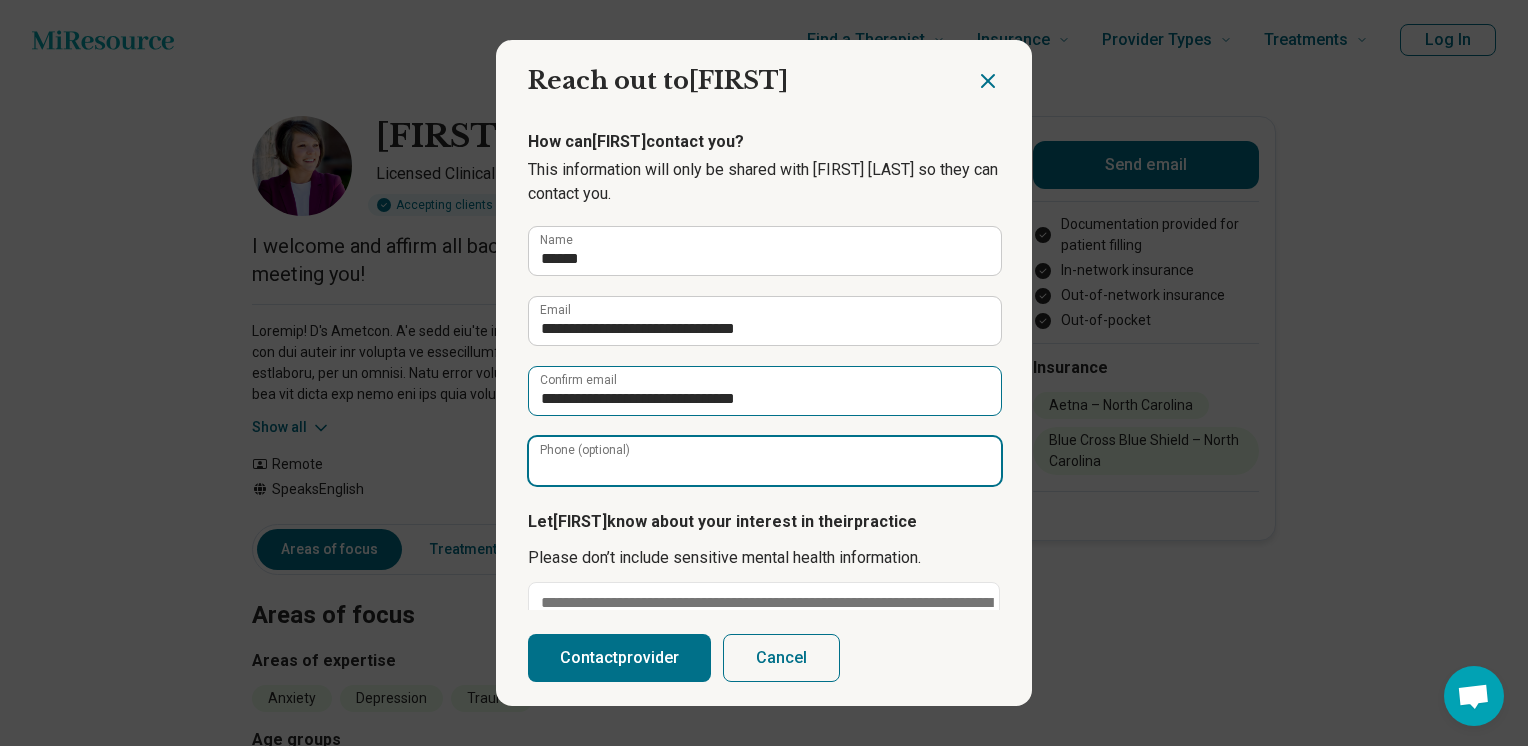 type on "**********" 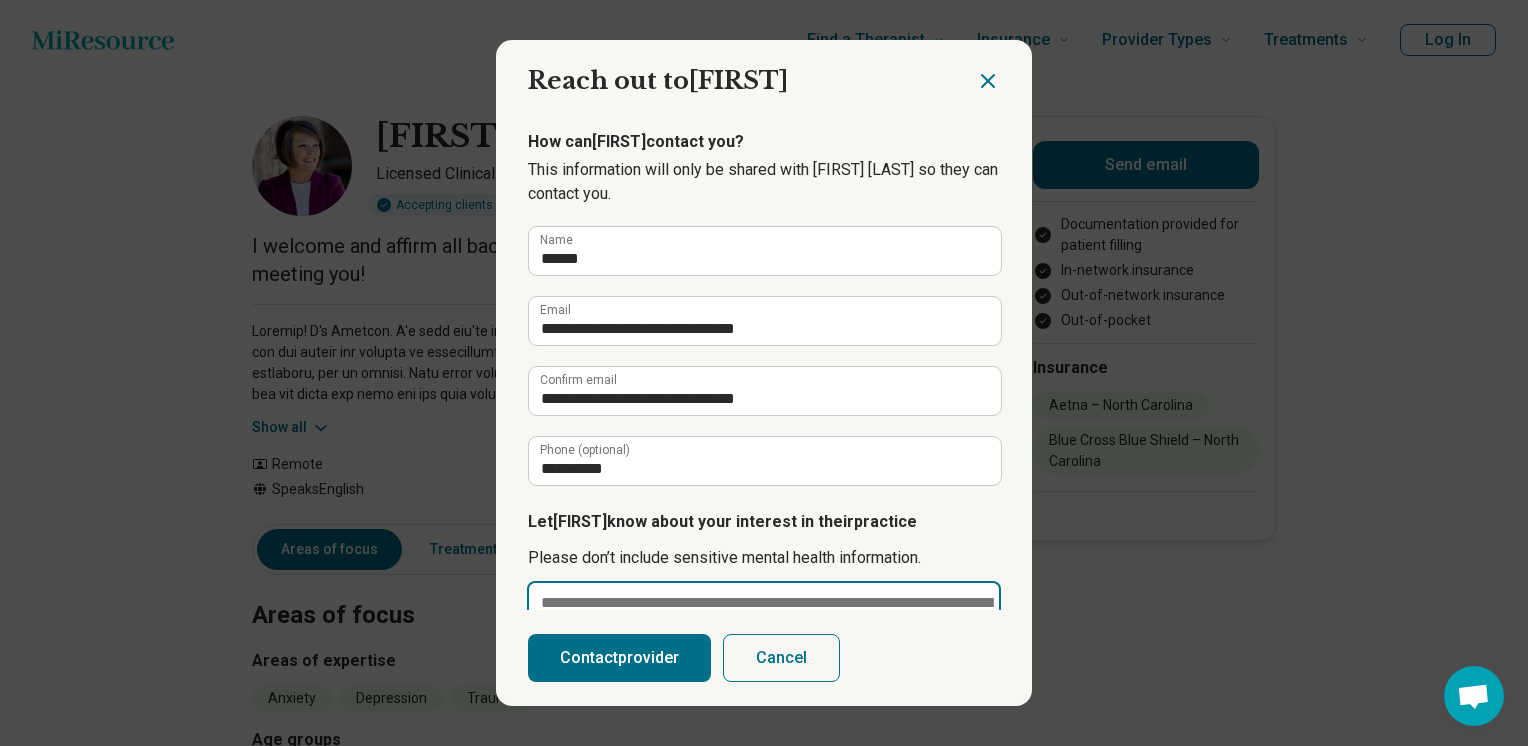 click at bounding box center (764, 651) 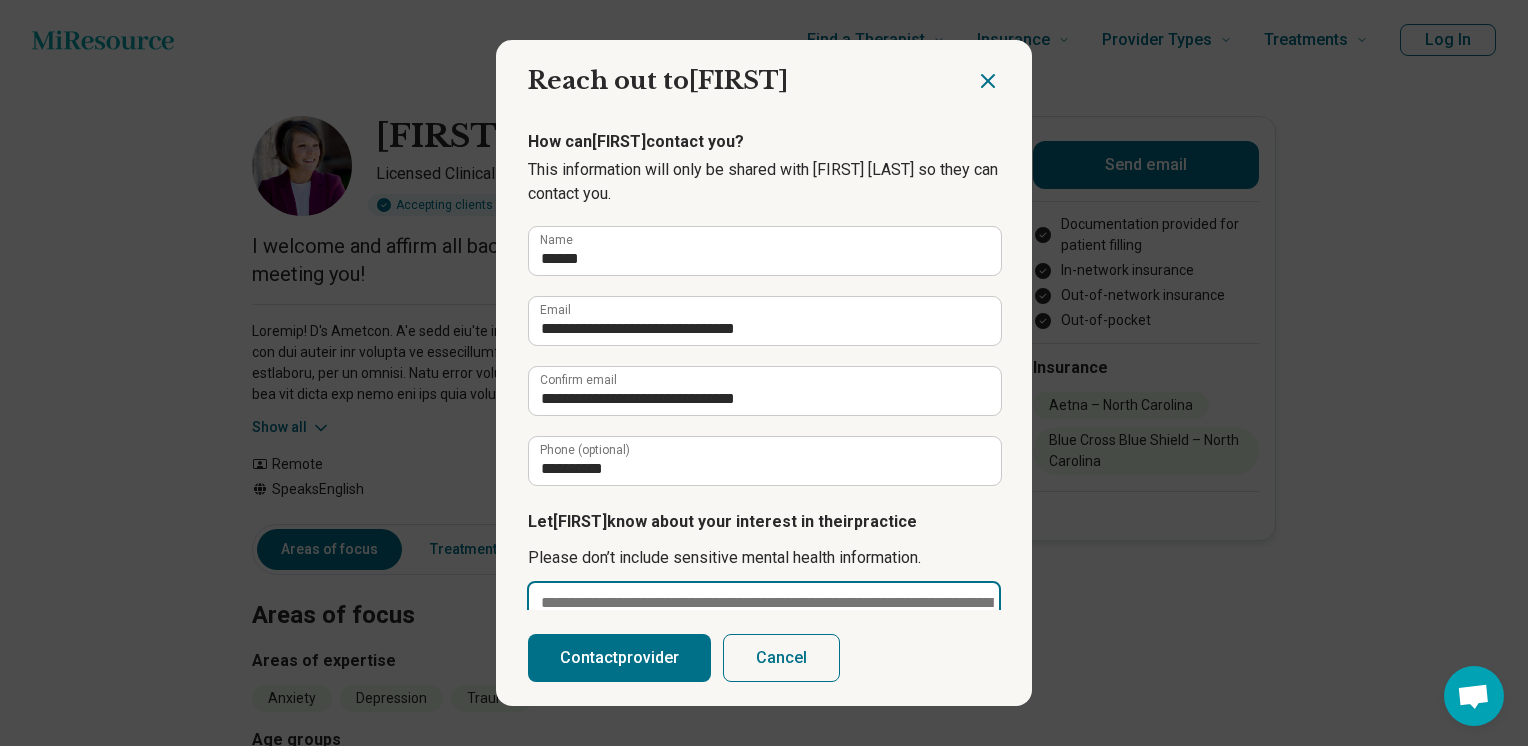 type on "*" 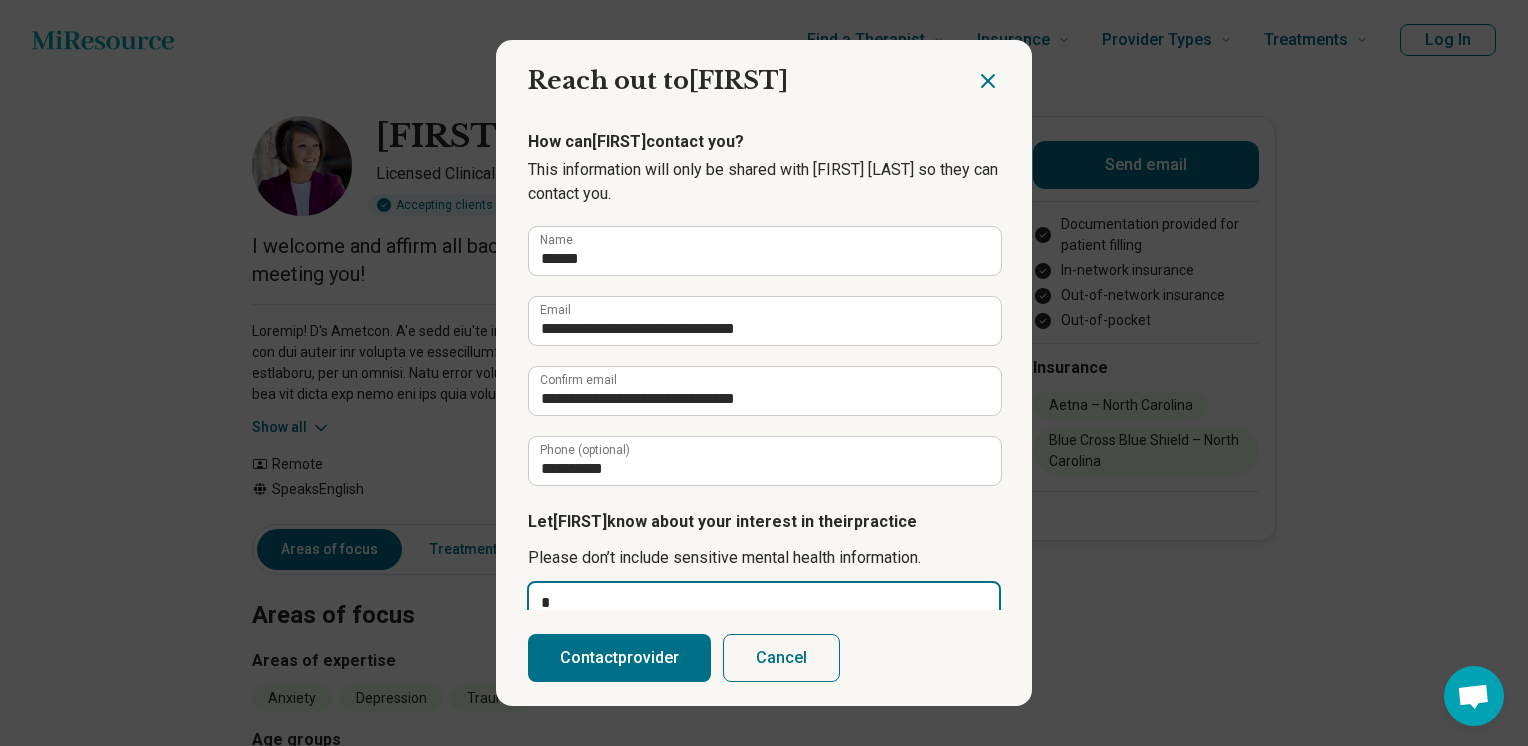 scroll, scrollTop: 1, scrollLeft: 0, axis: vertical 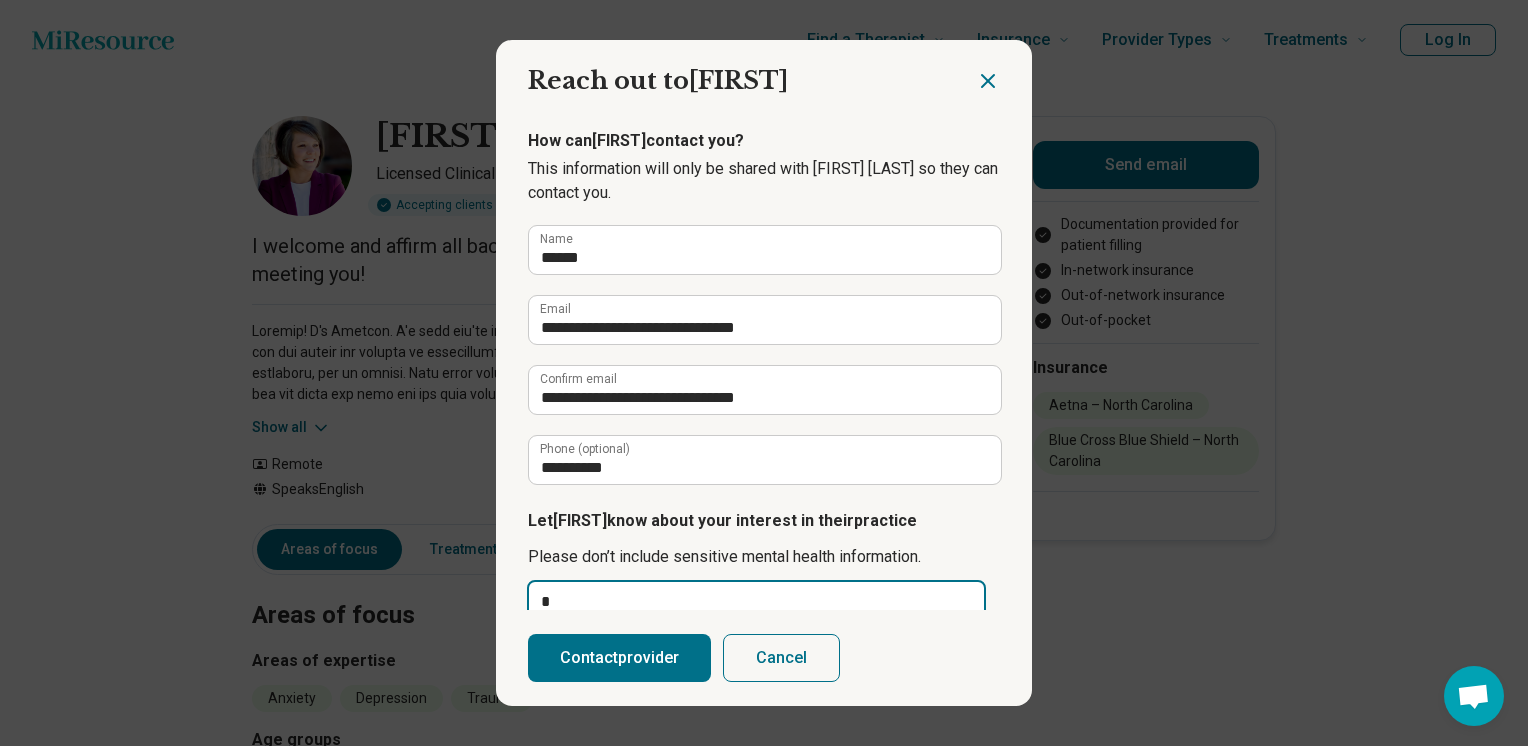 type on "**" 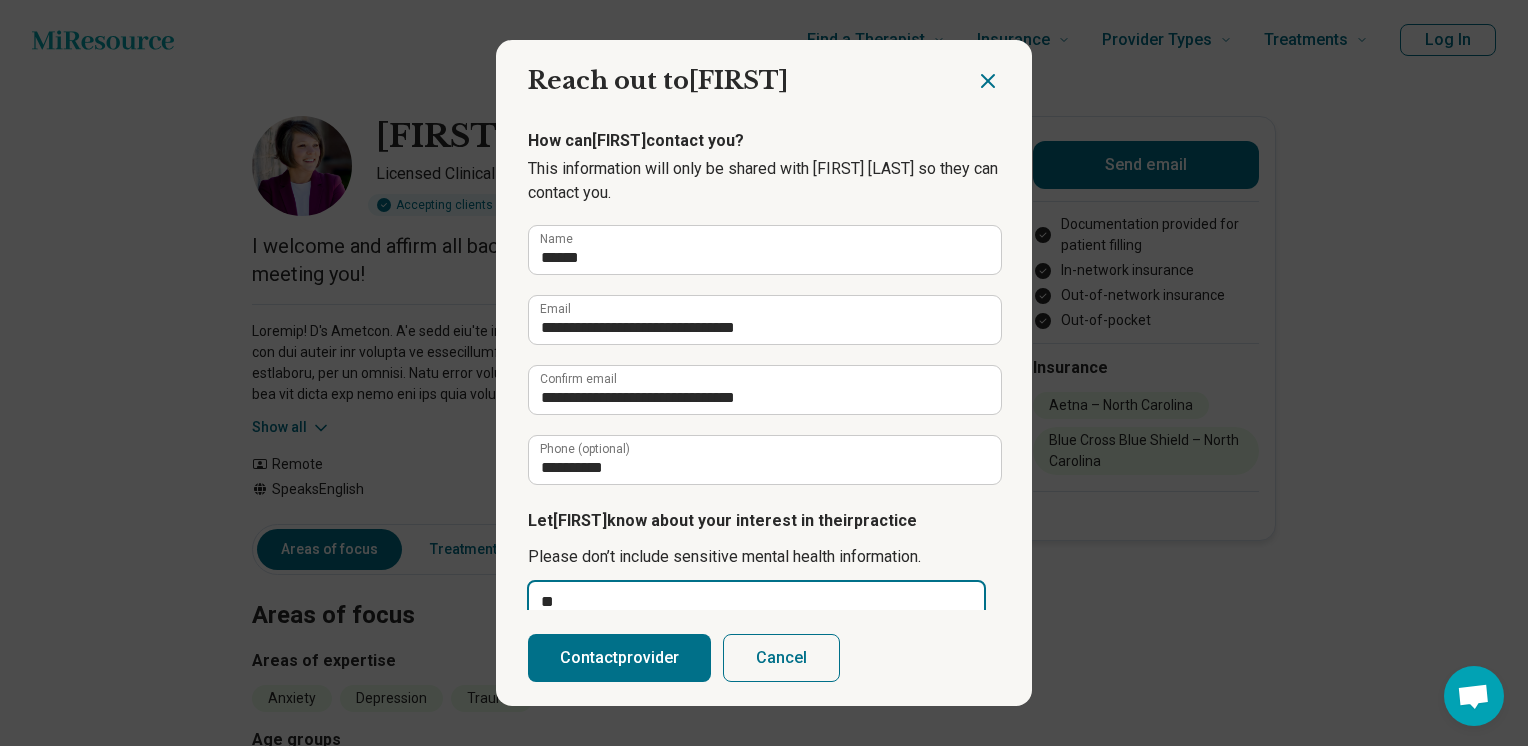 type on "***" 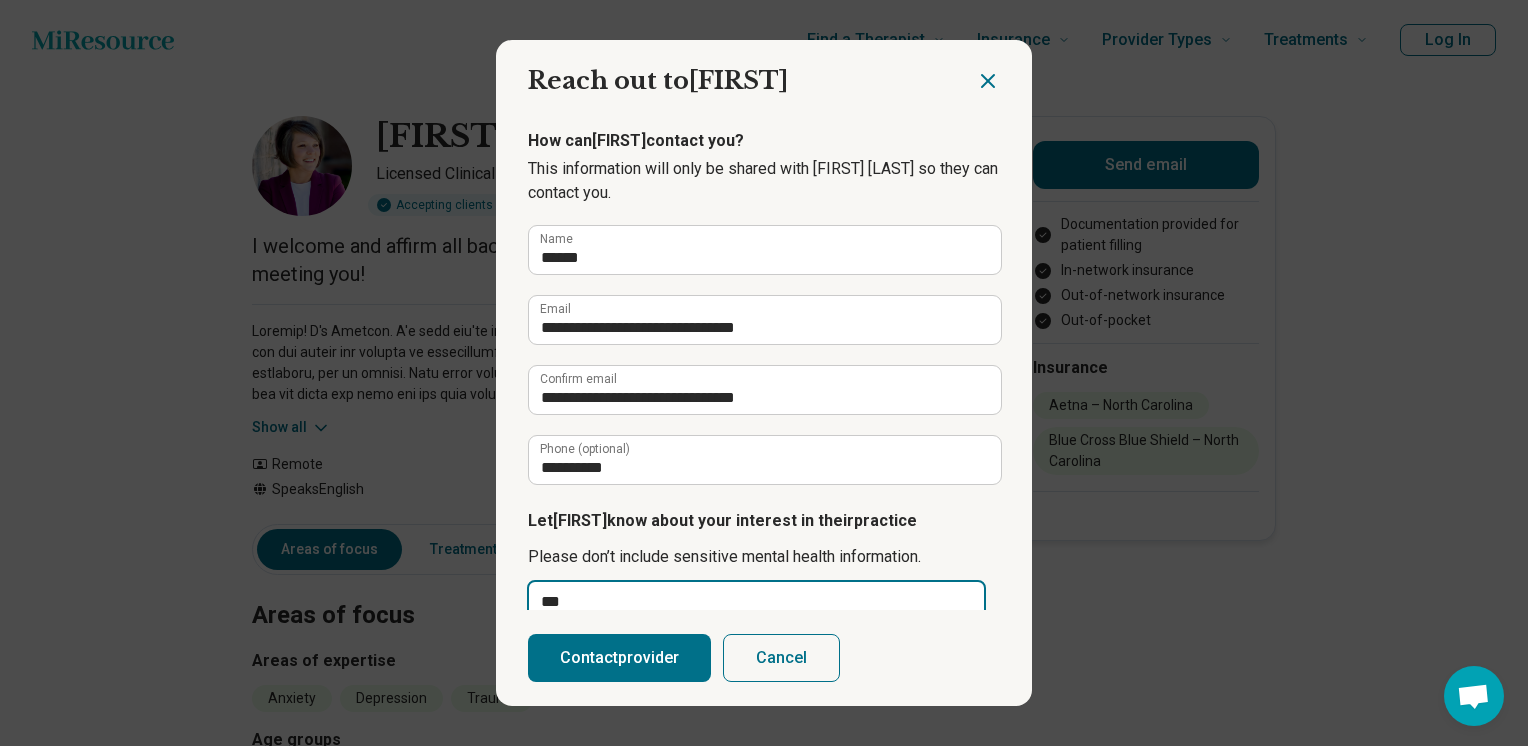 type on "****" 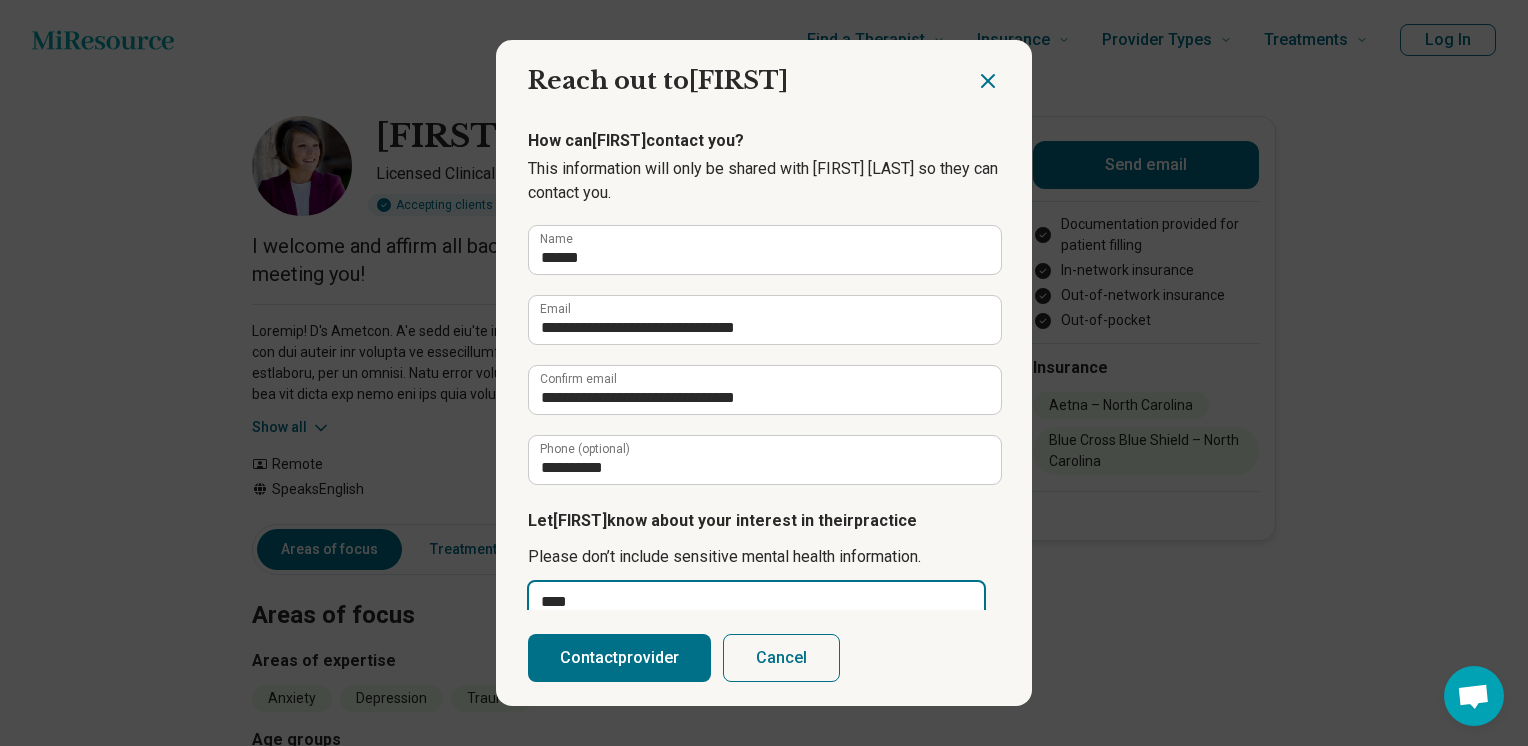 type on "*" 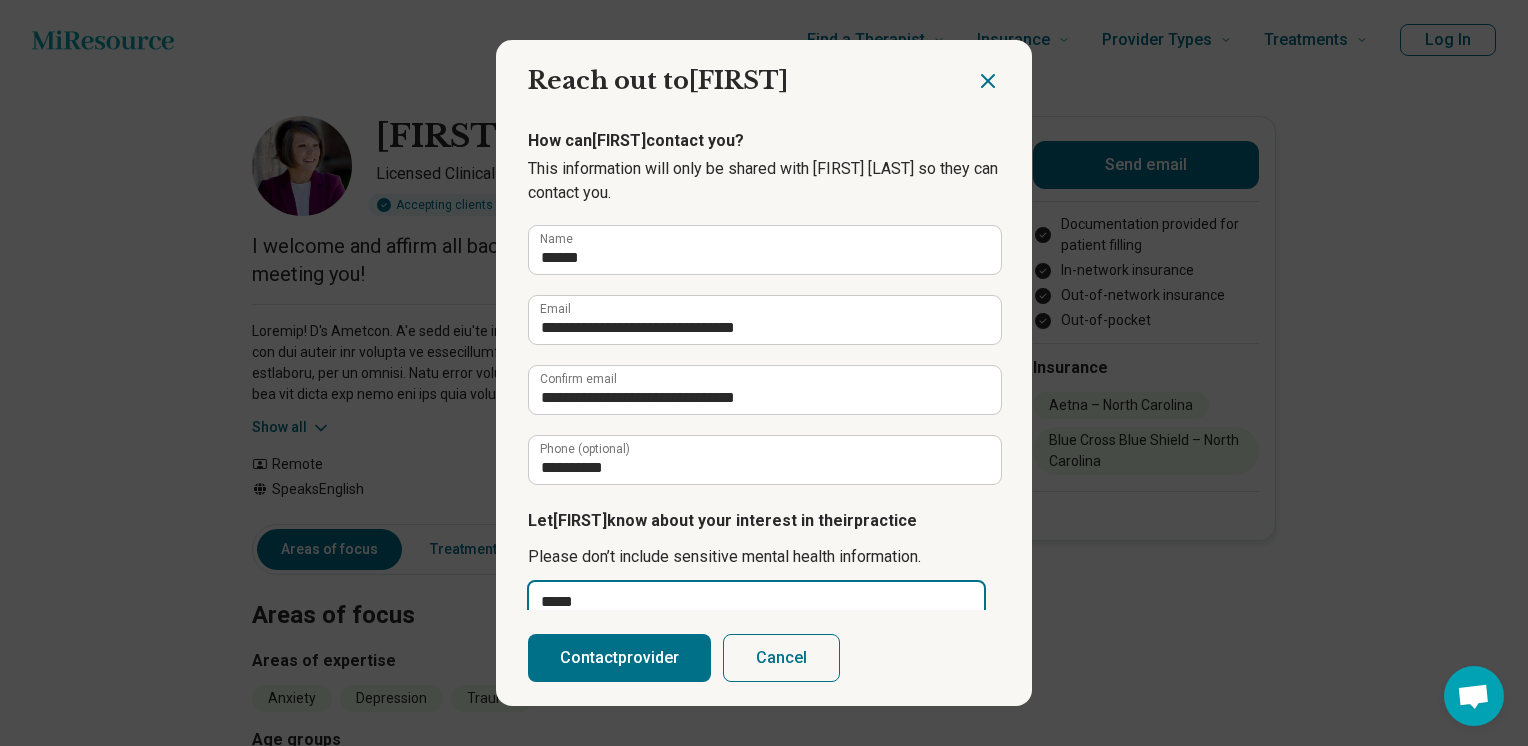 type on "*" 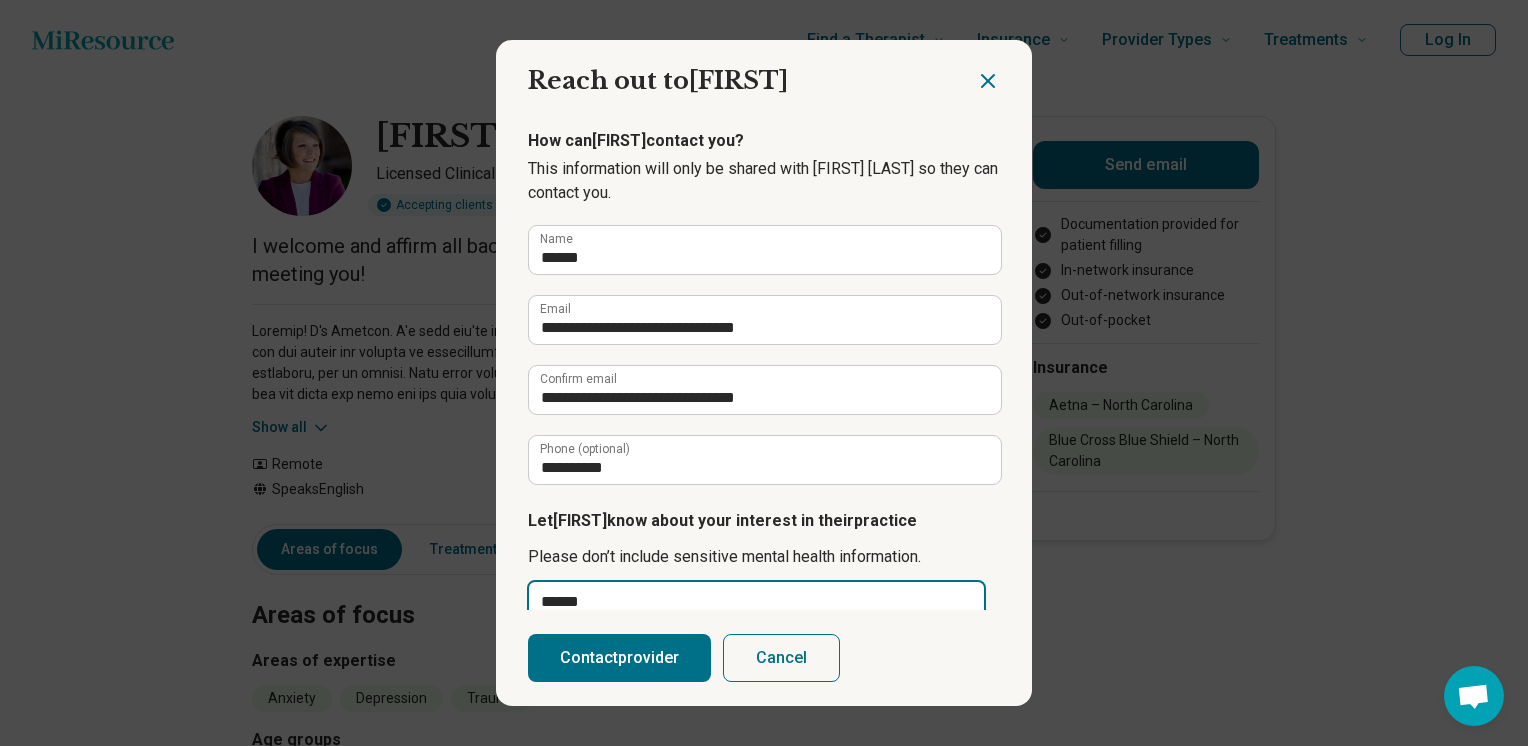 type on "*******" 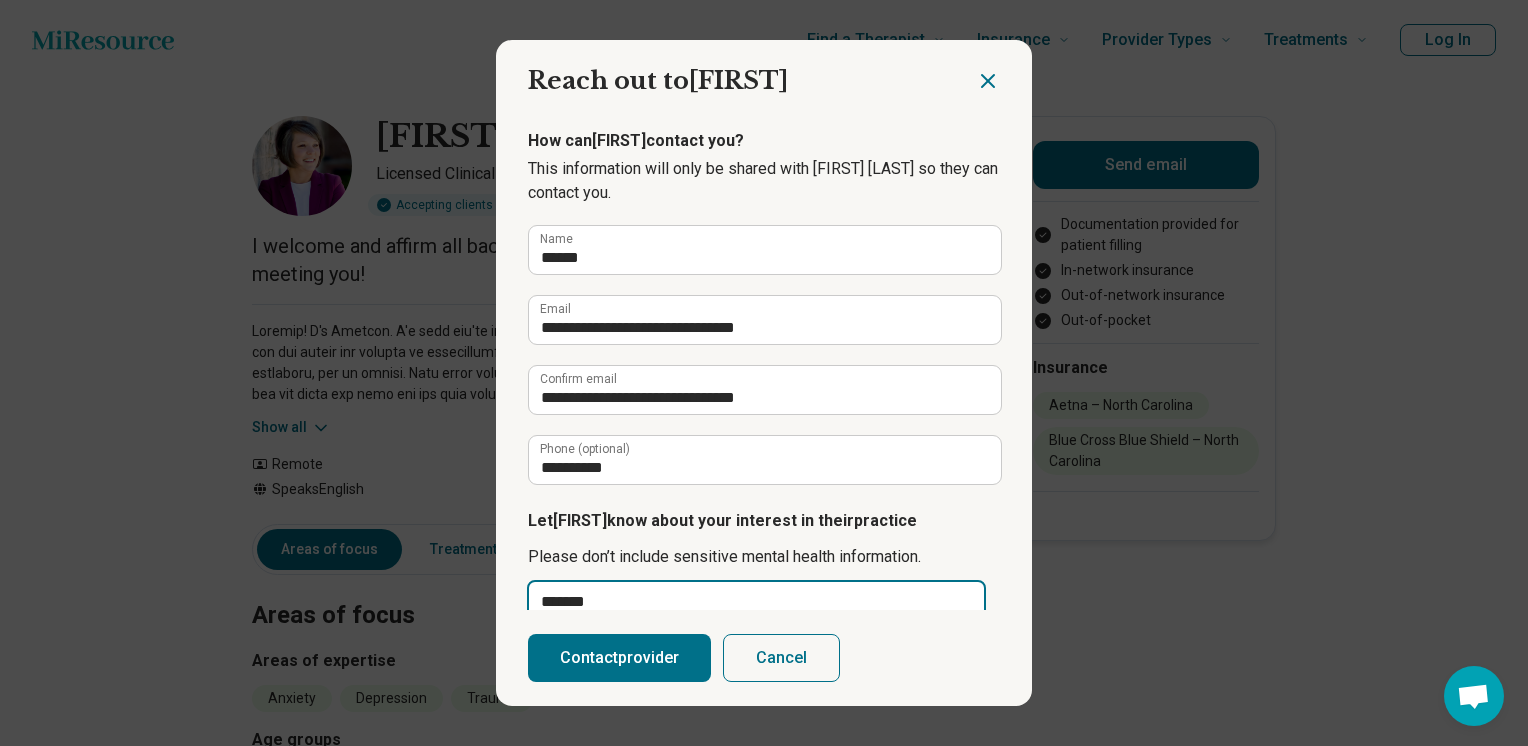 type on "********" 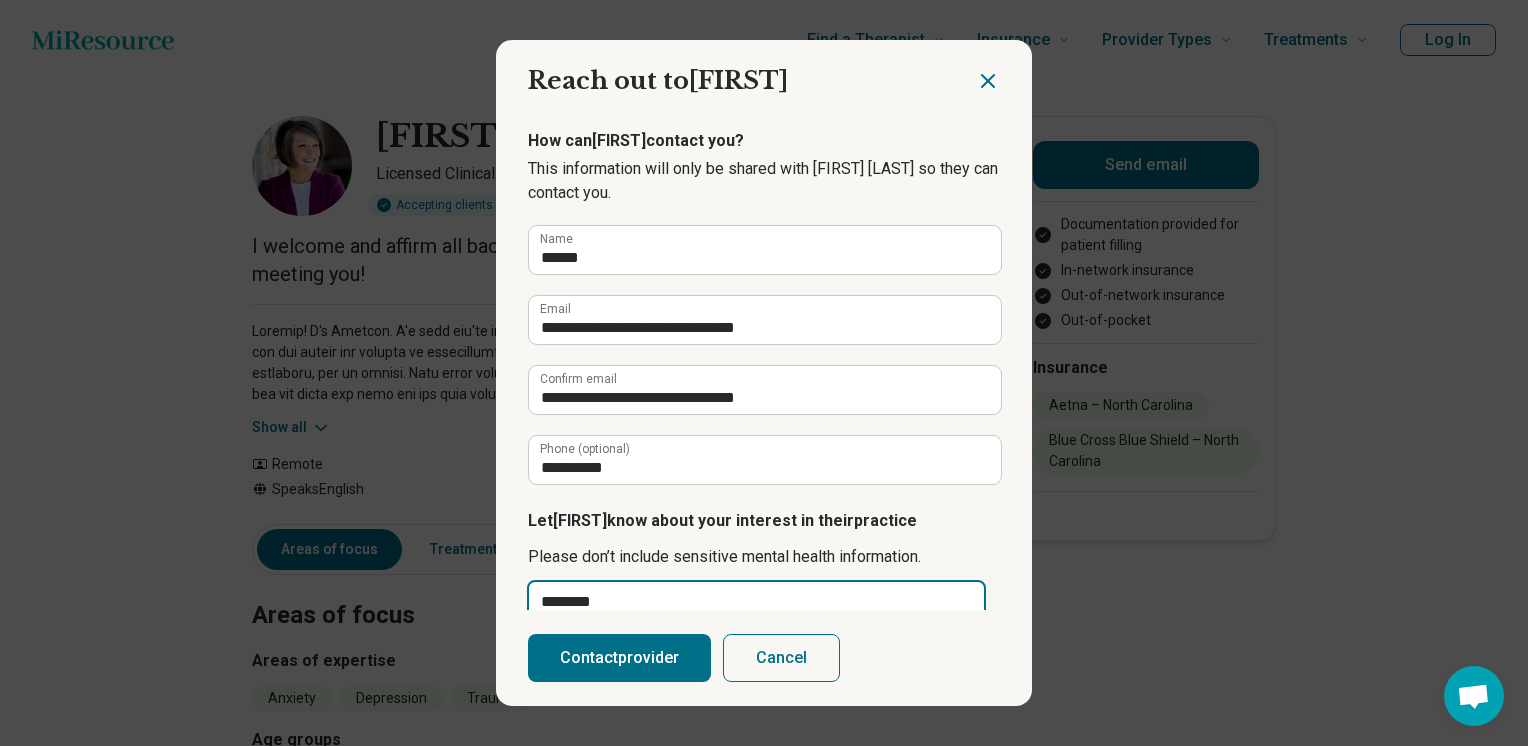 type on "*********" 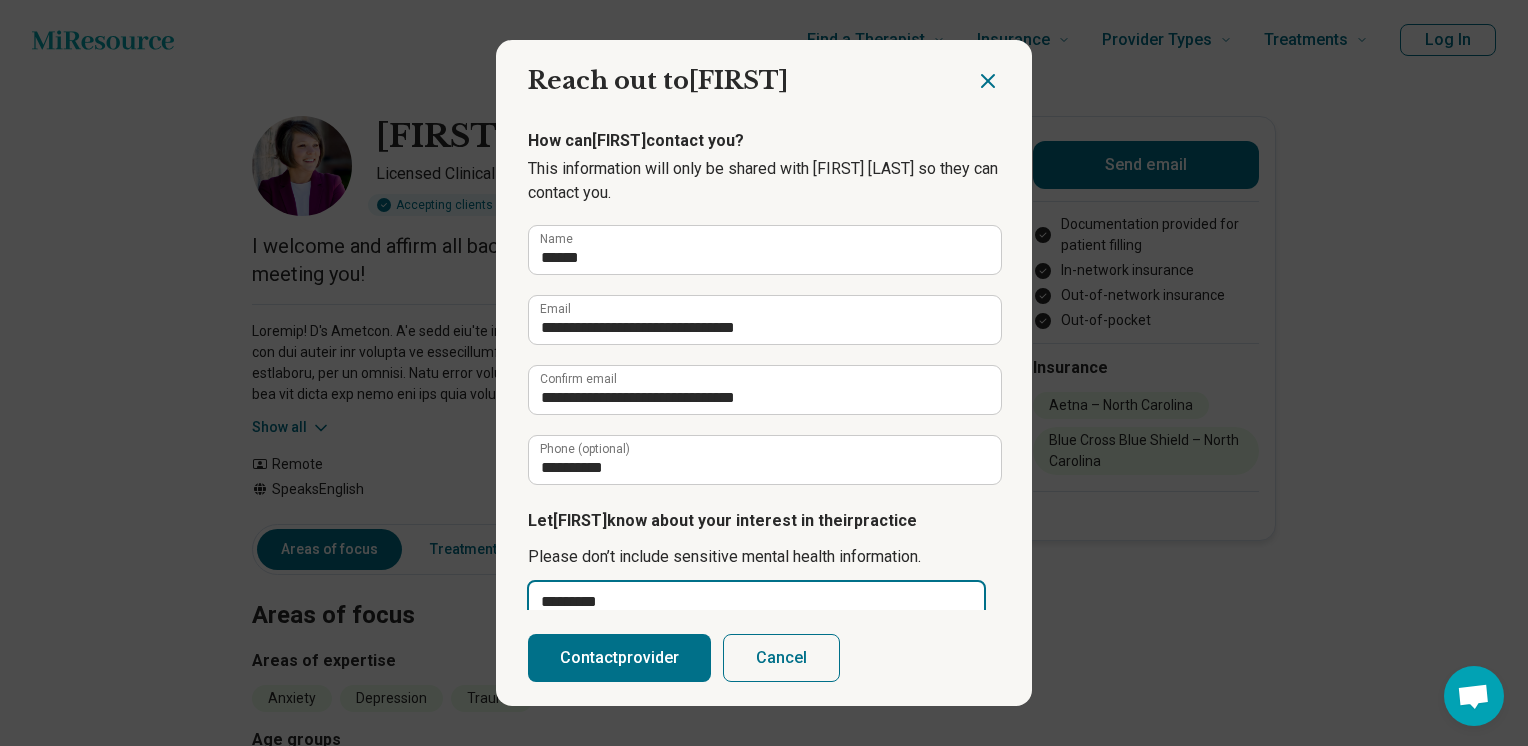 type on "**********" 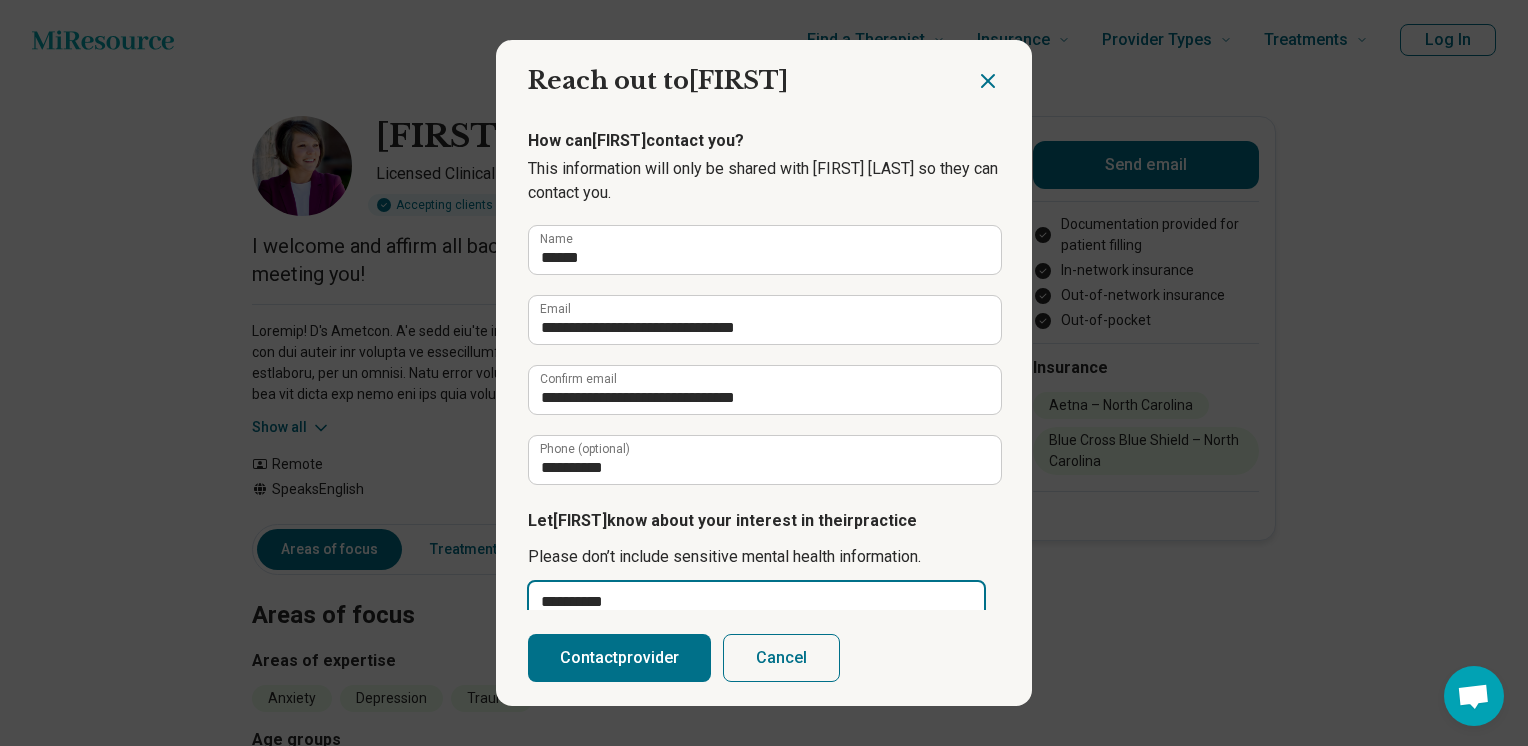 type on "**********" 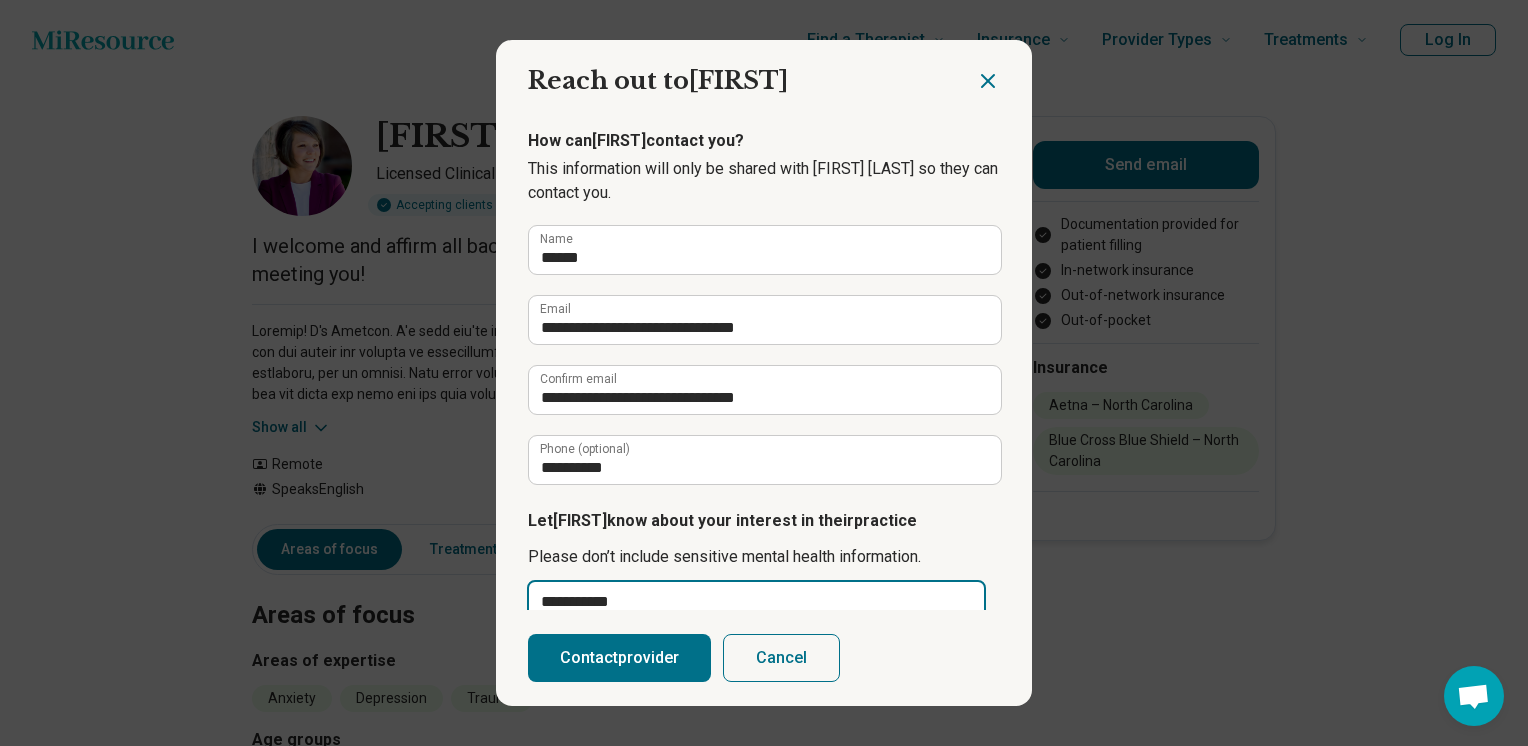 type on "**********" 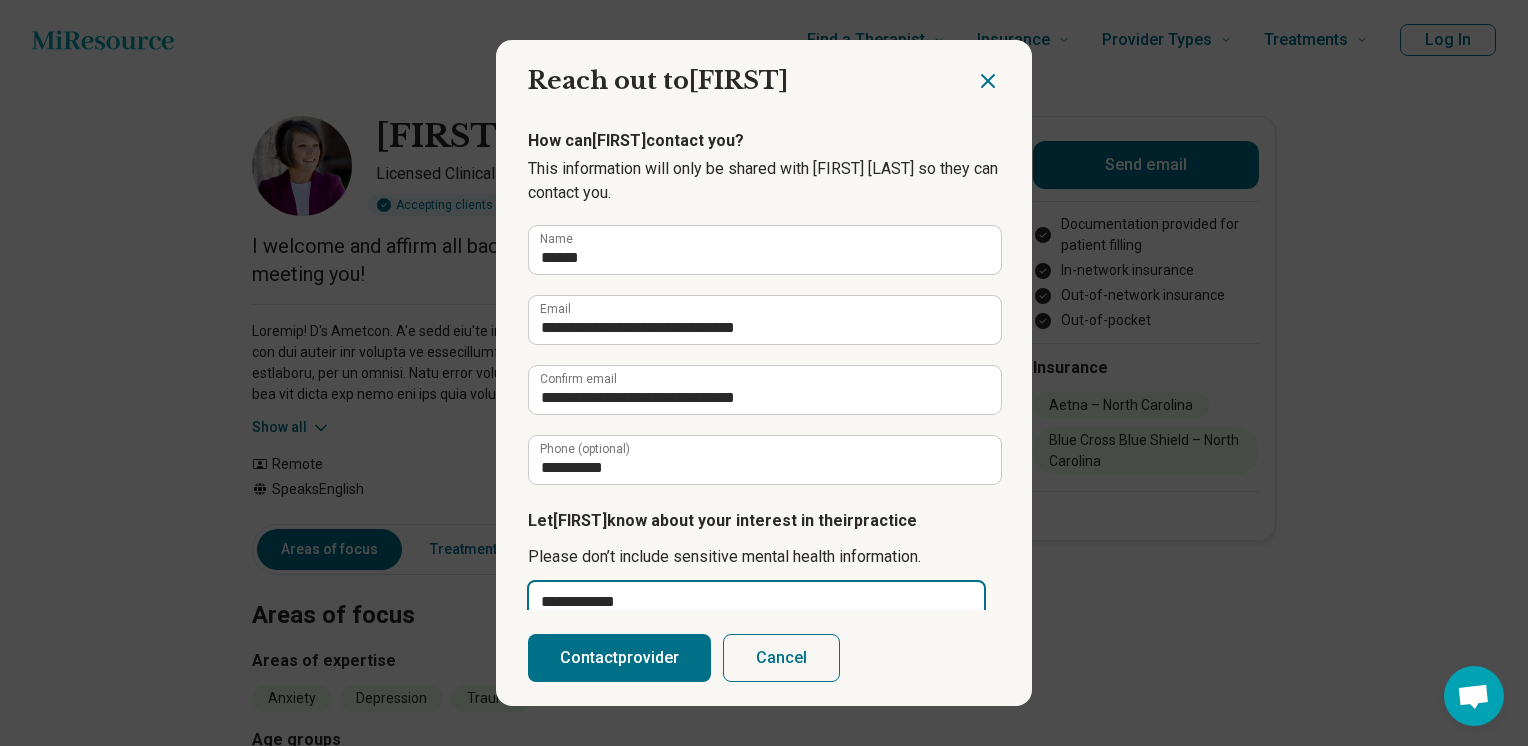 type on "**********" 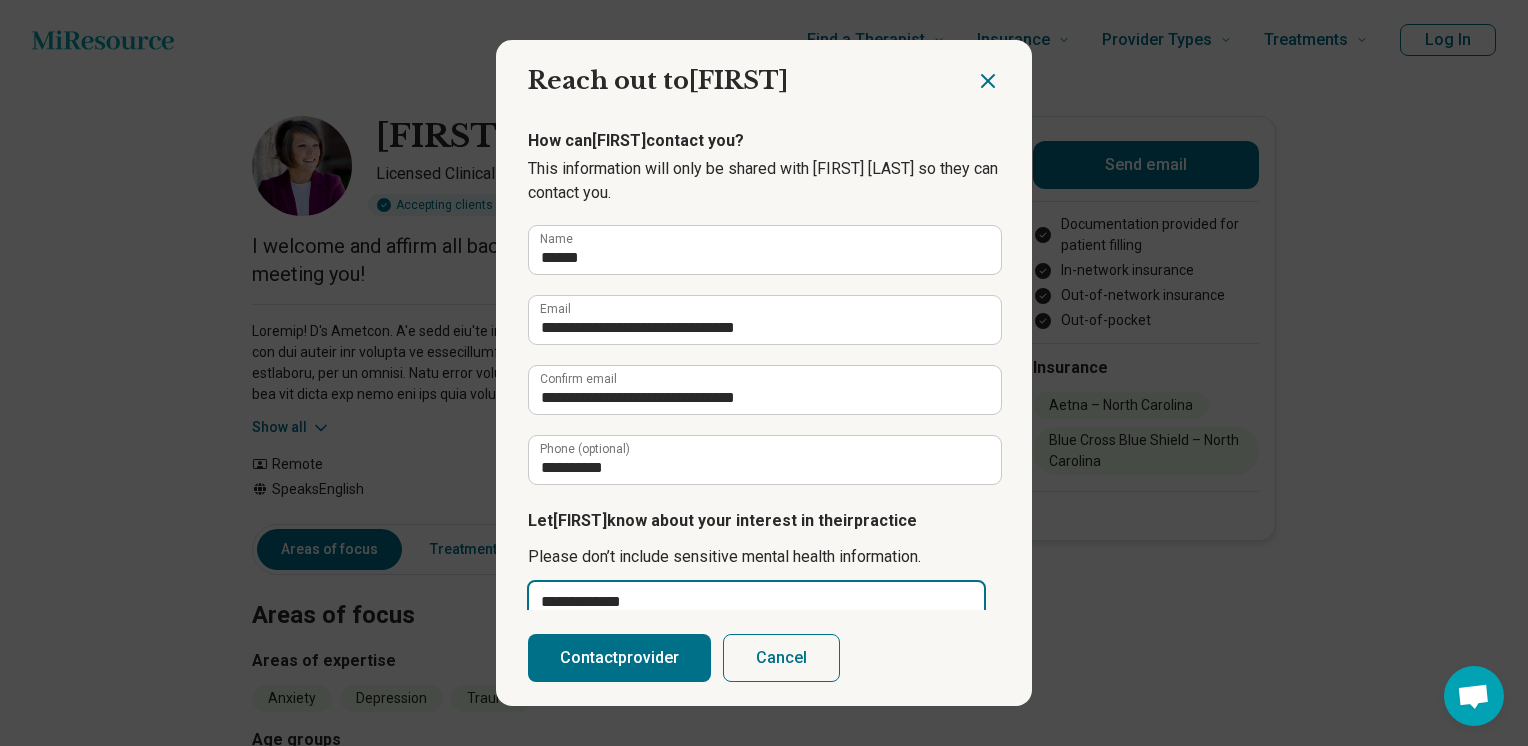 type on "**********" 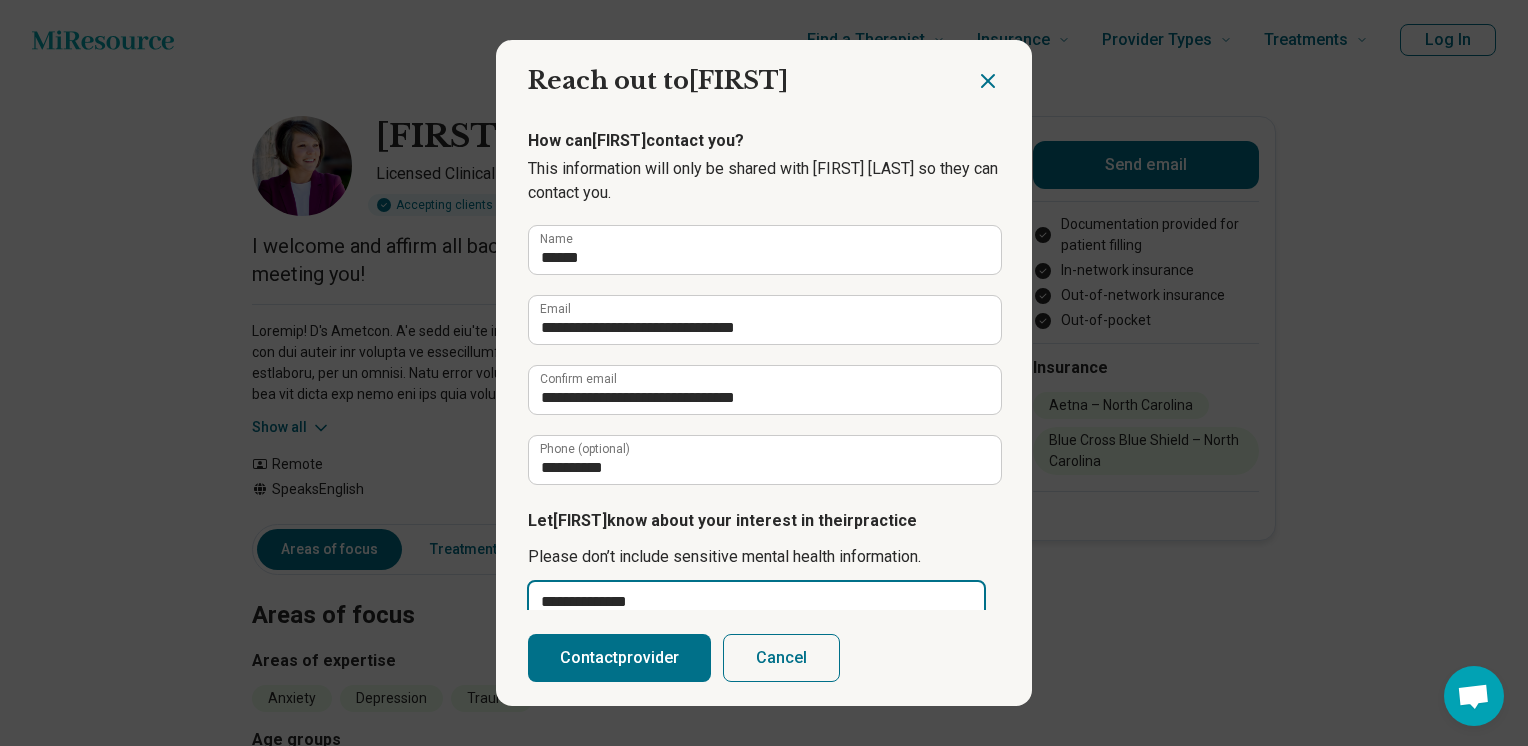 type on "**********" 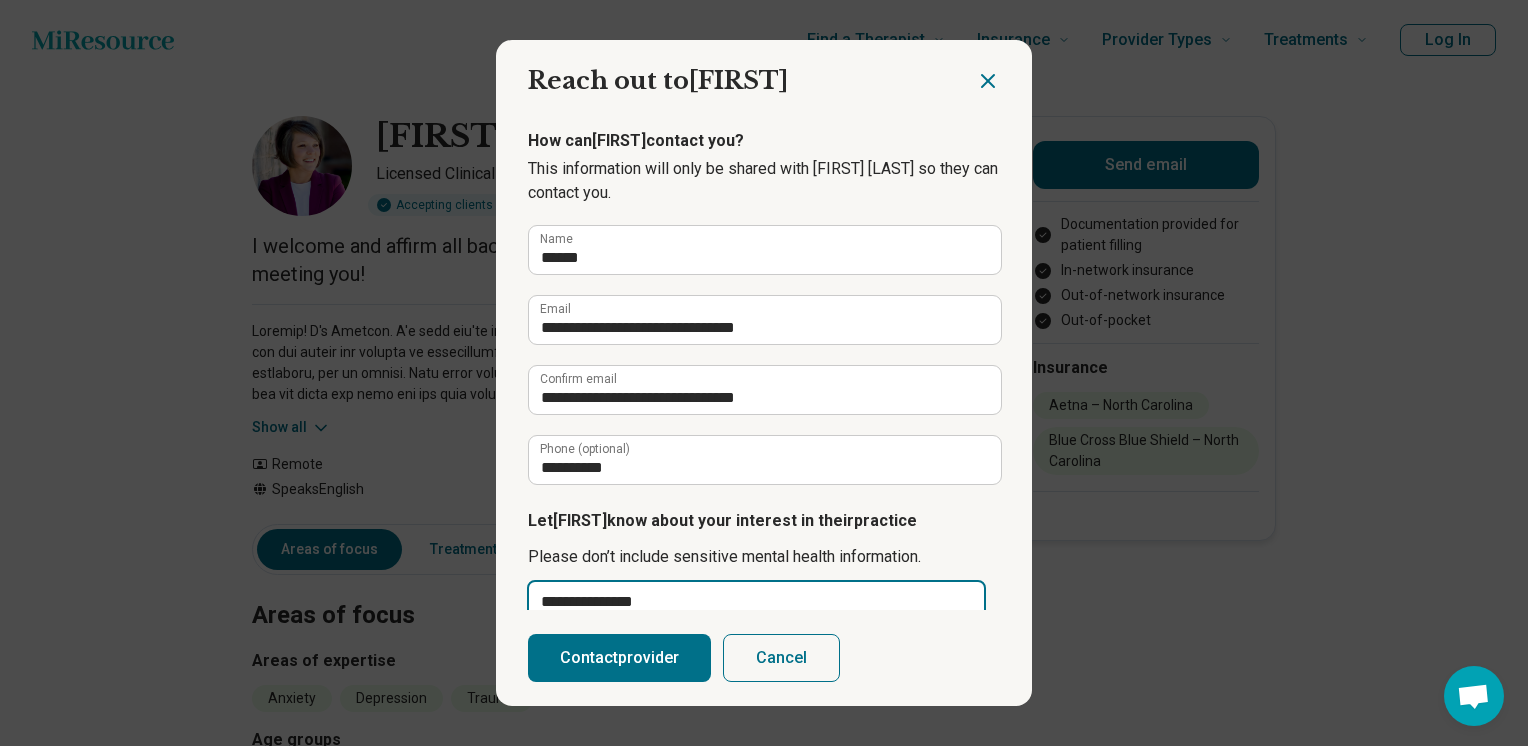 type on "**********" 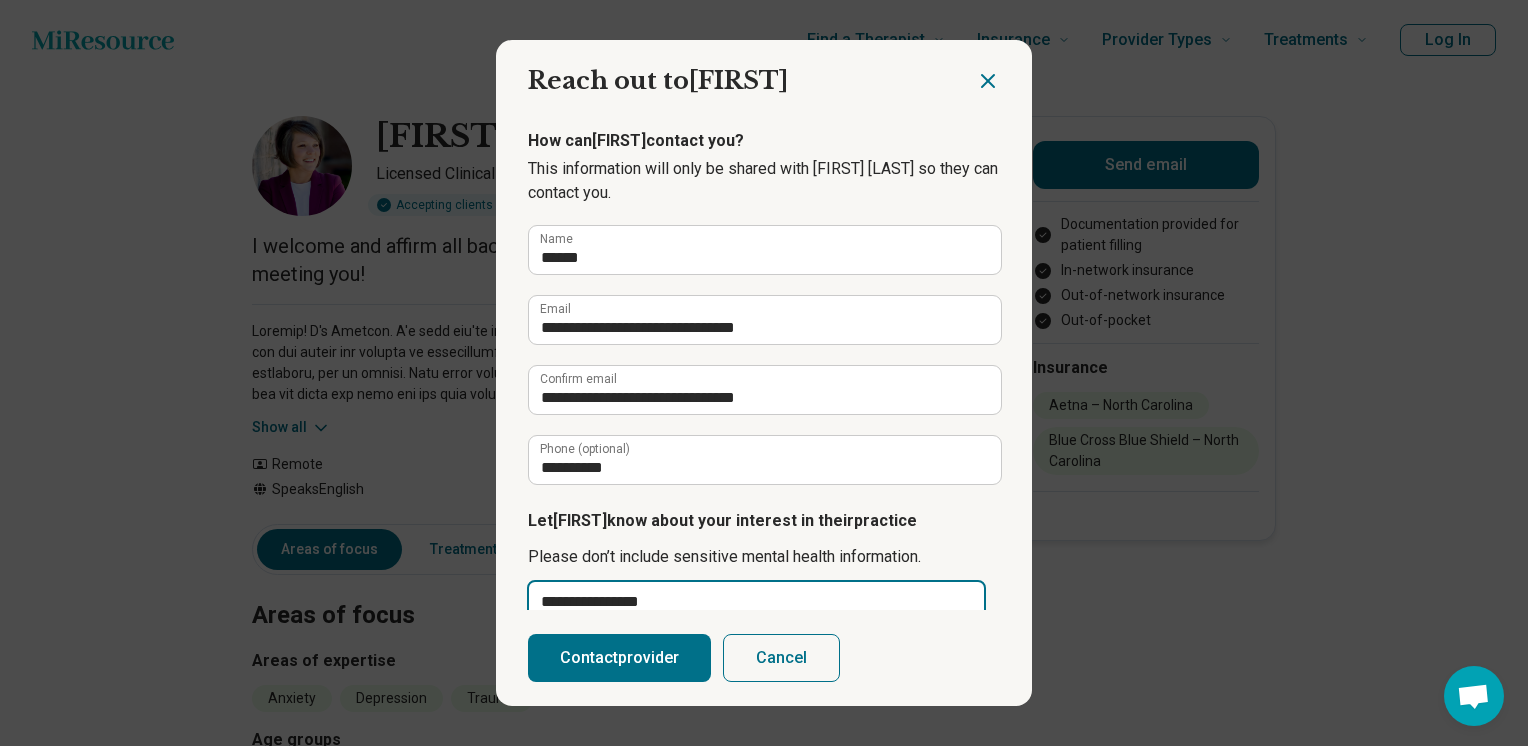 type on "**********" 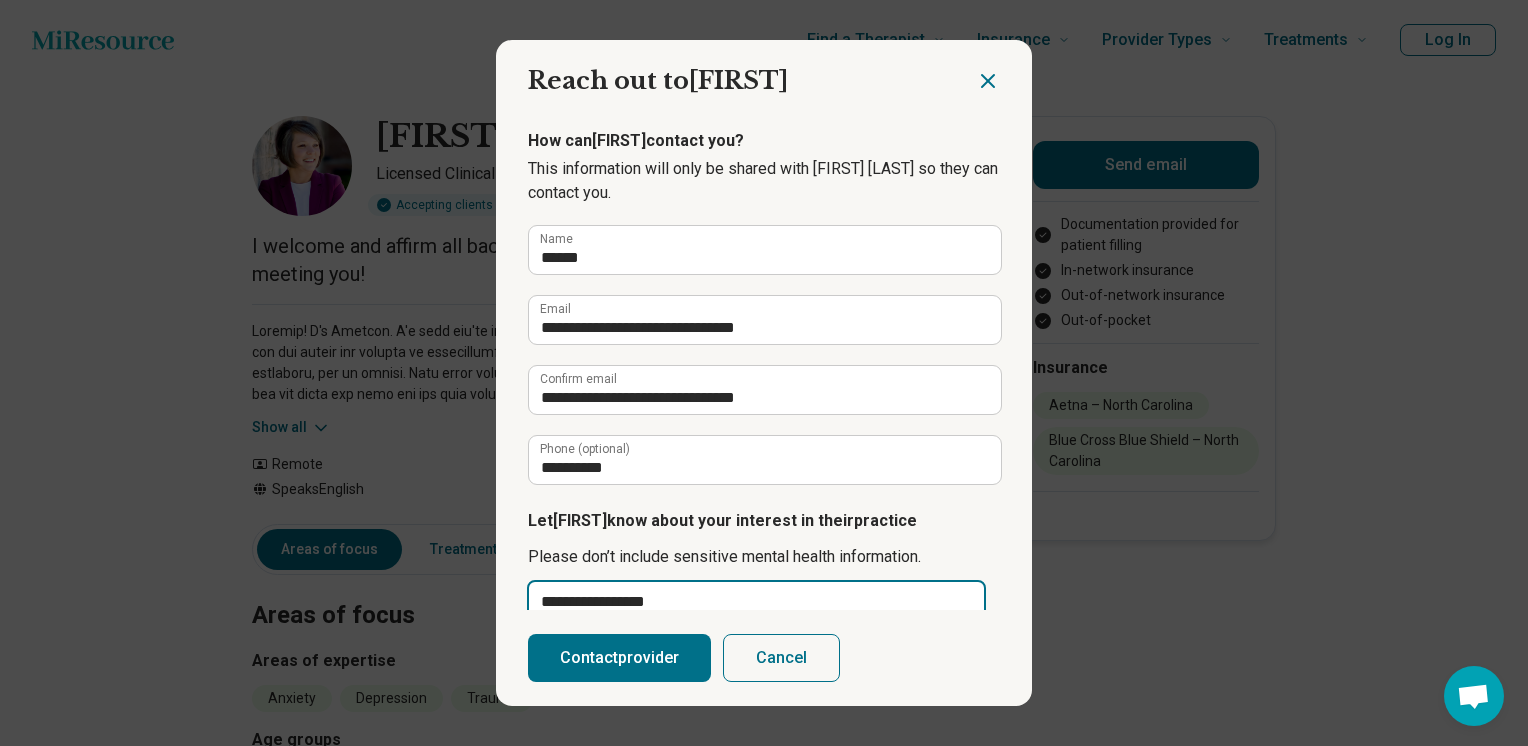 type on "**********" 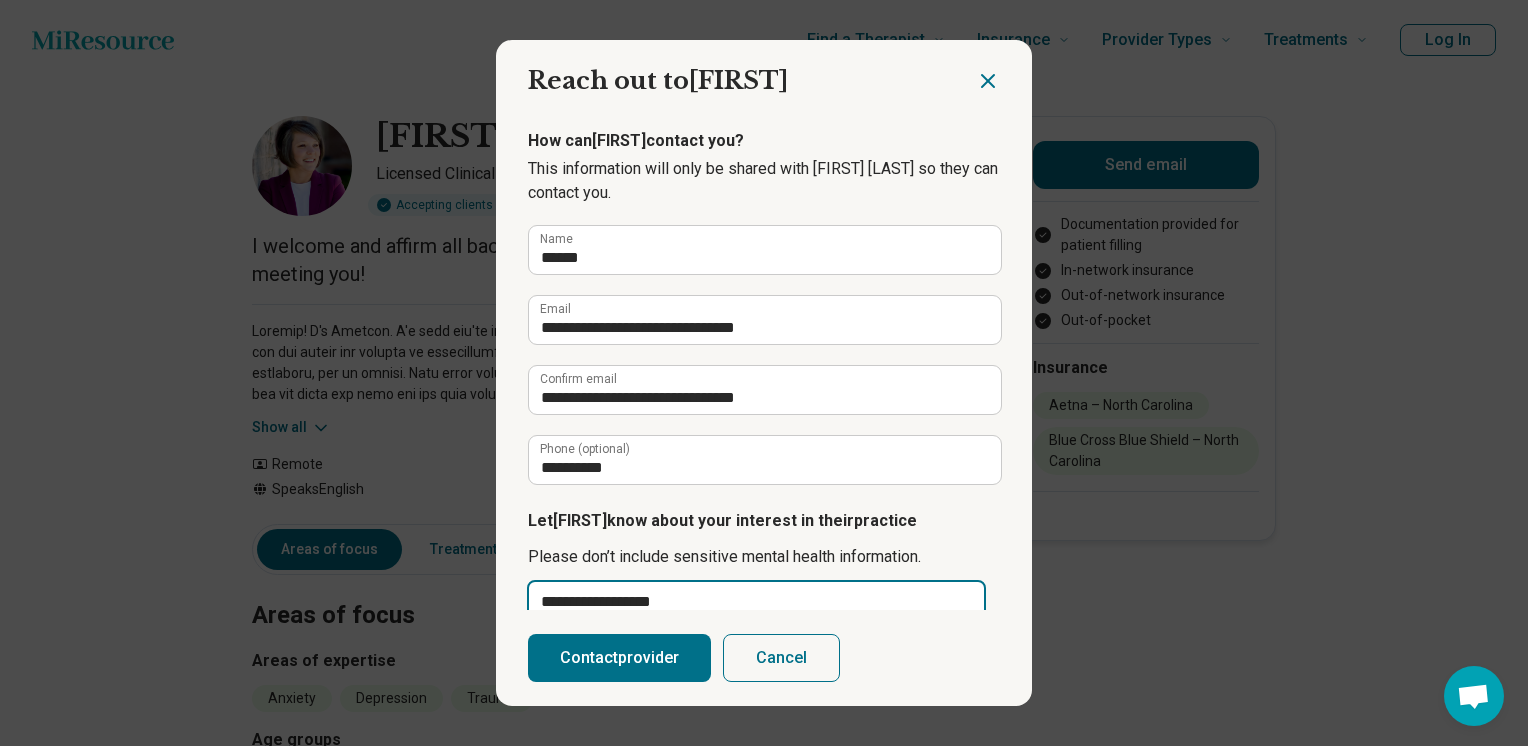 type on "**********" 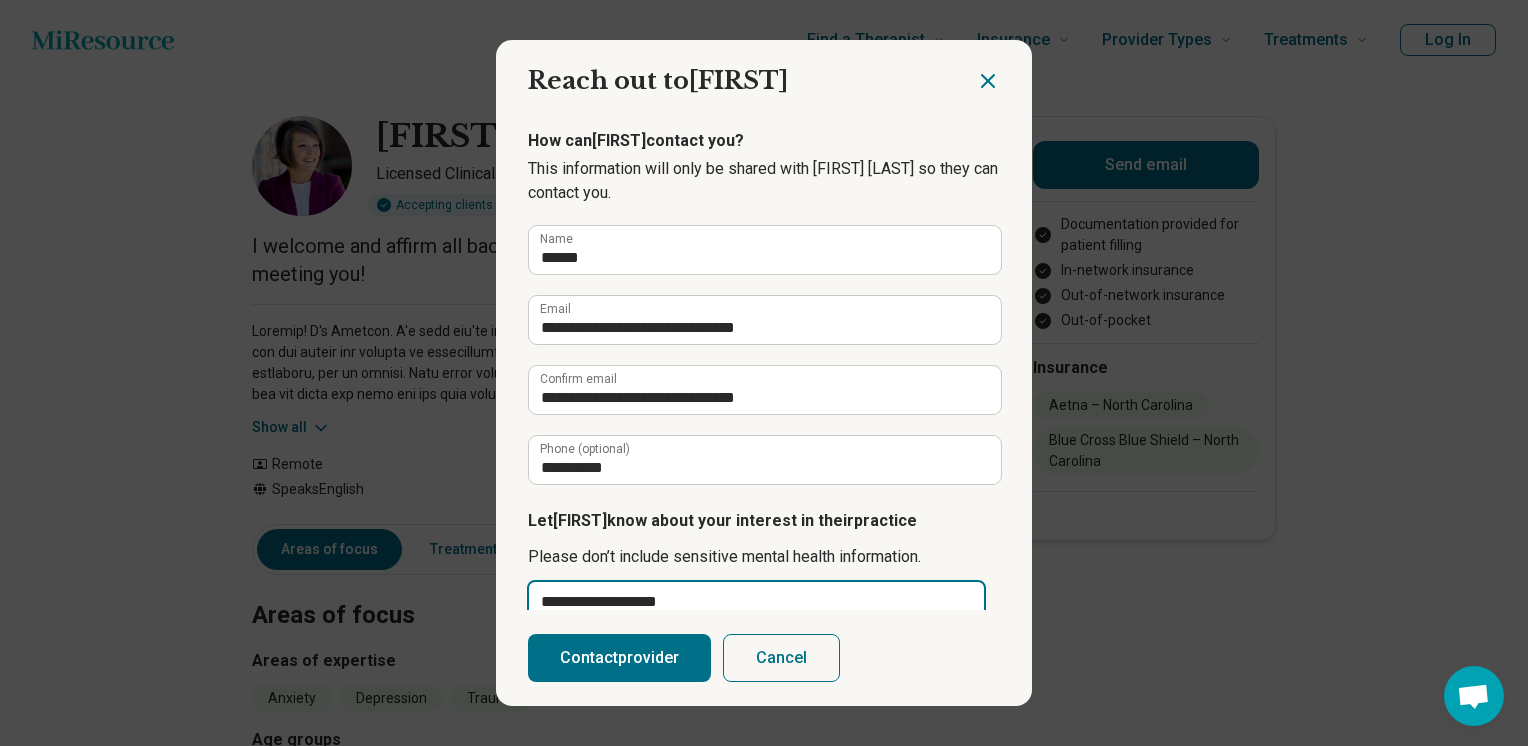 type on "**********" 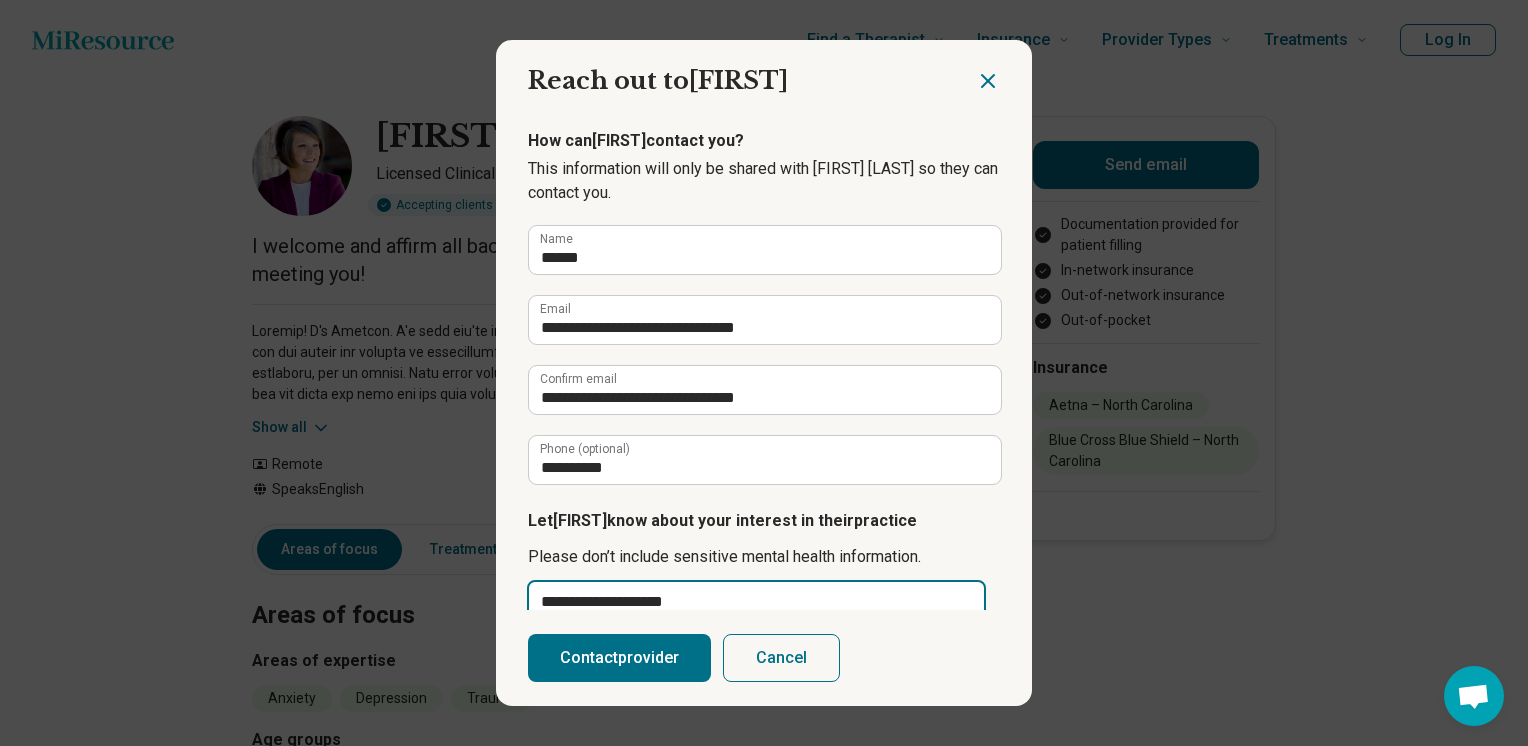 type on "**********" 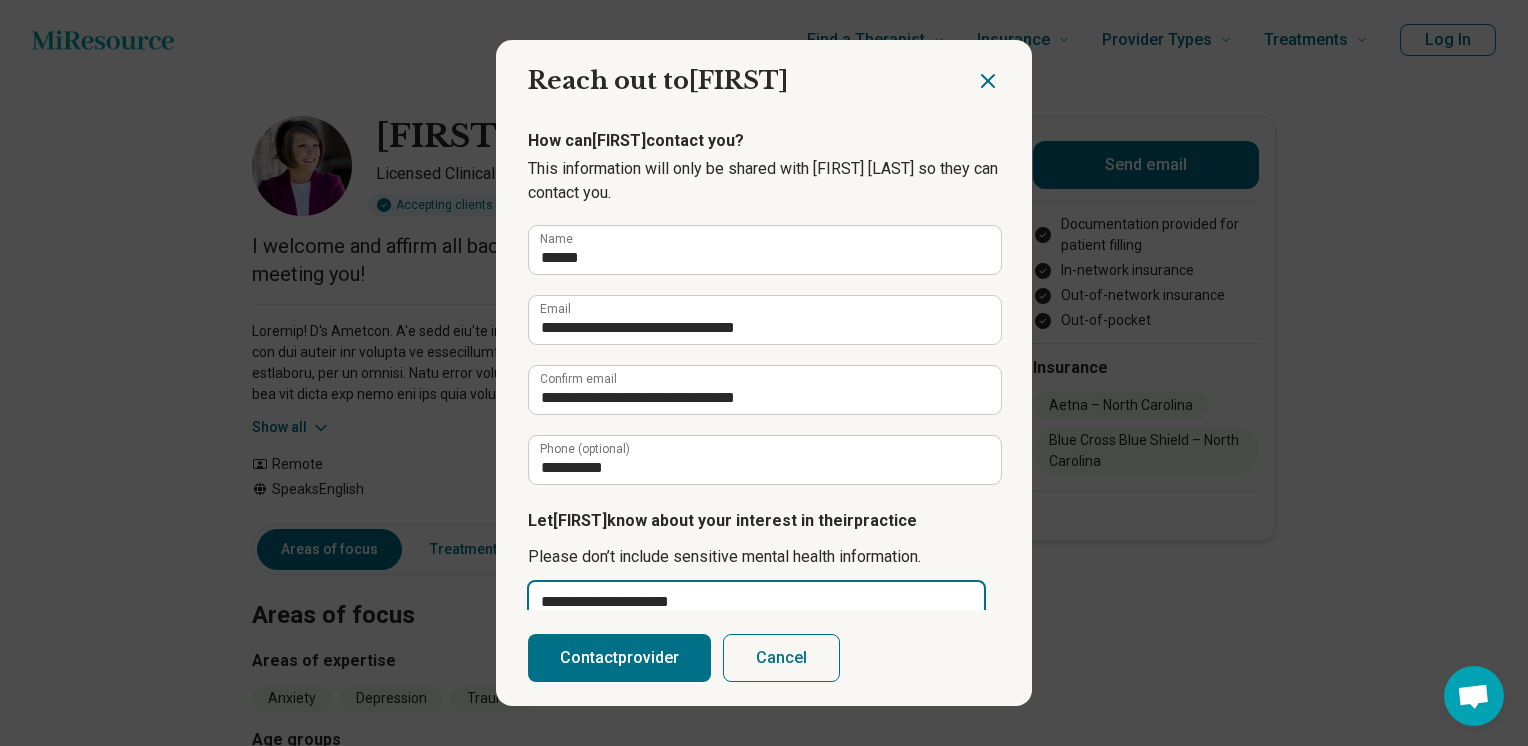 type on "**********" 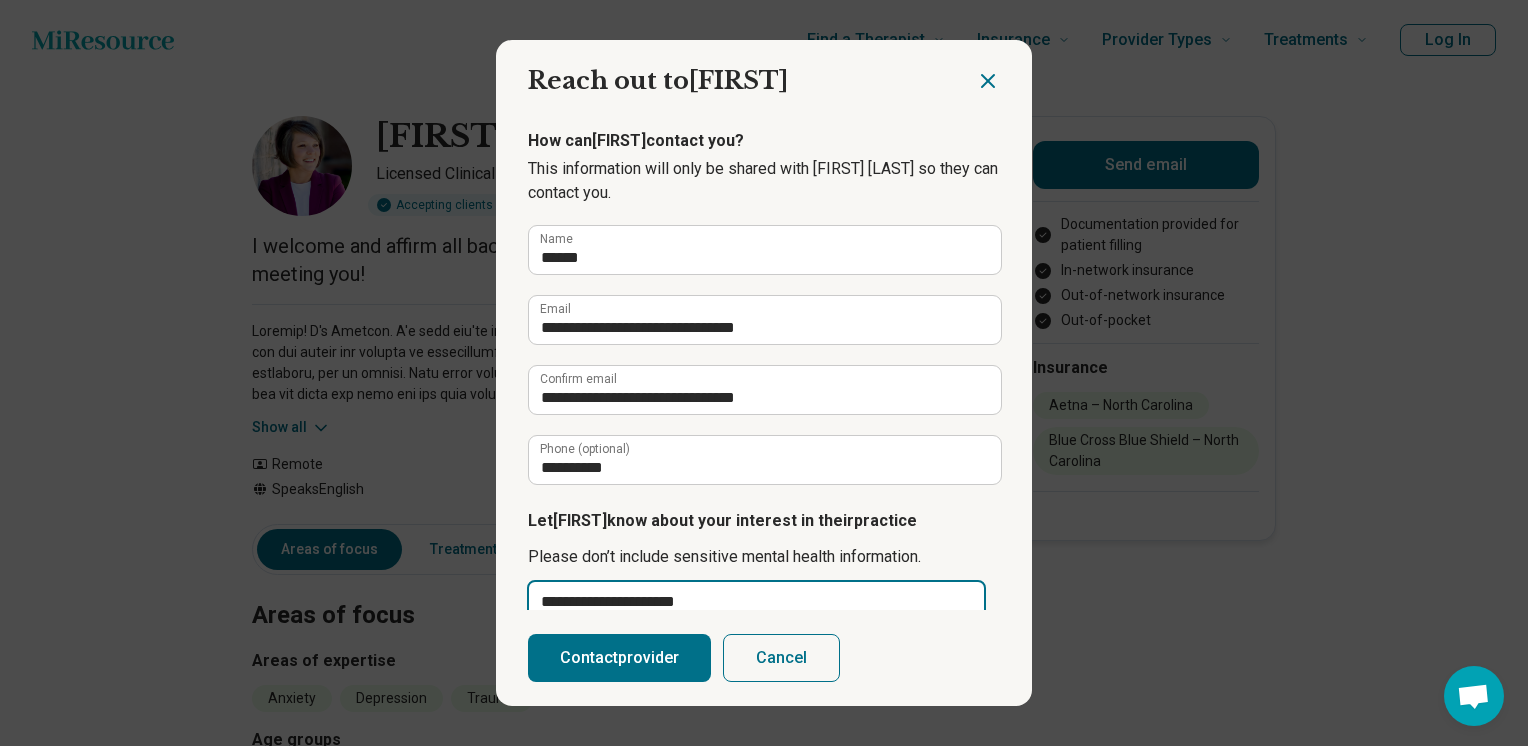 type on "**********" 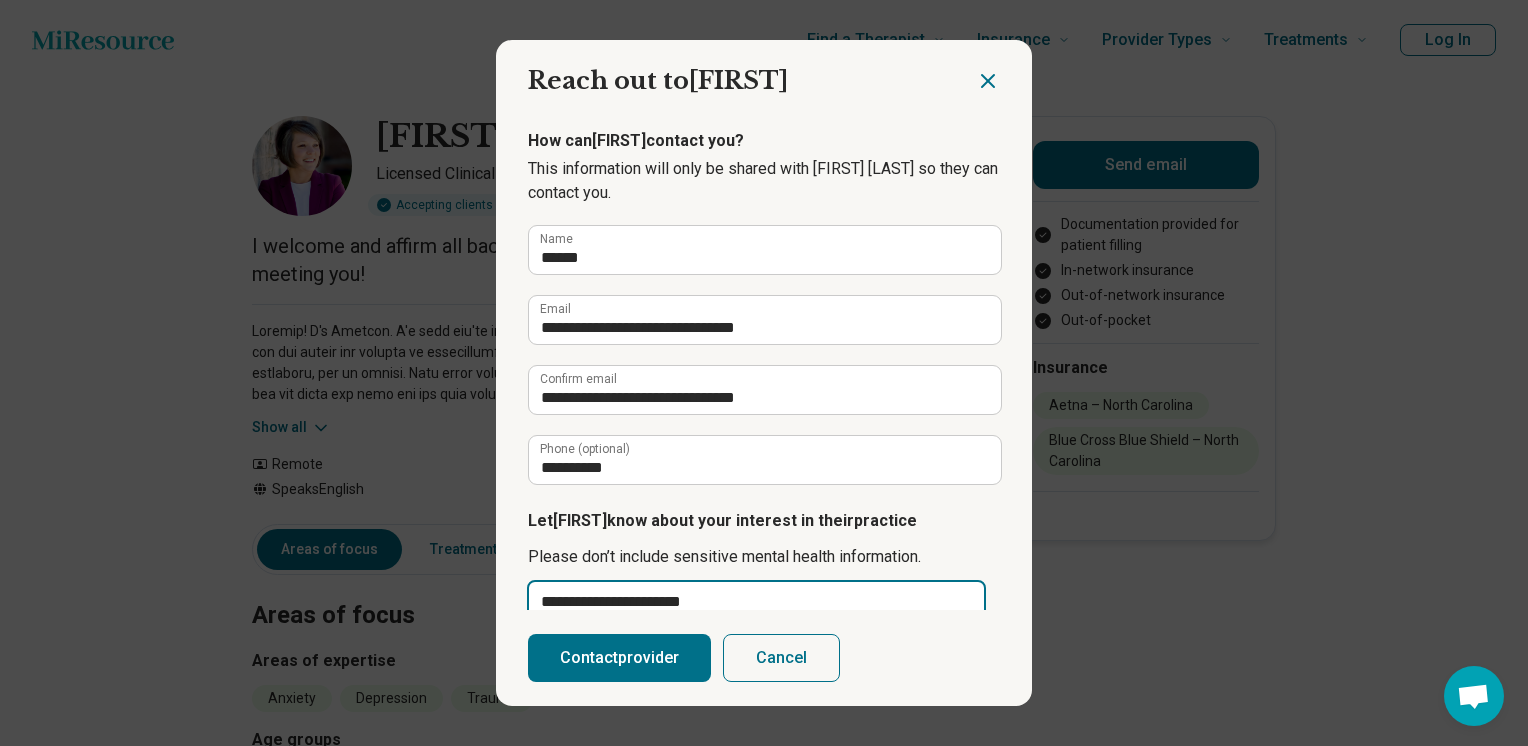 type on "**********" 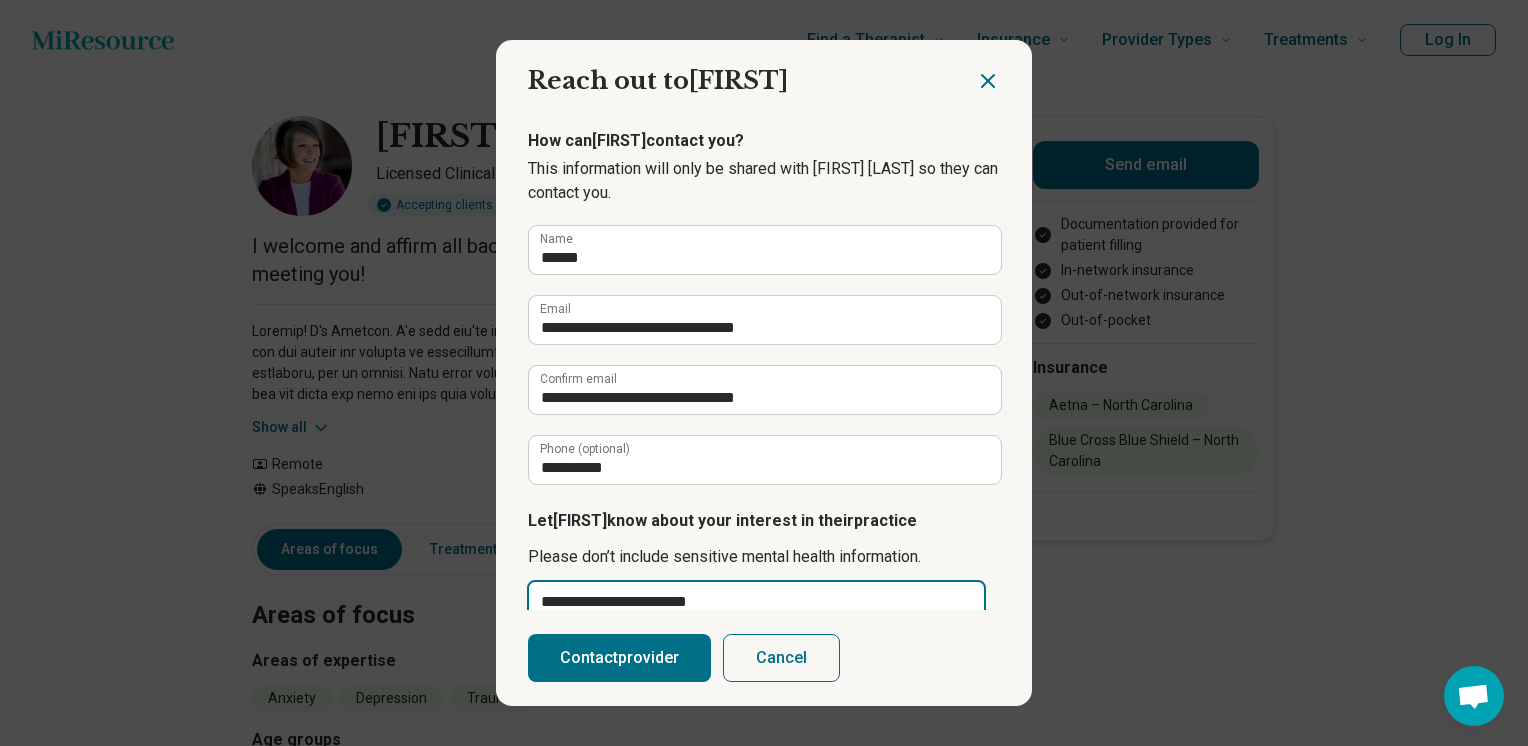 type on "**********" 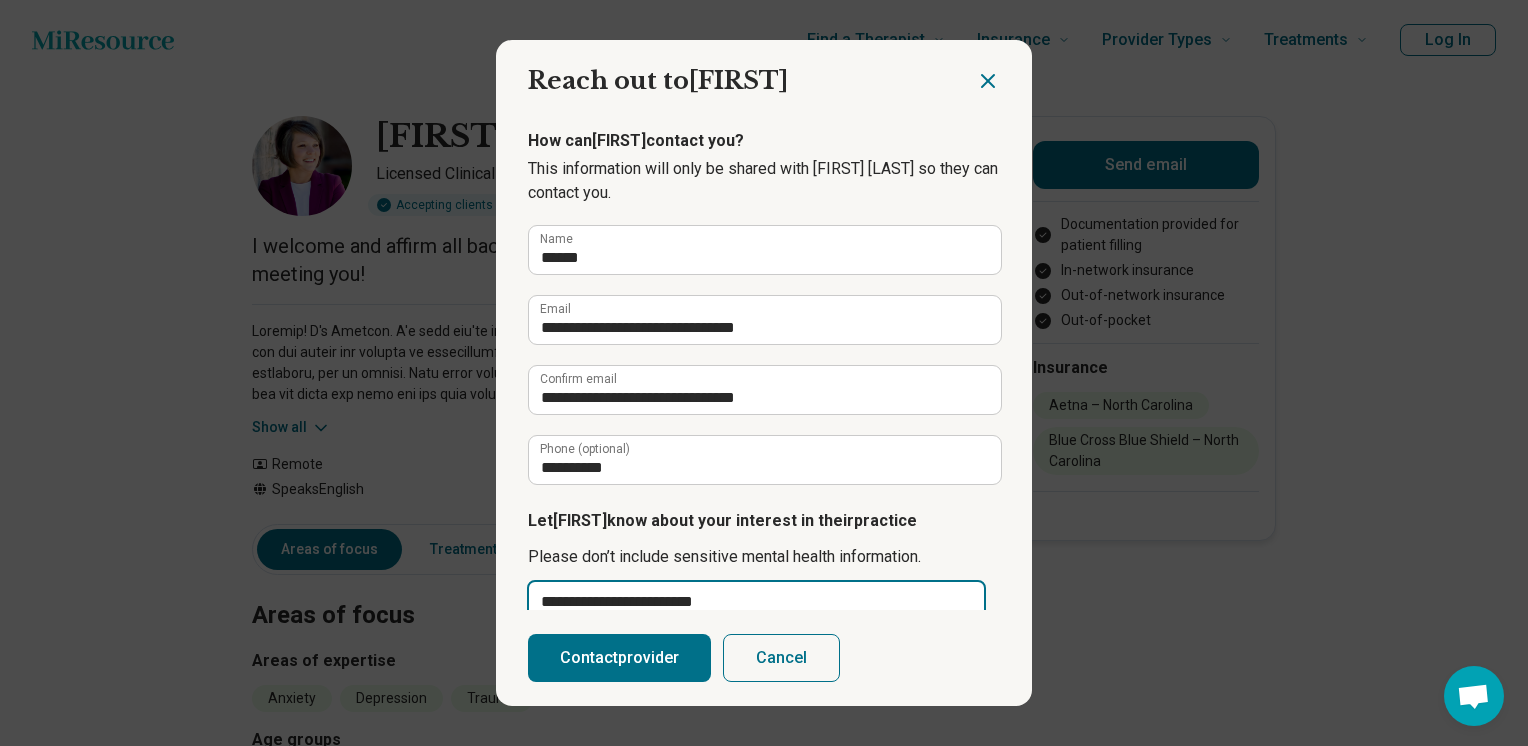 type on "**********" 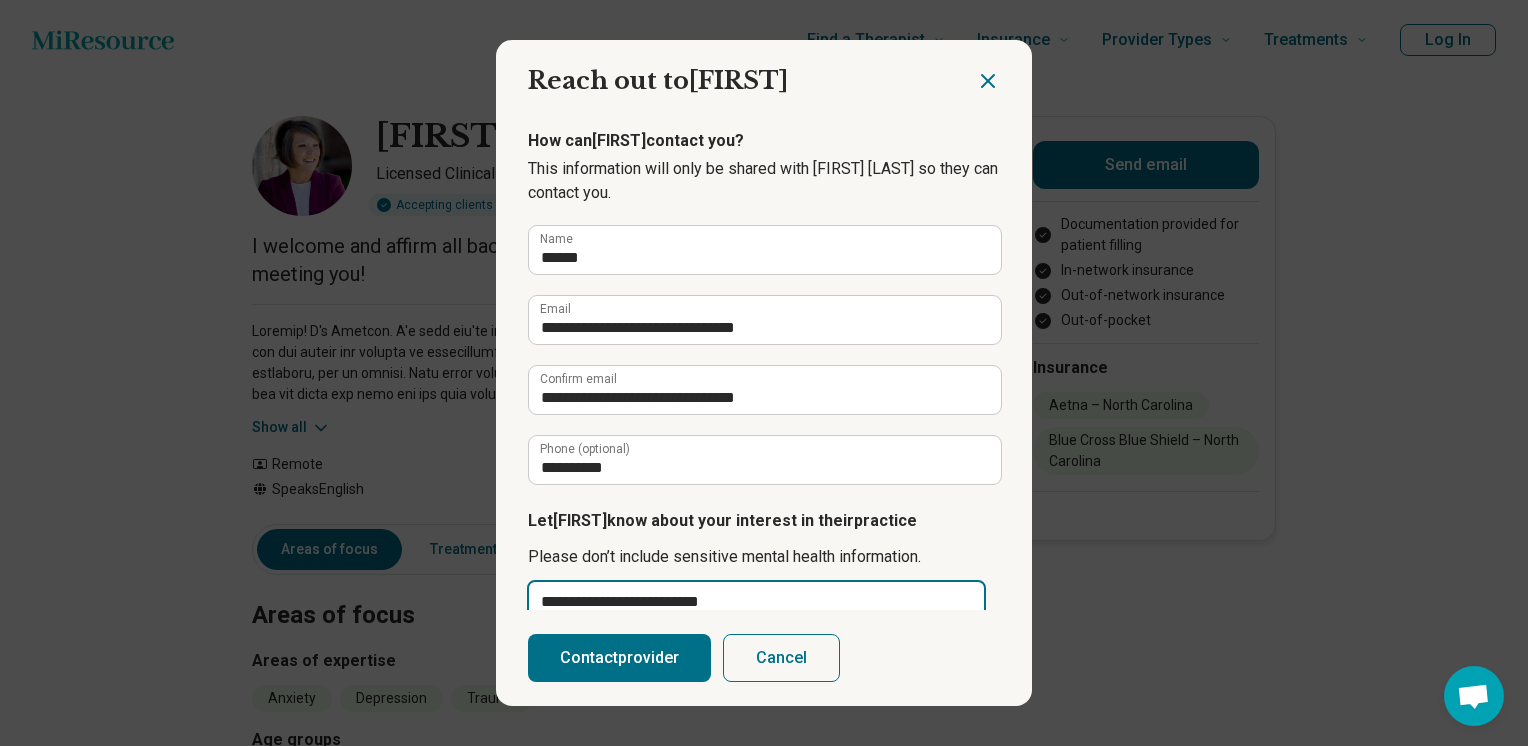 type on "**********" 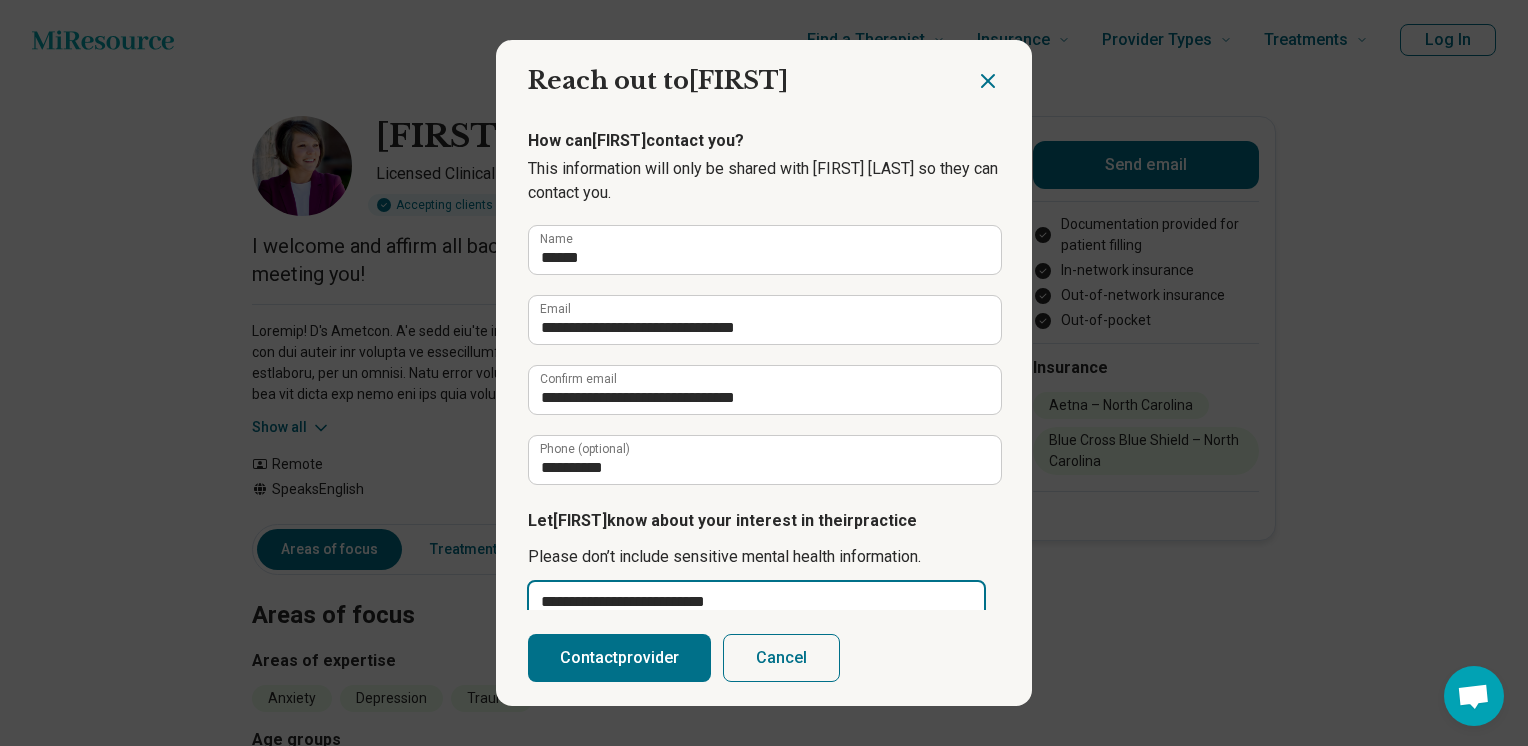 type on "**********" 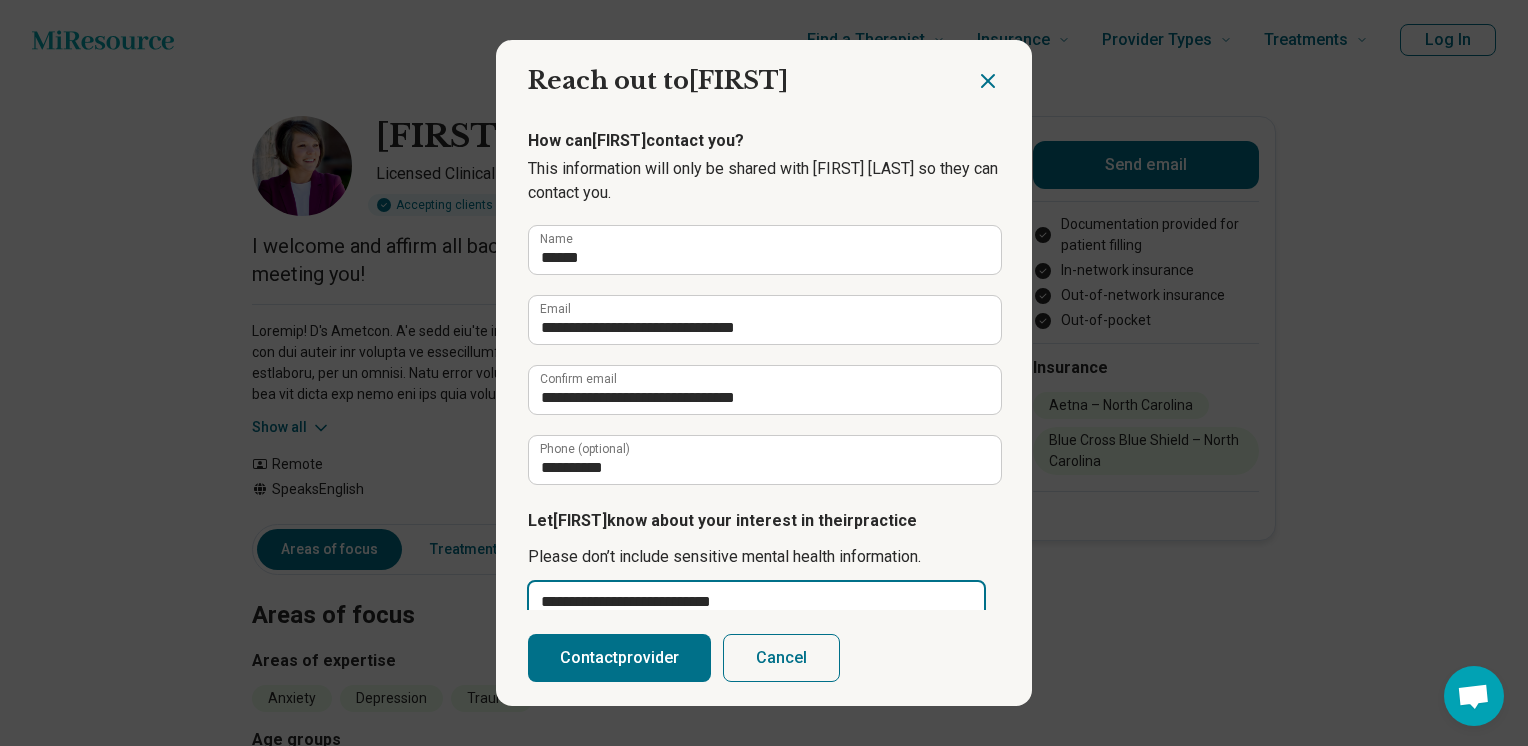 type on "**********" 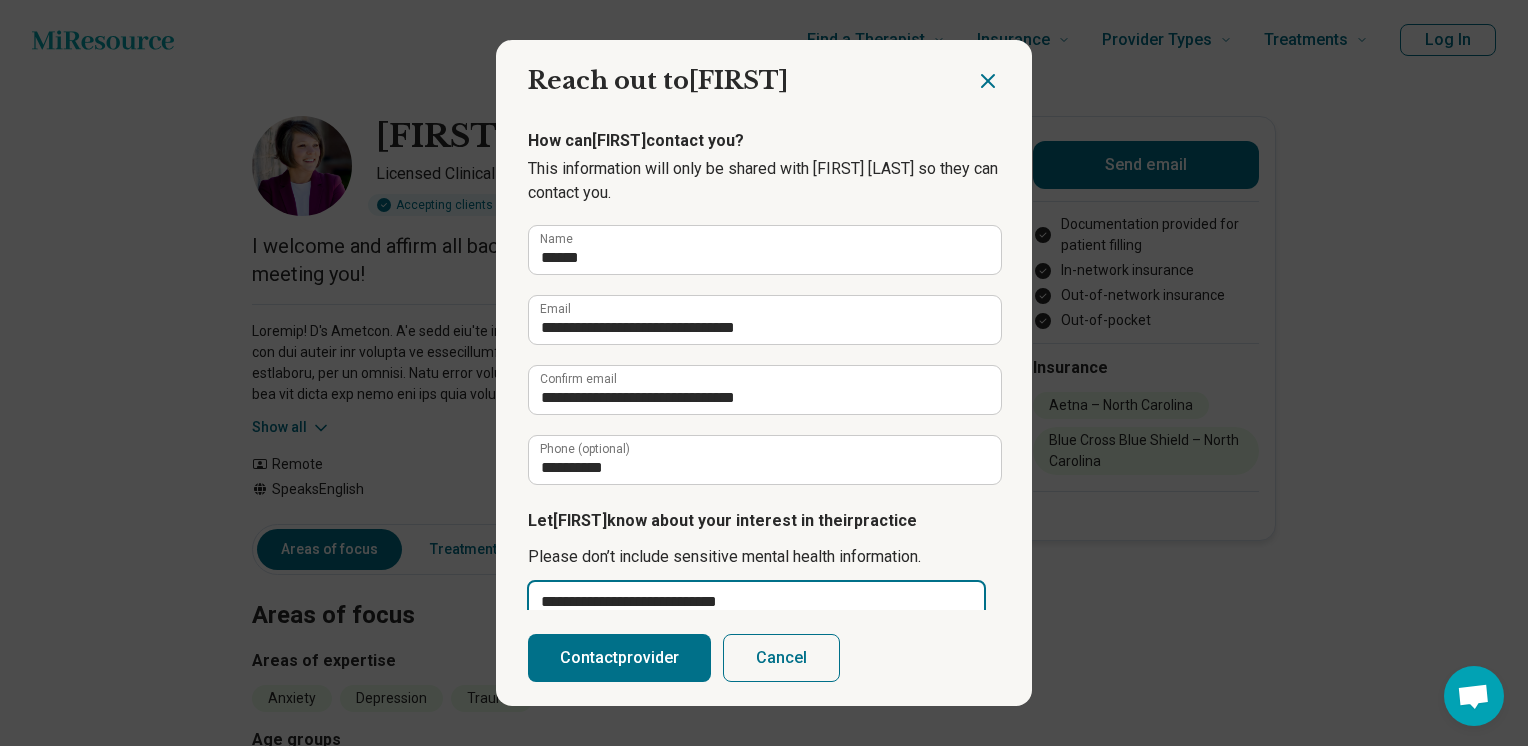 type on "**********" 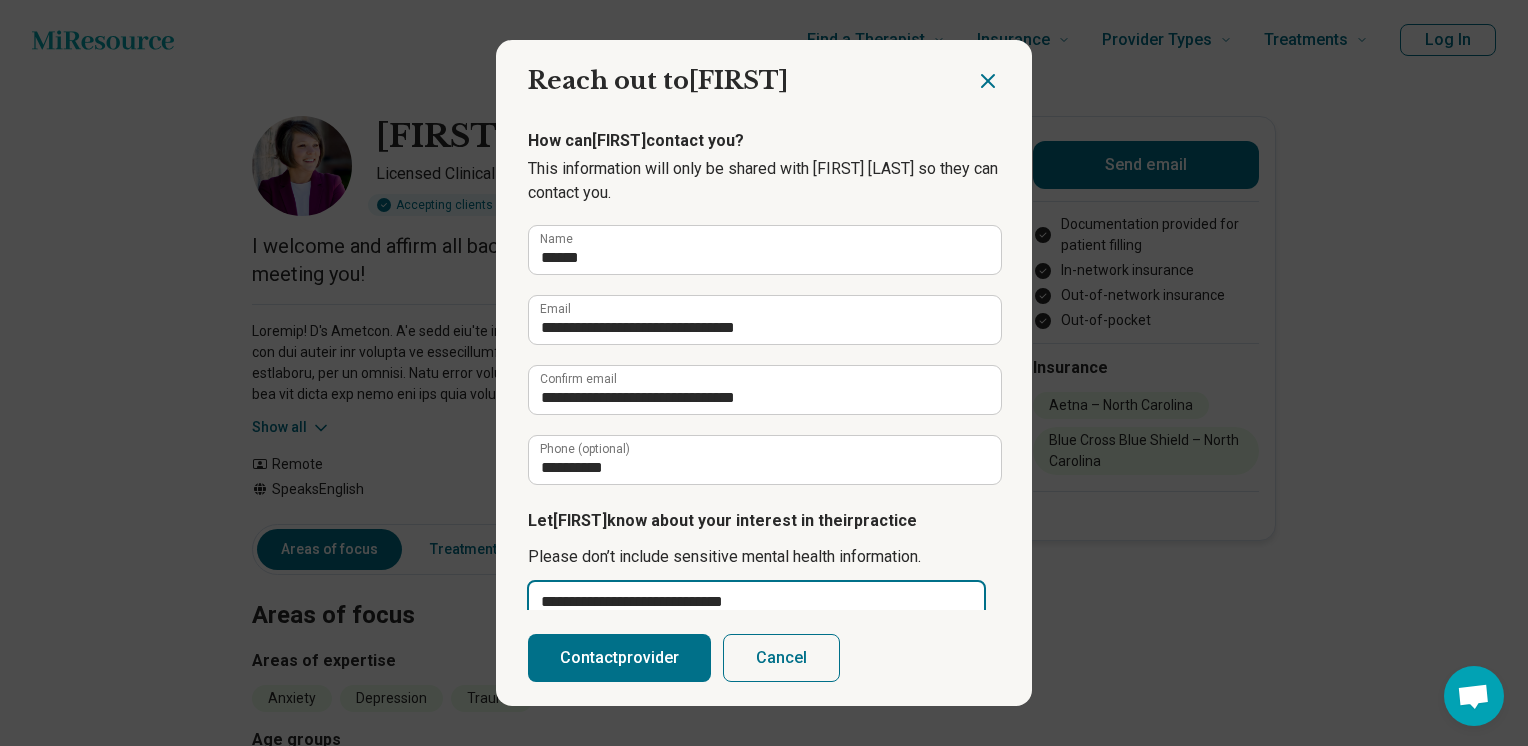 type on "**********" 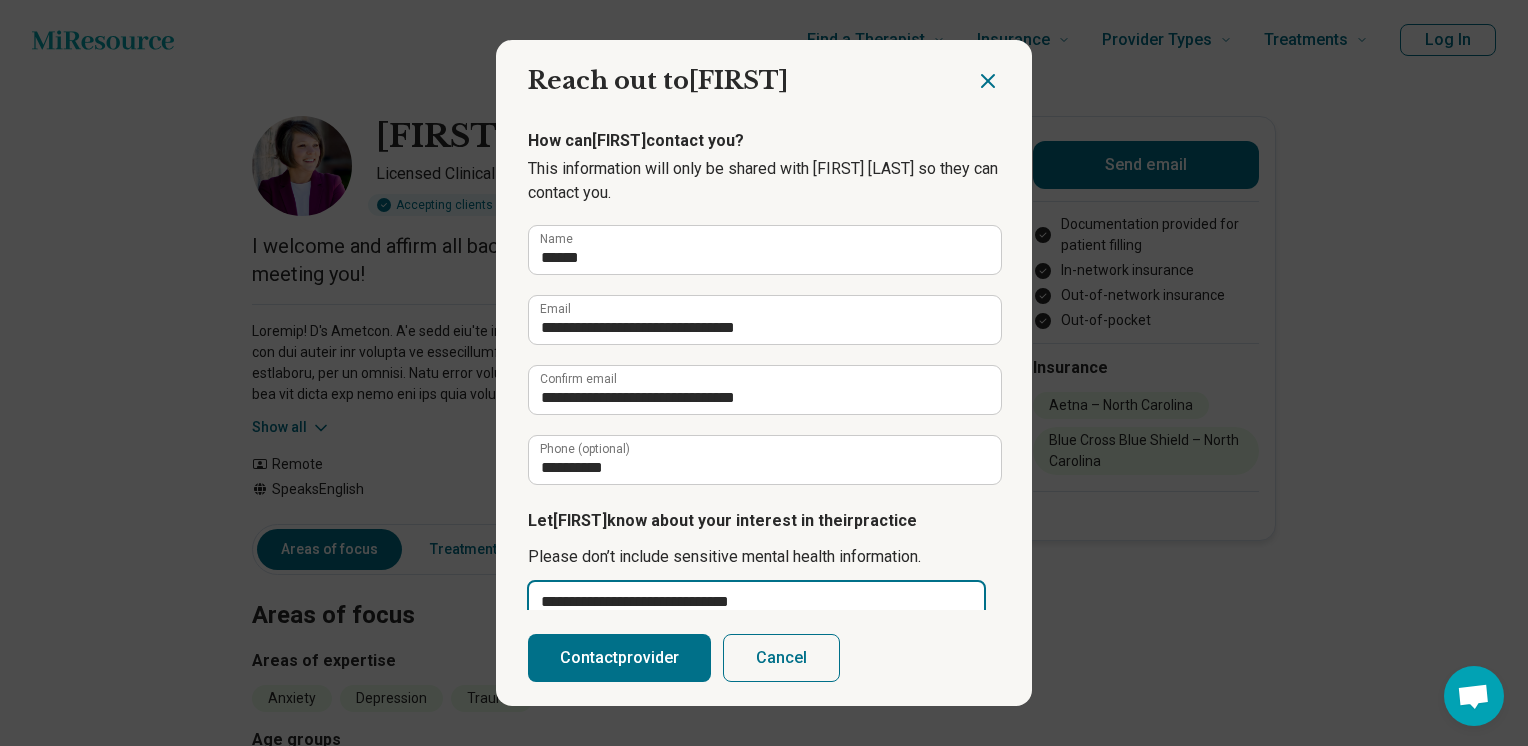 click on "**********" at bounding box center [756, 649] 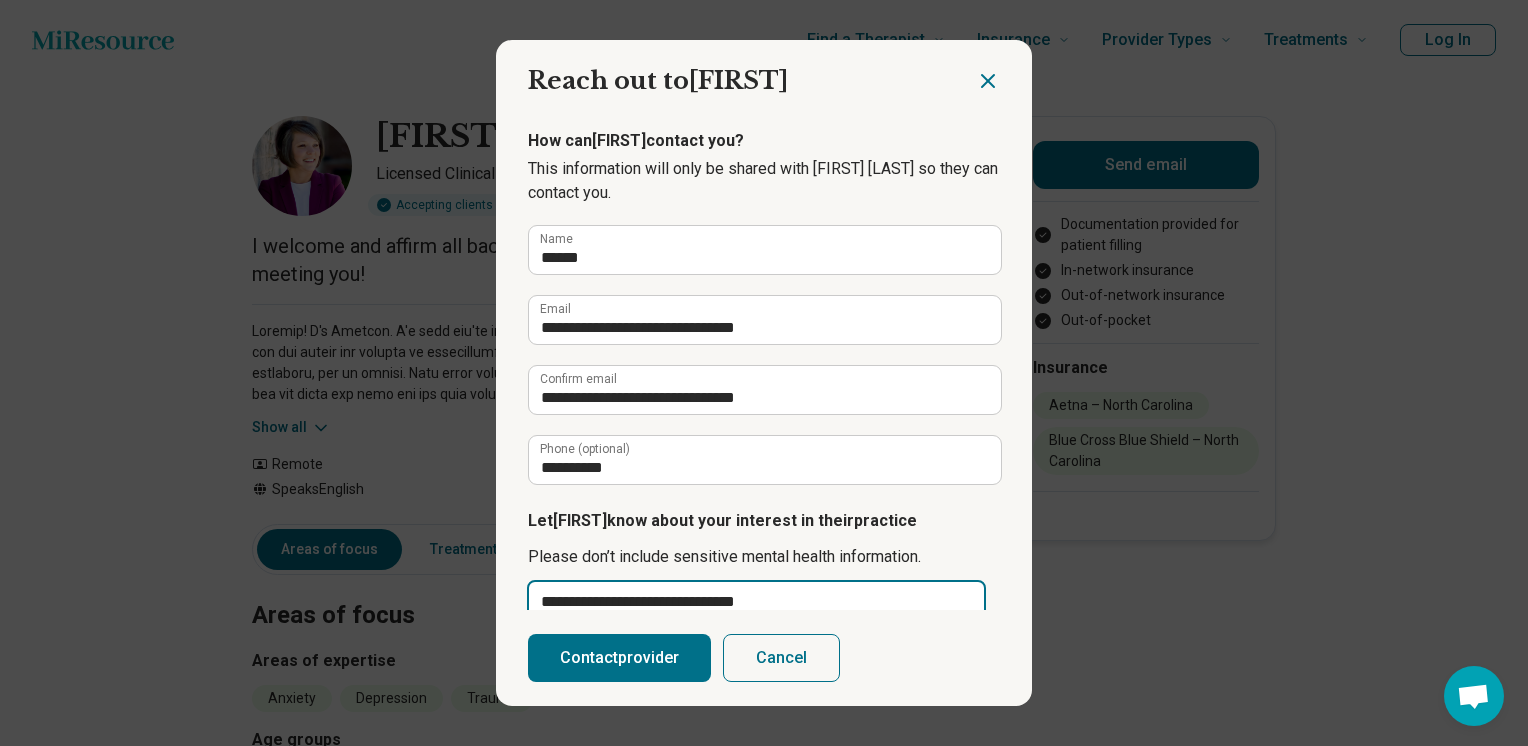 type on "**********" 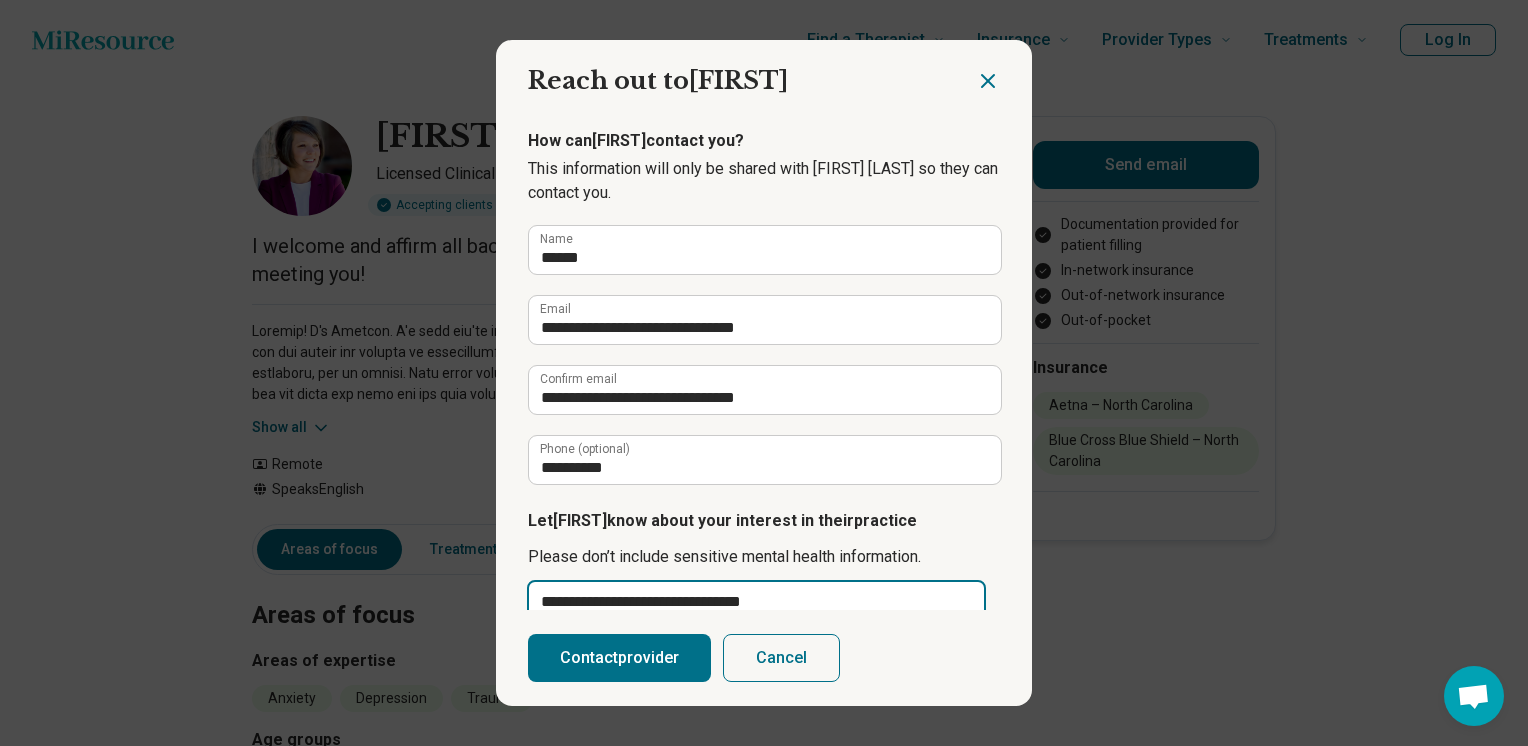 type on "**********" 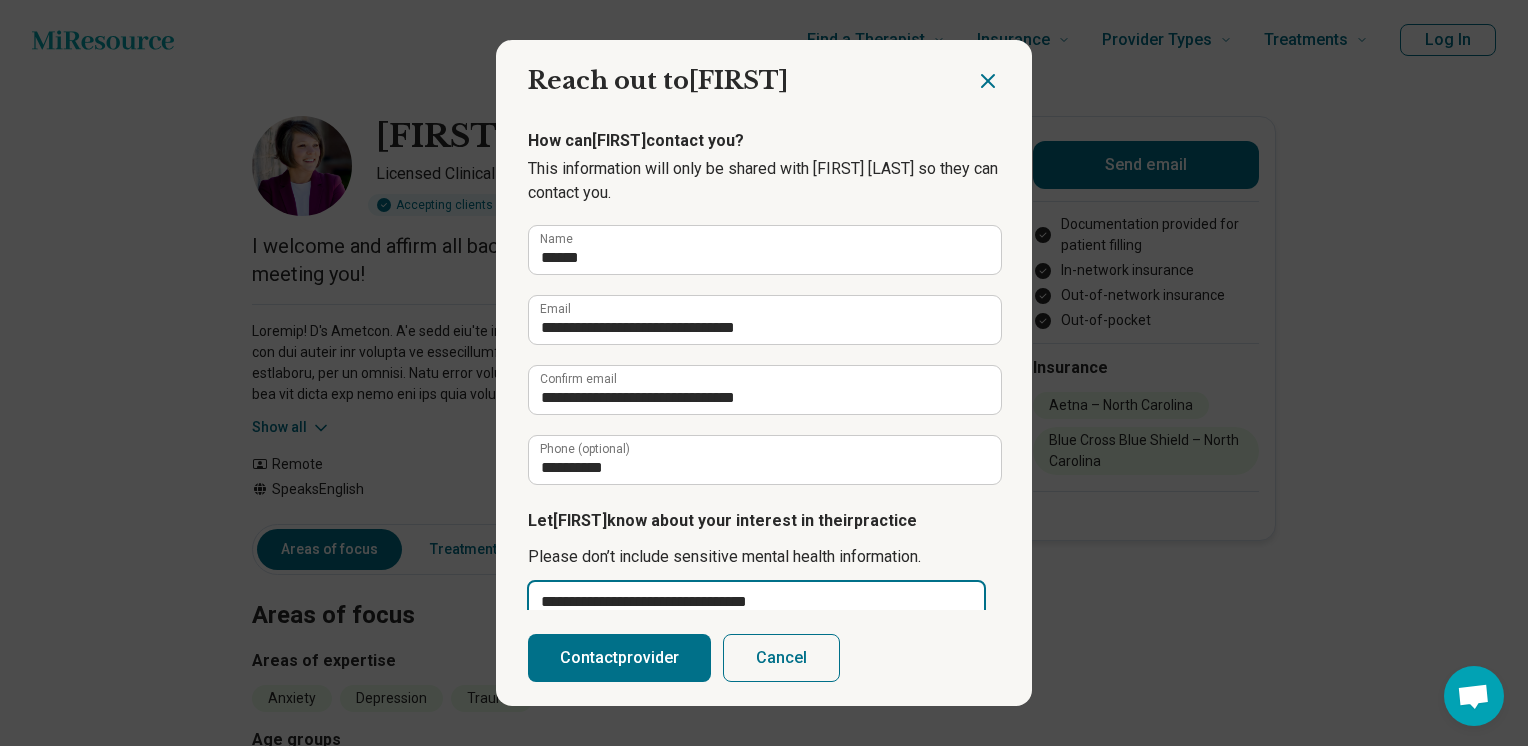type on "**********" 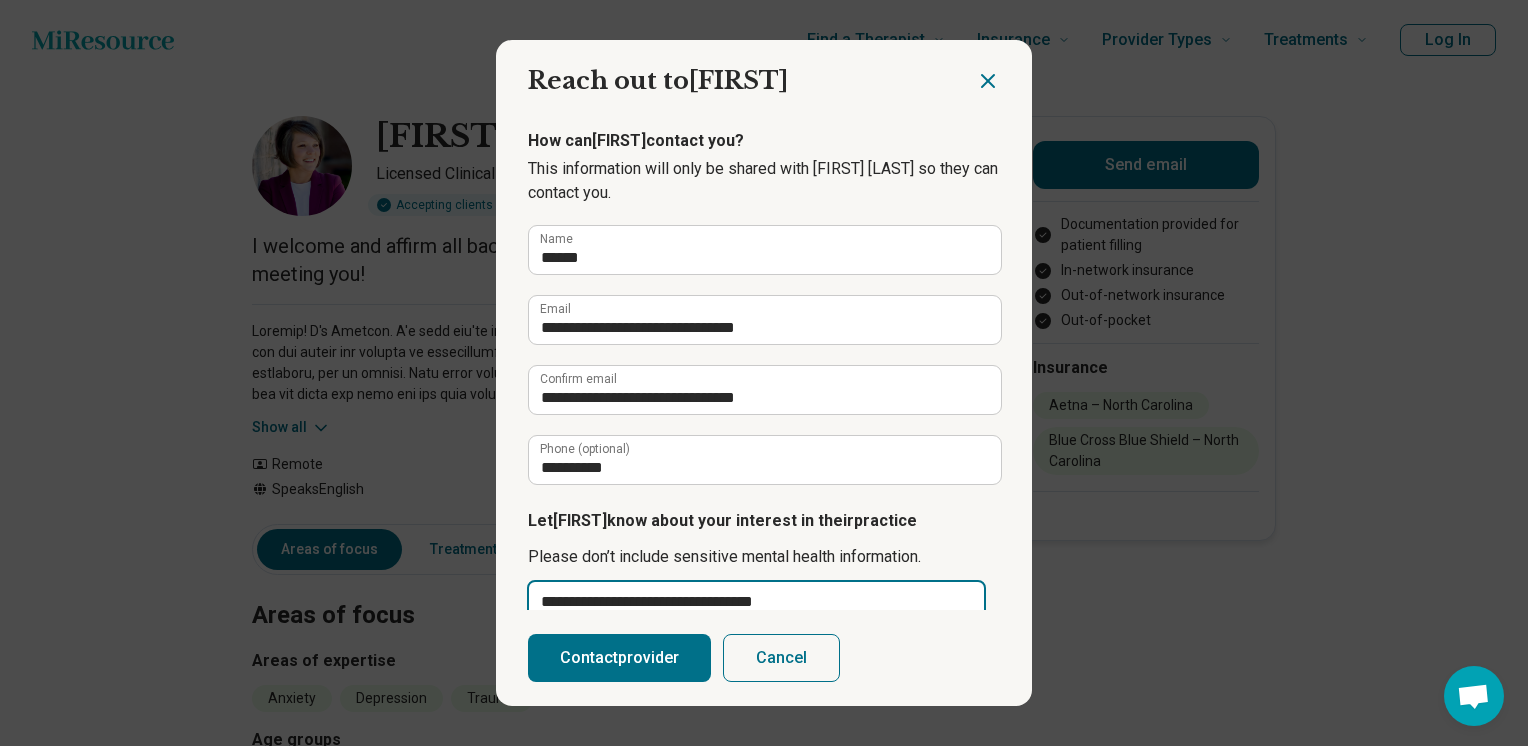 type on "**********" 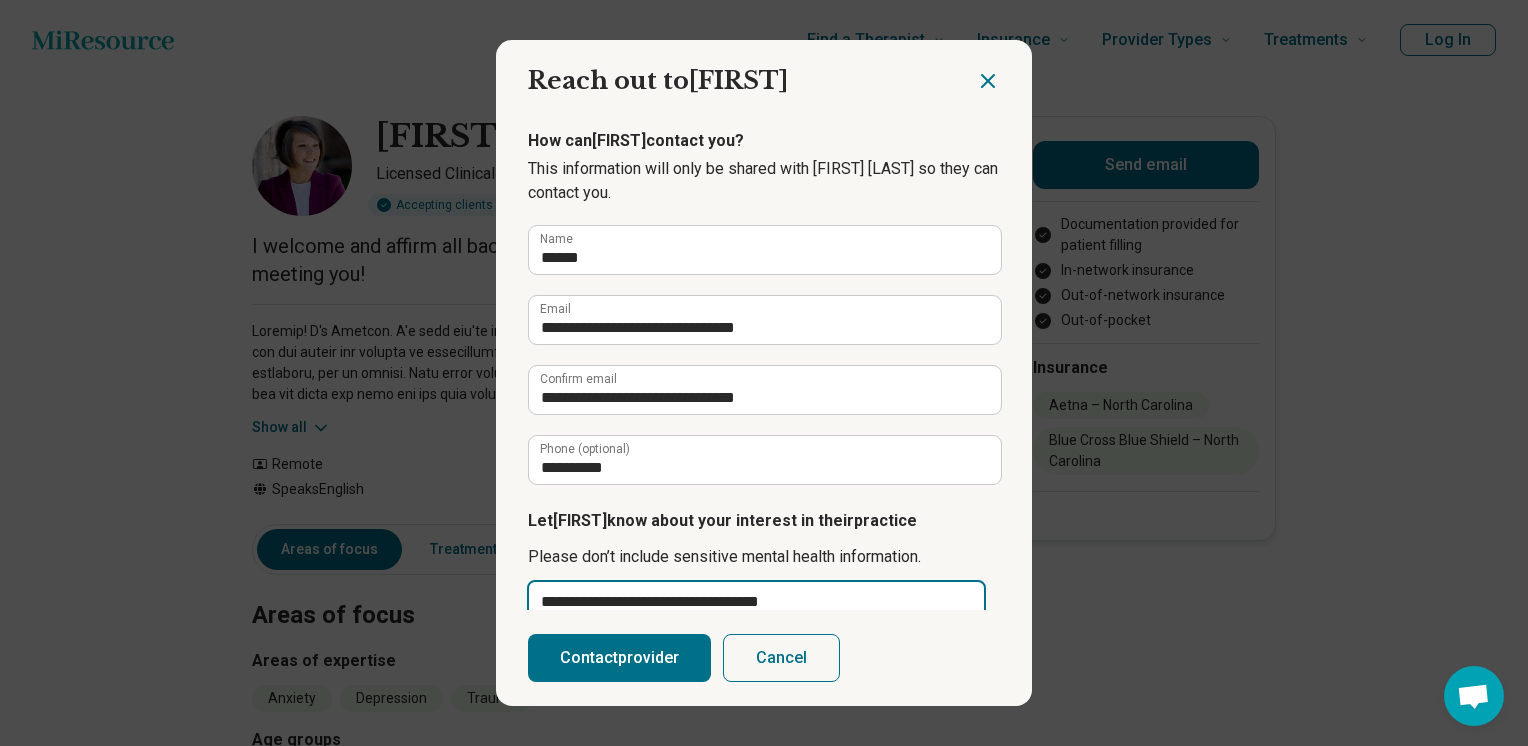 type on "**********" 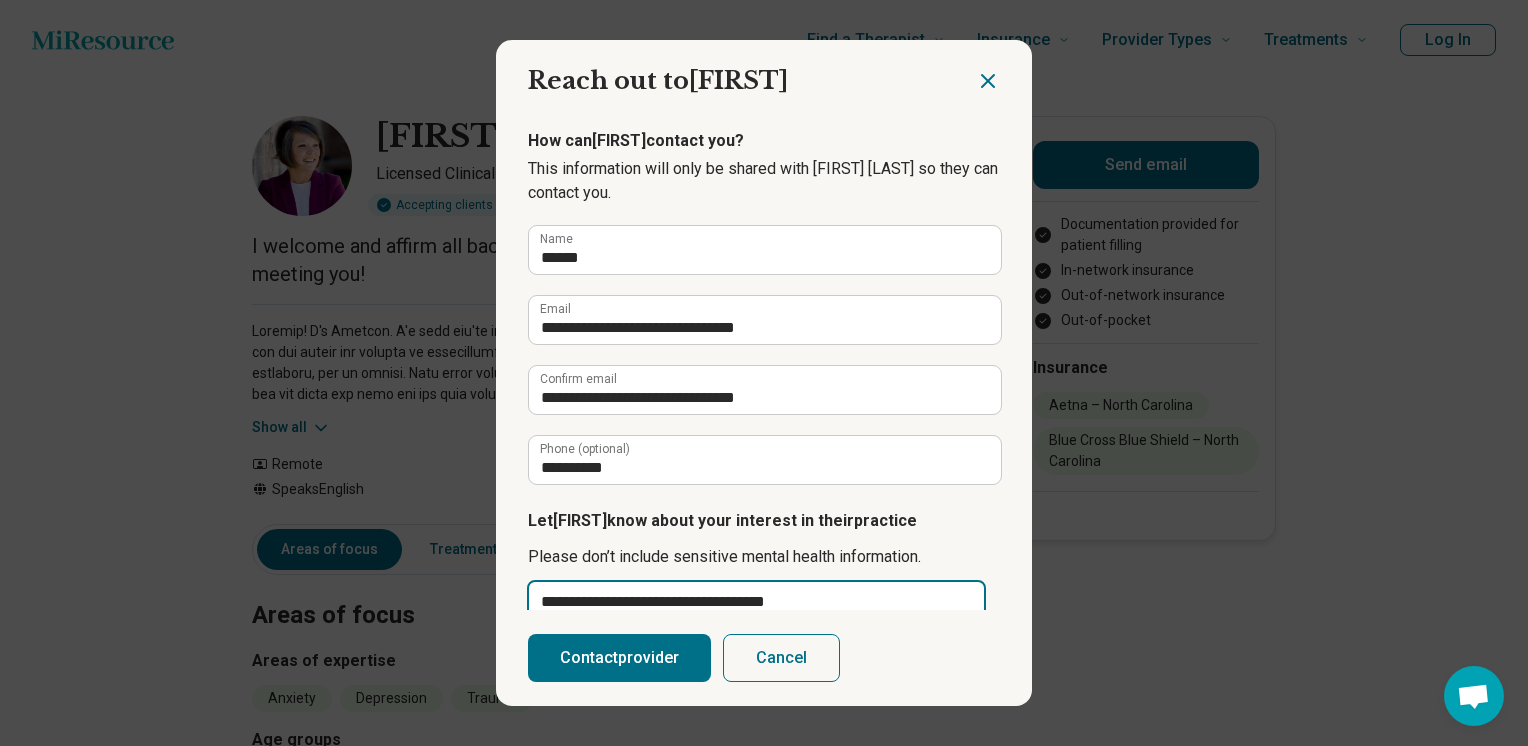 type on "**********" 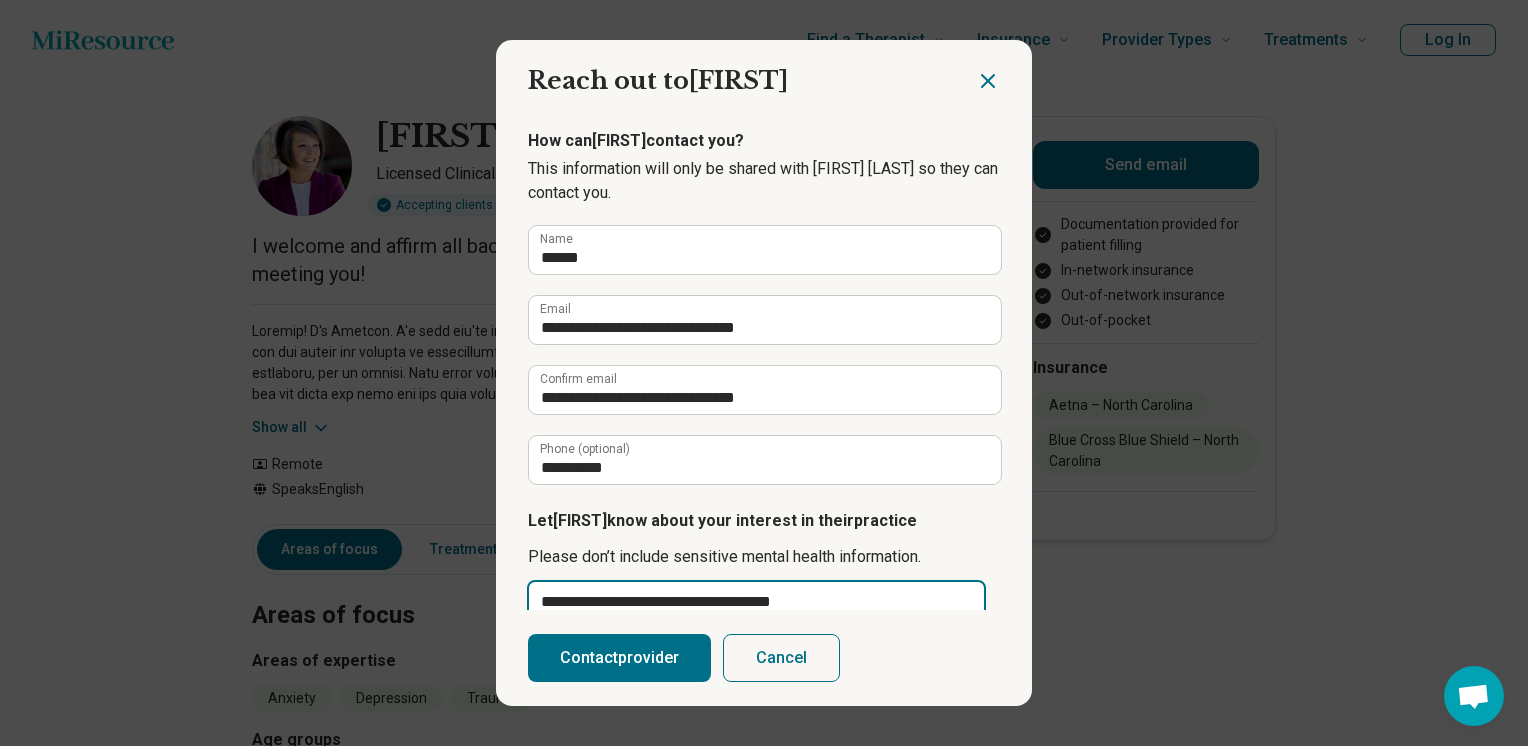 type on "**********" 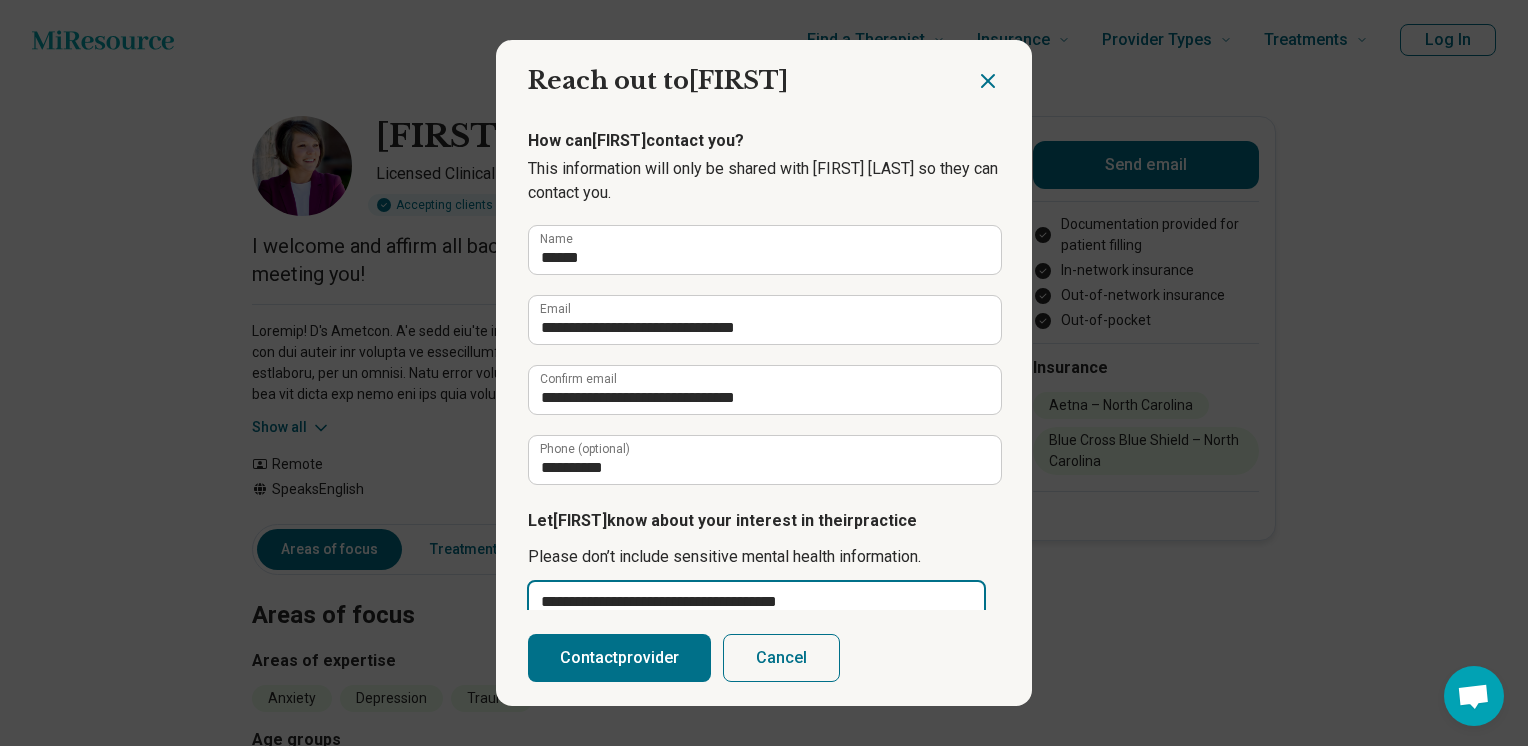 type on "**********" 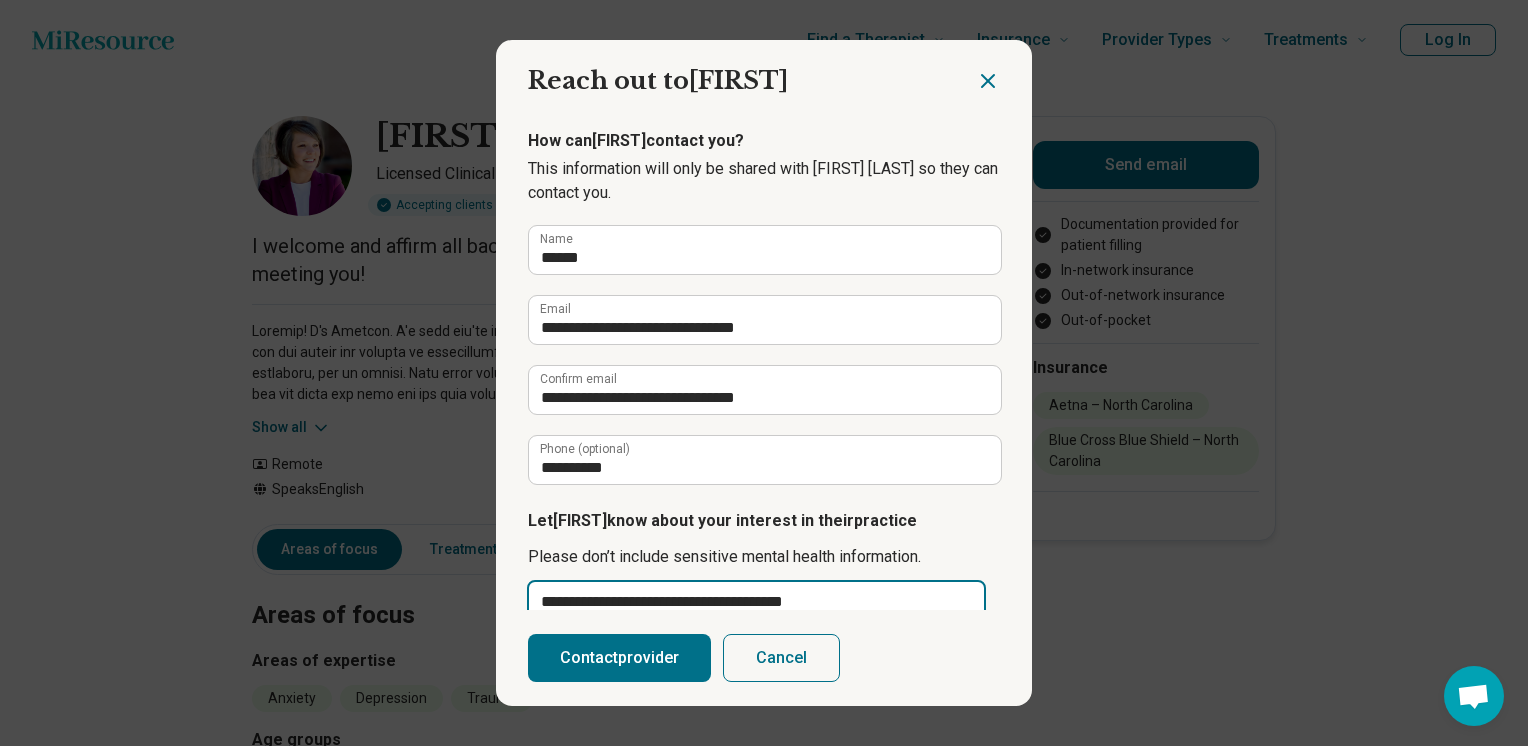 type on "**********" 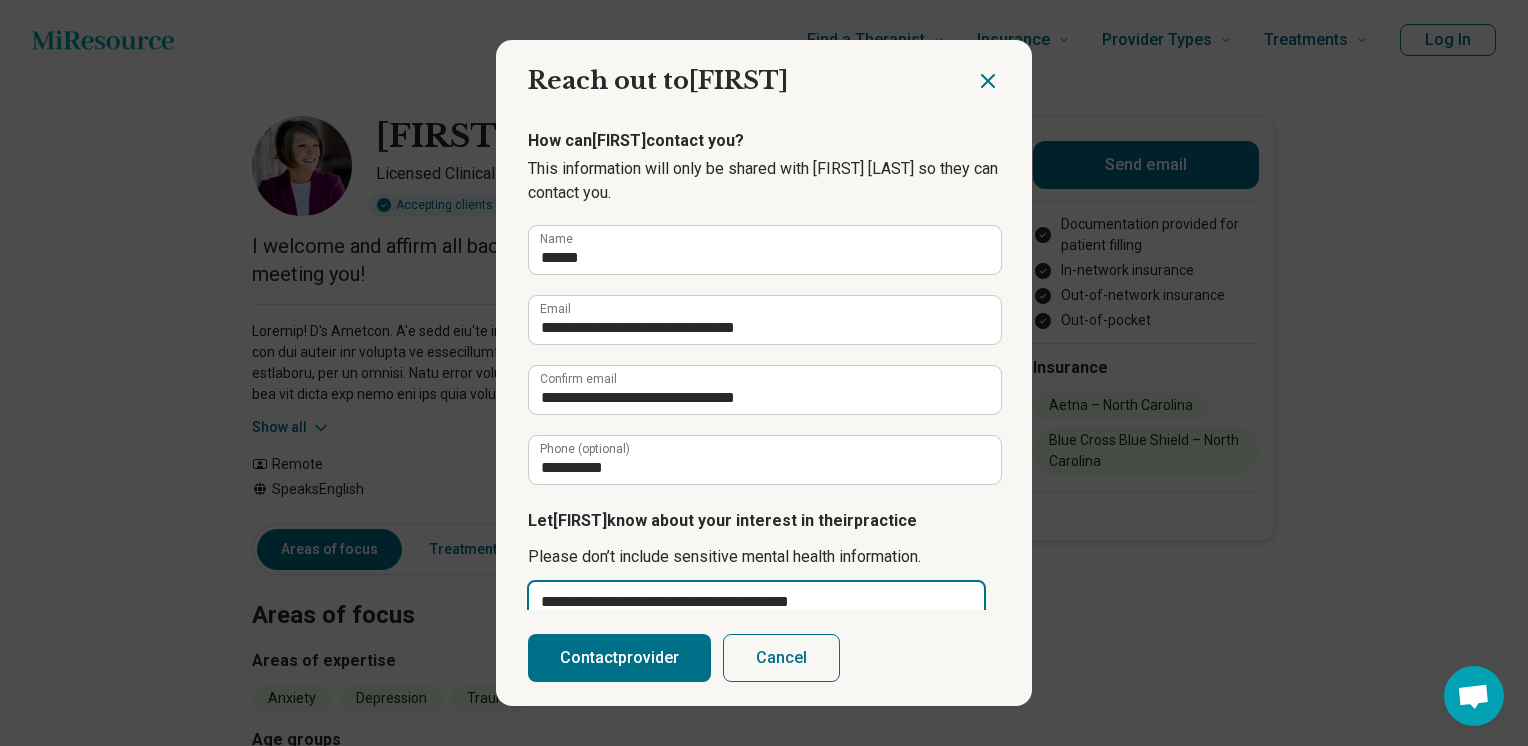 type on "**********" 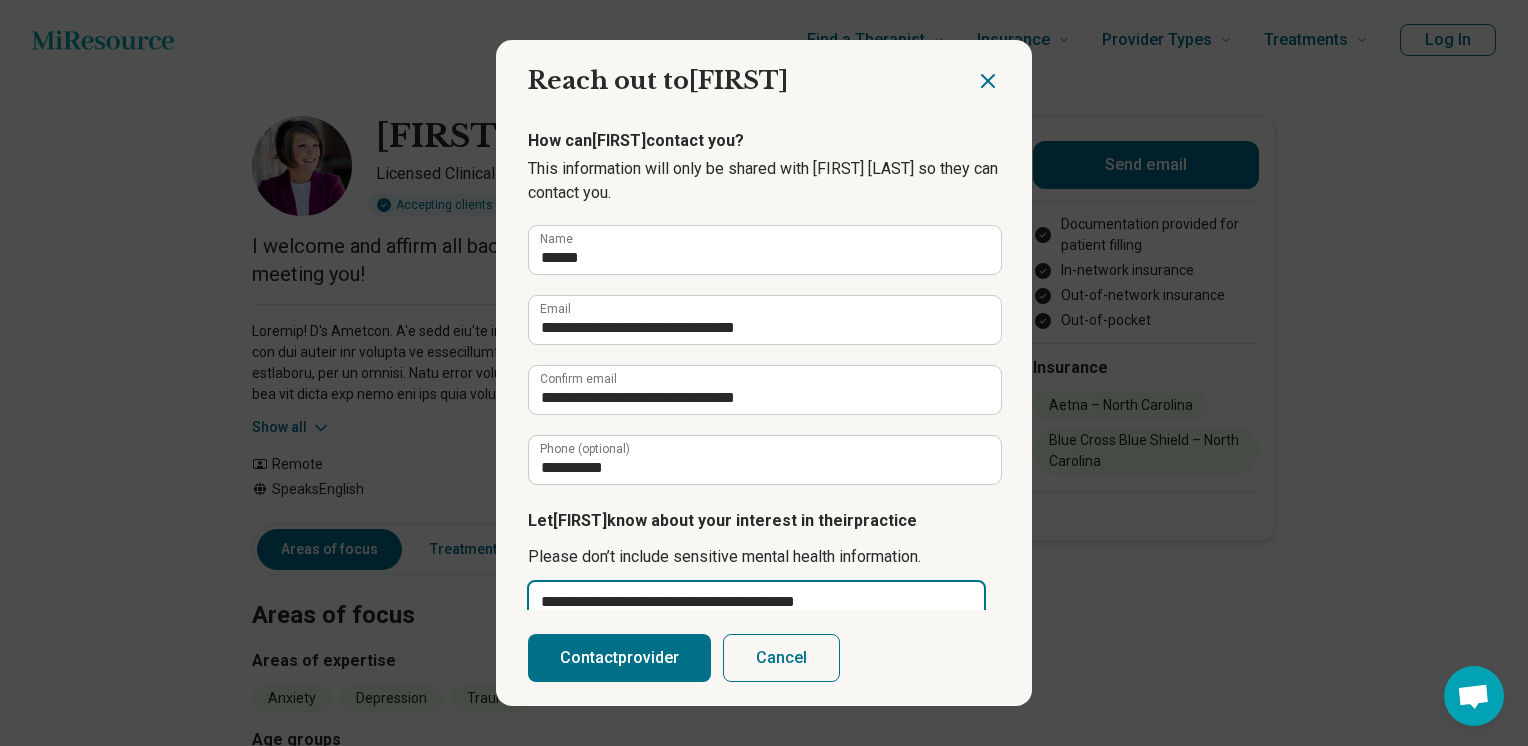type on "**********" 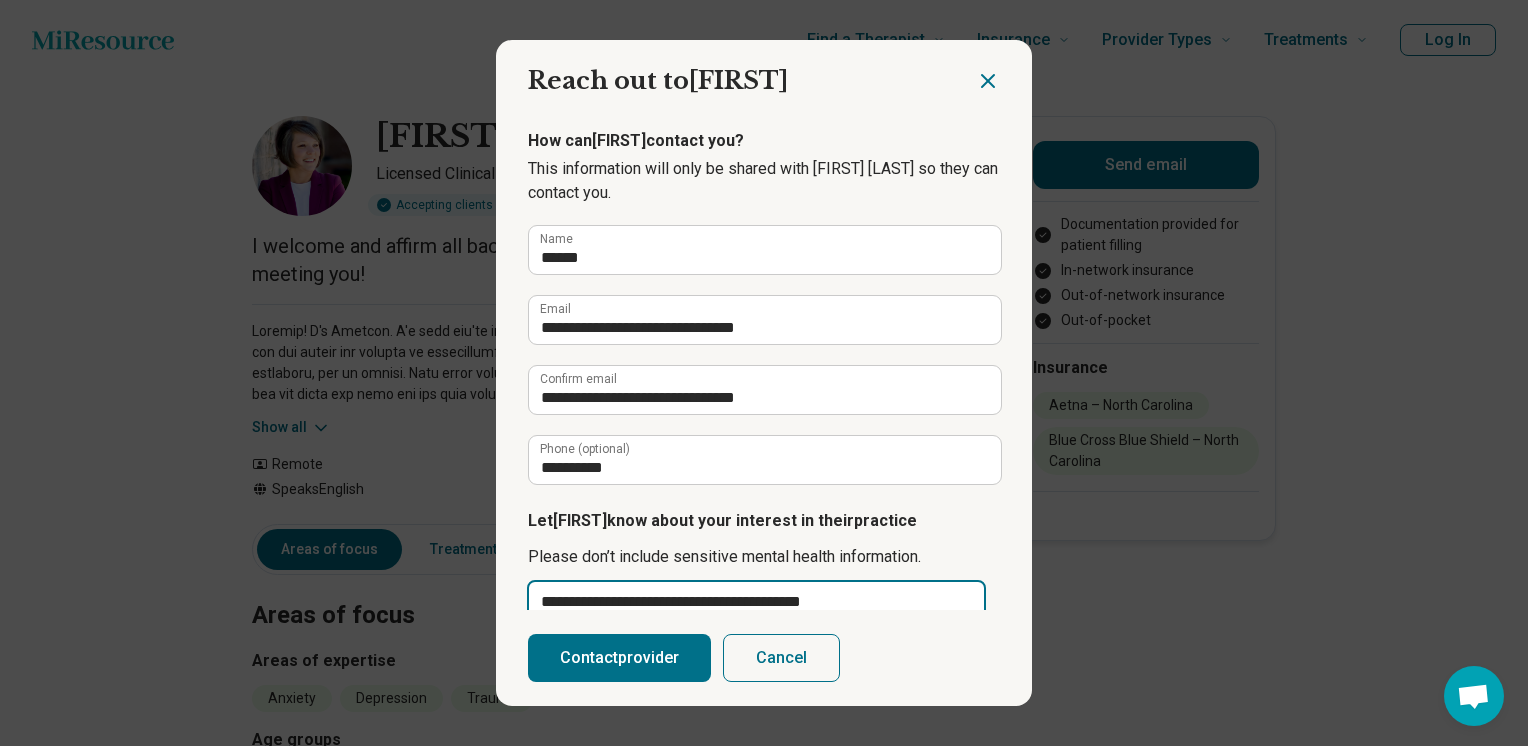 type on "**********" 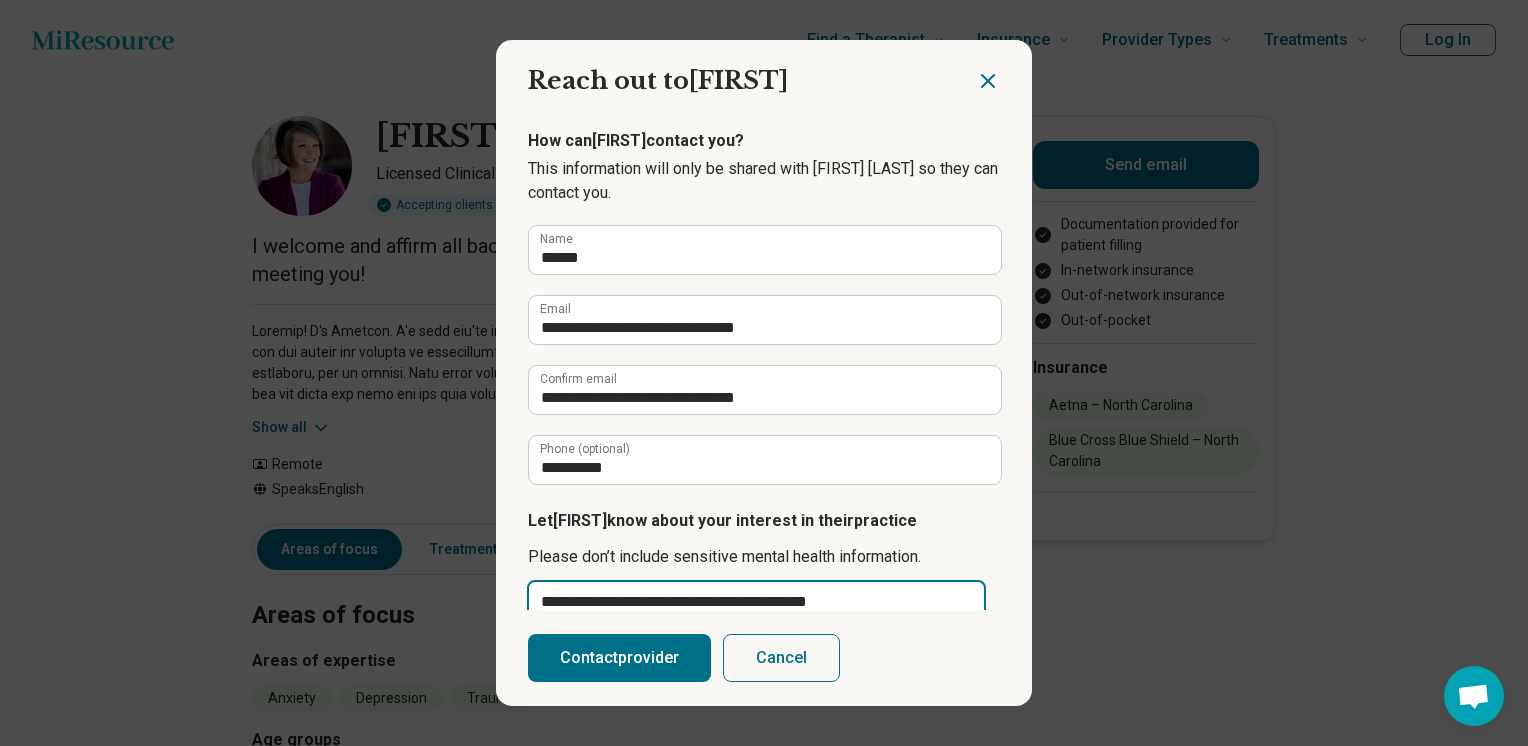 type on "**********" 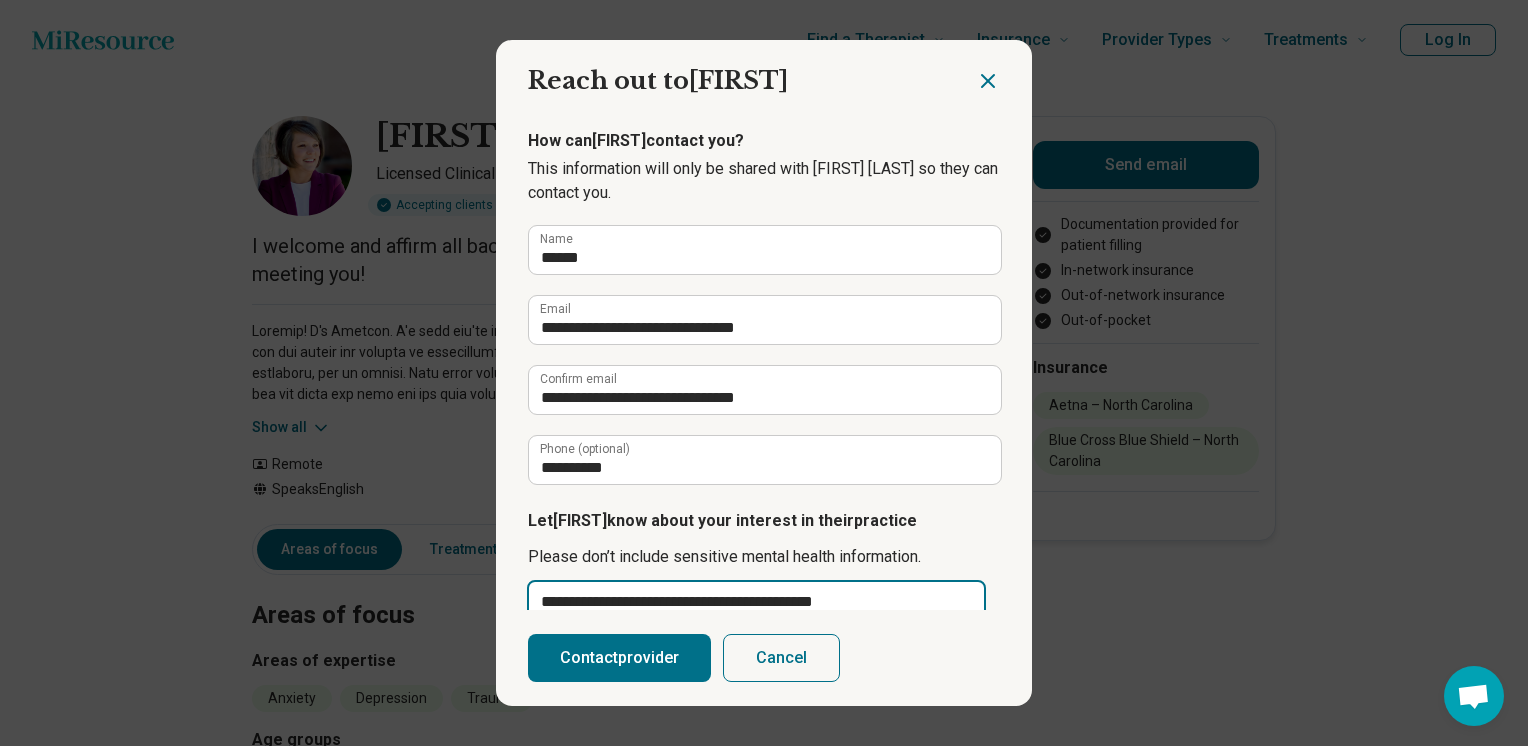 type on "**********" 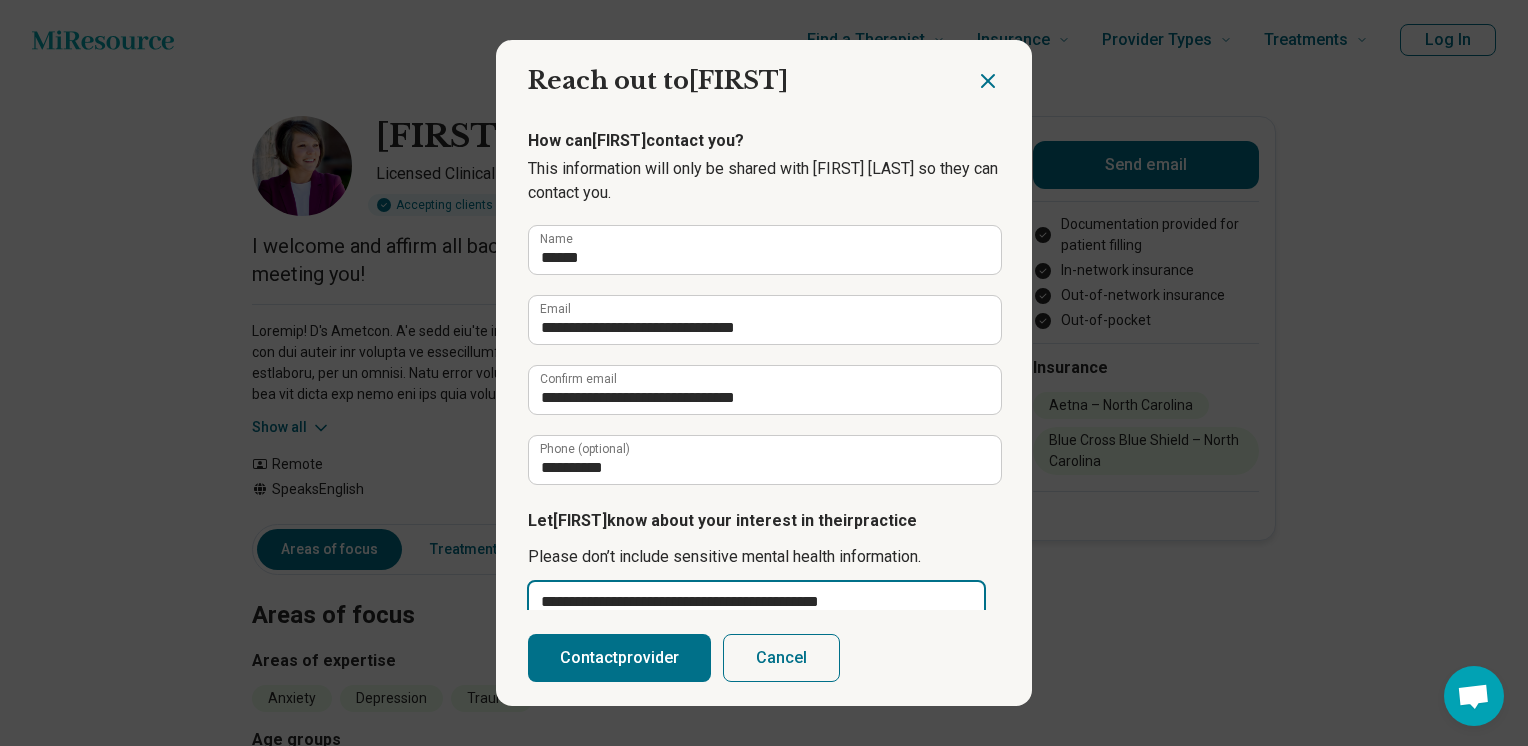 type on "**********" 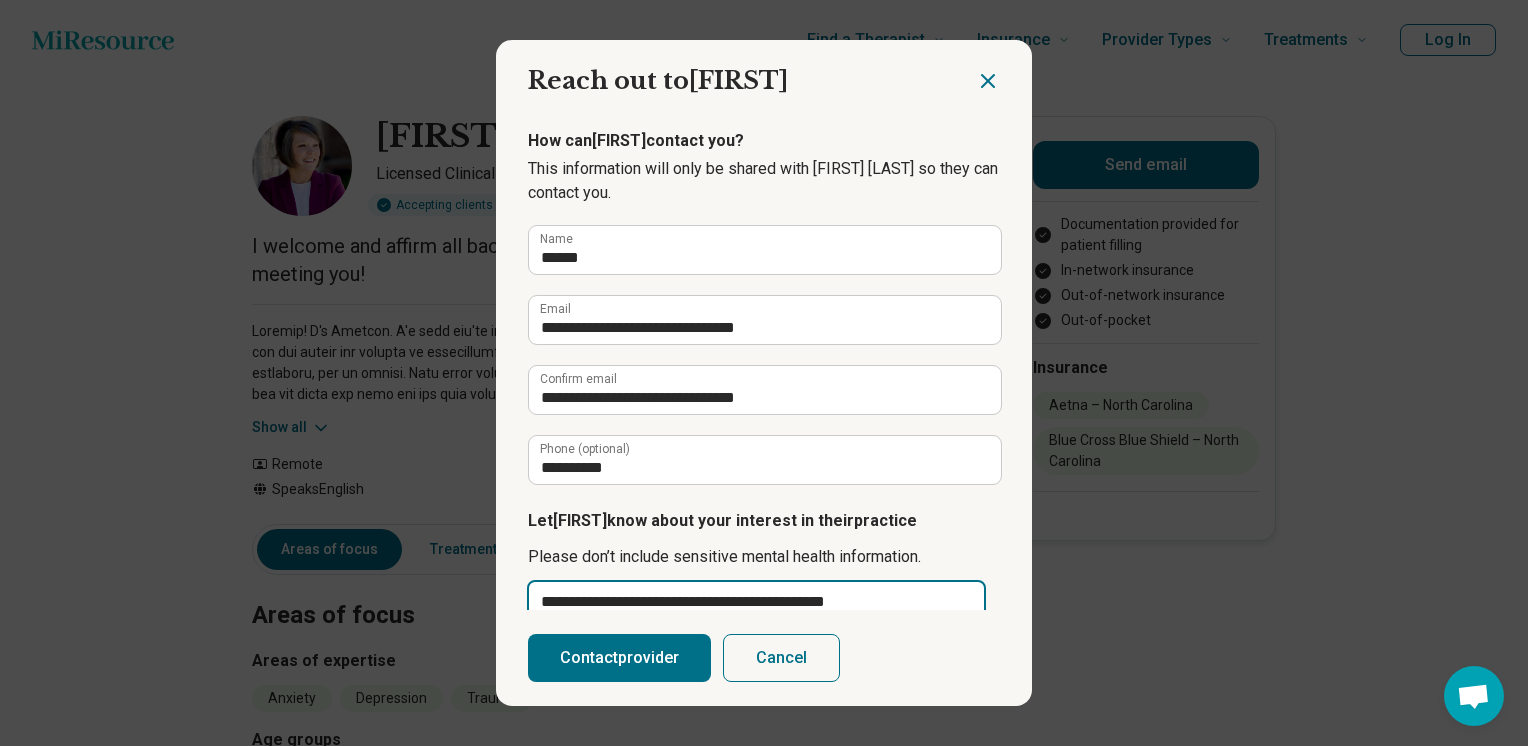 type on "**********" 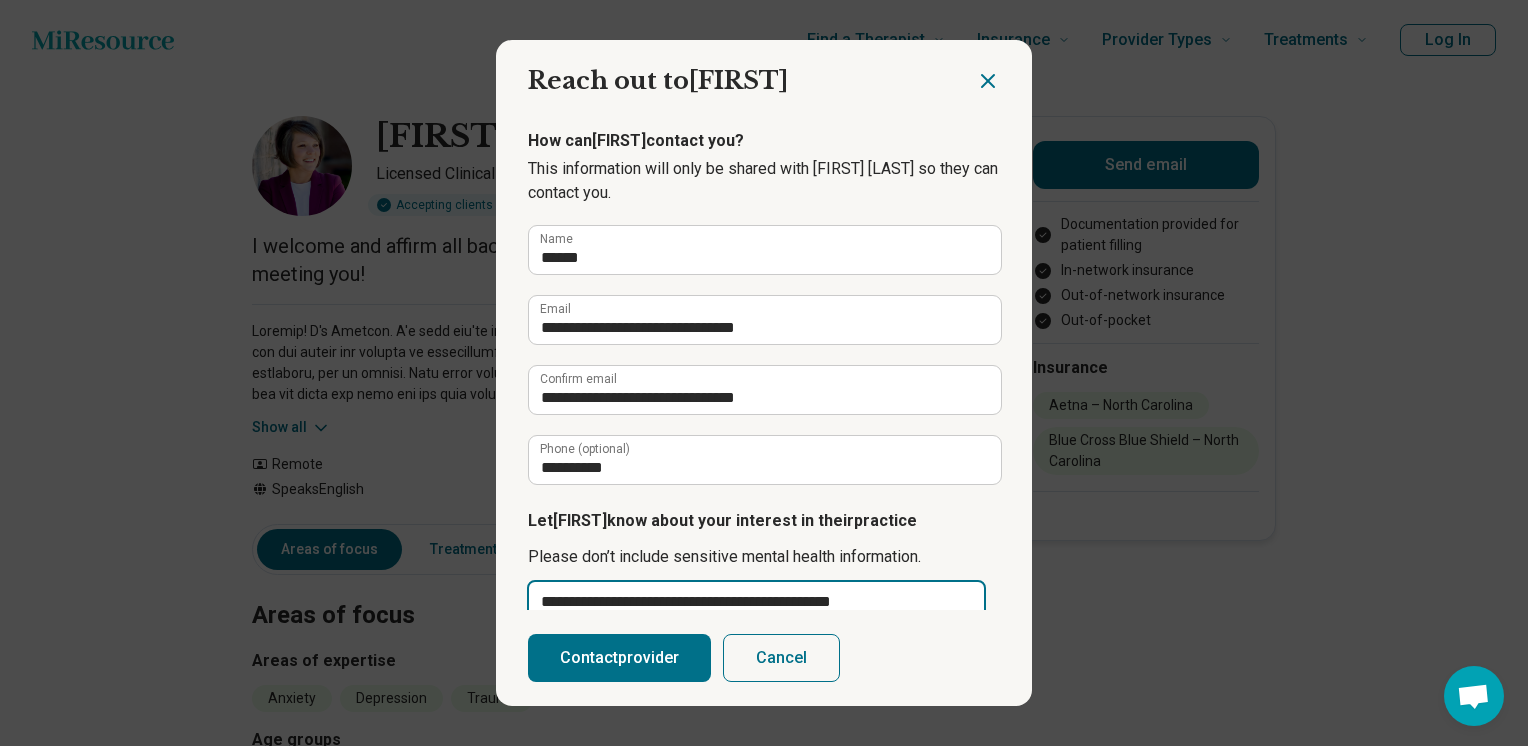 type on "**********" 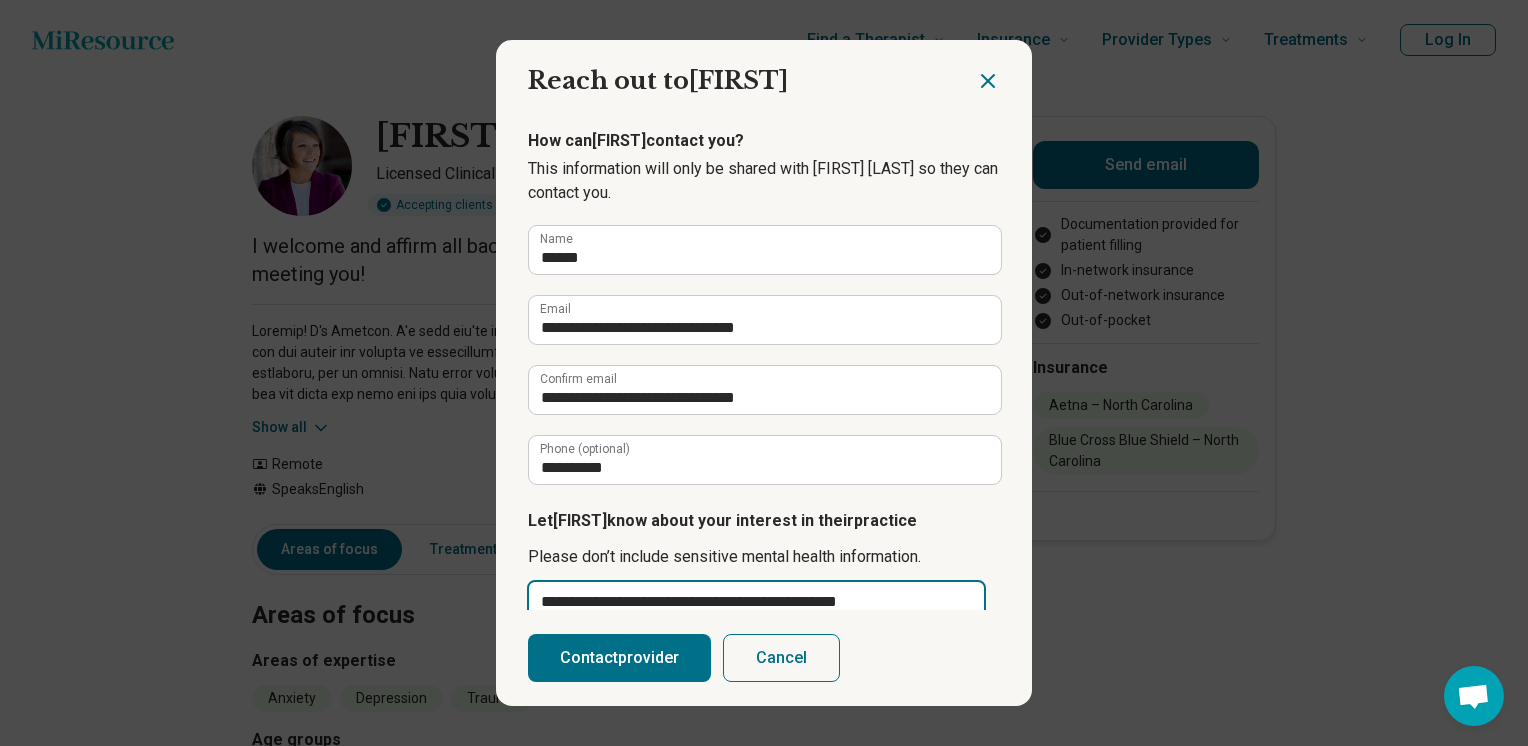 type on "**********" 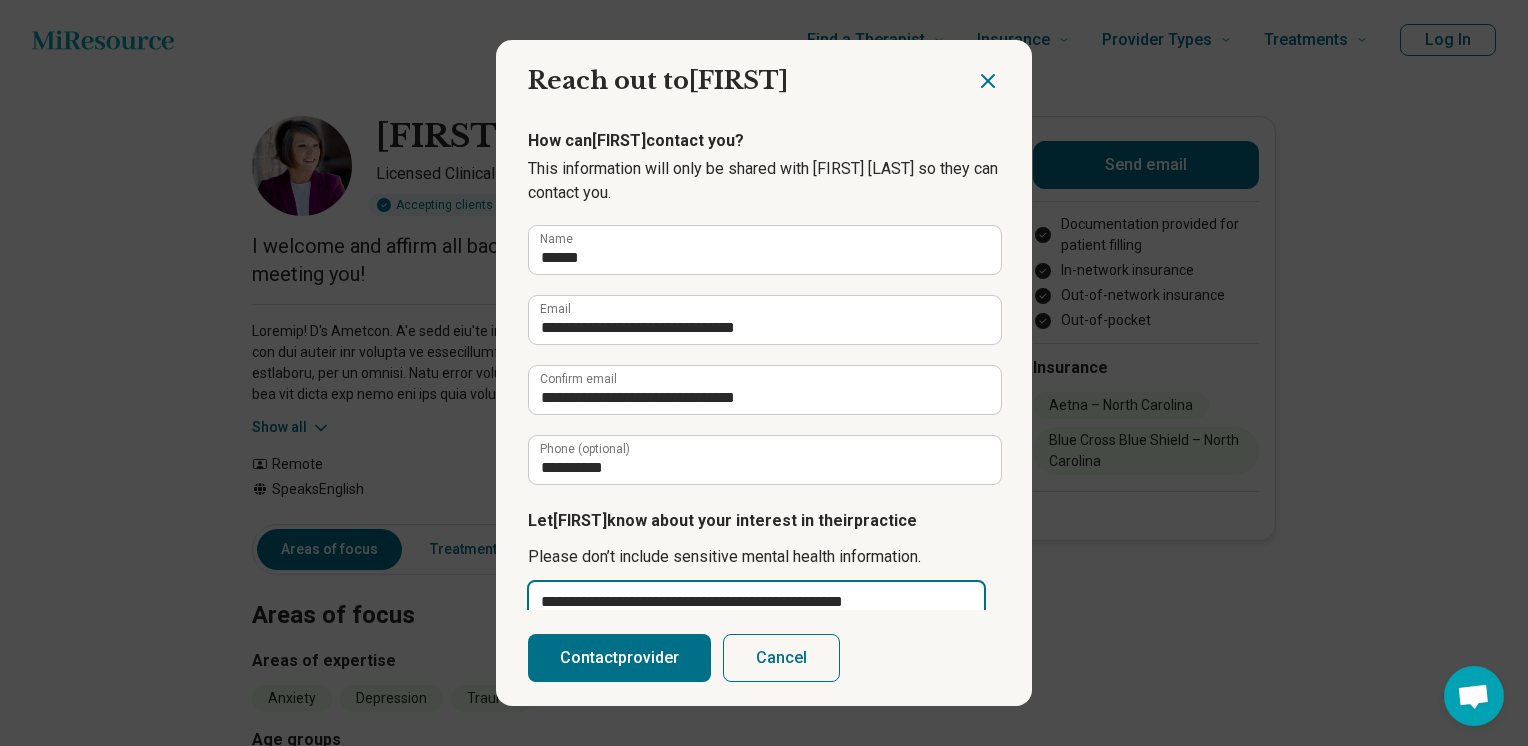 type on "**********" 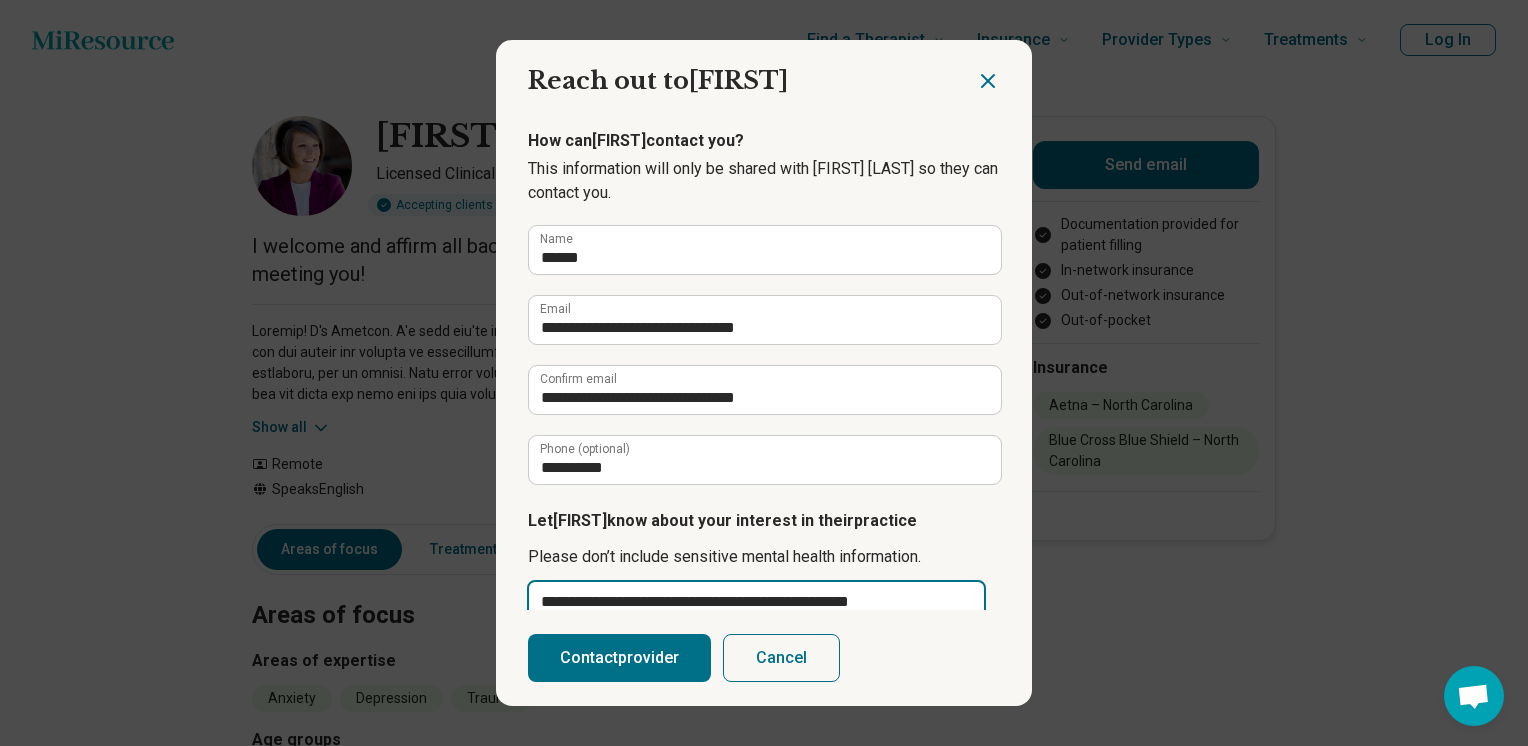 type on "**********" 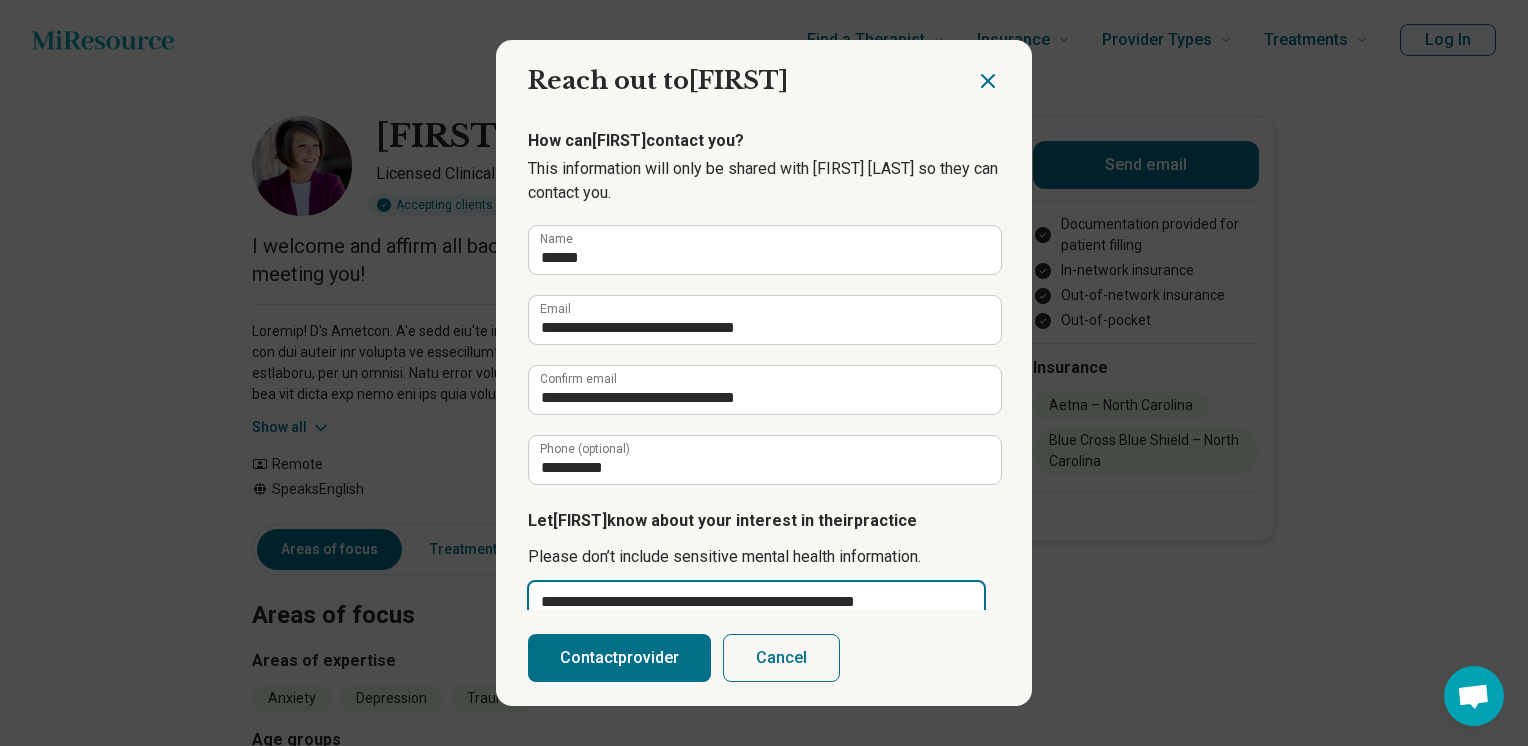 type on "**********" 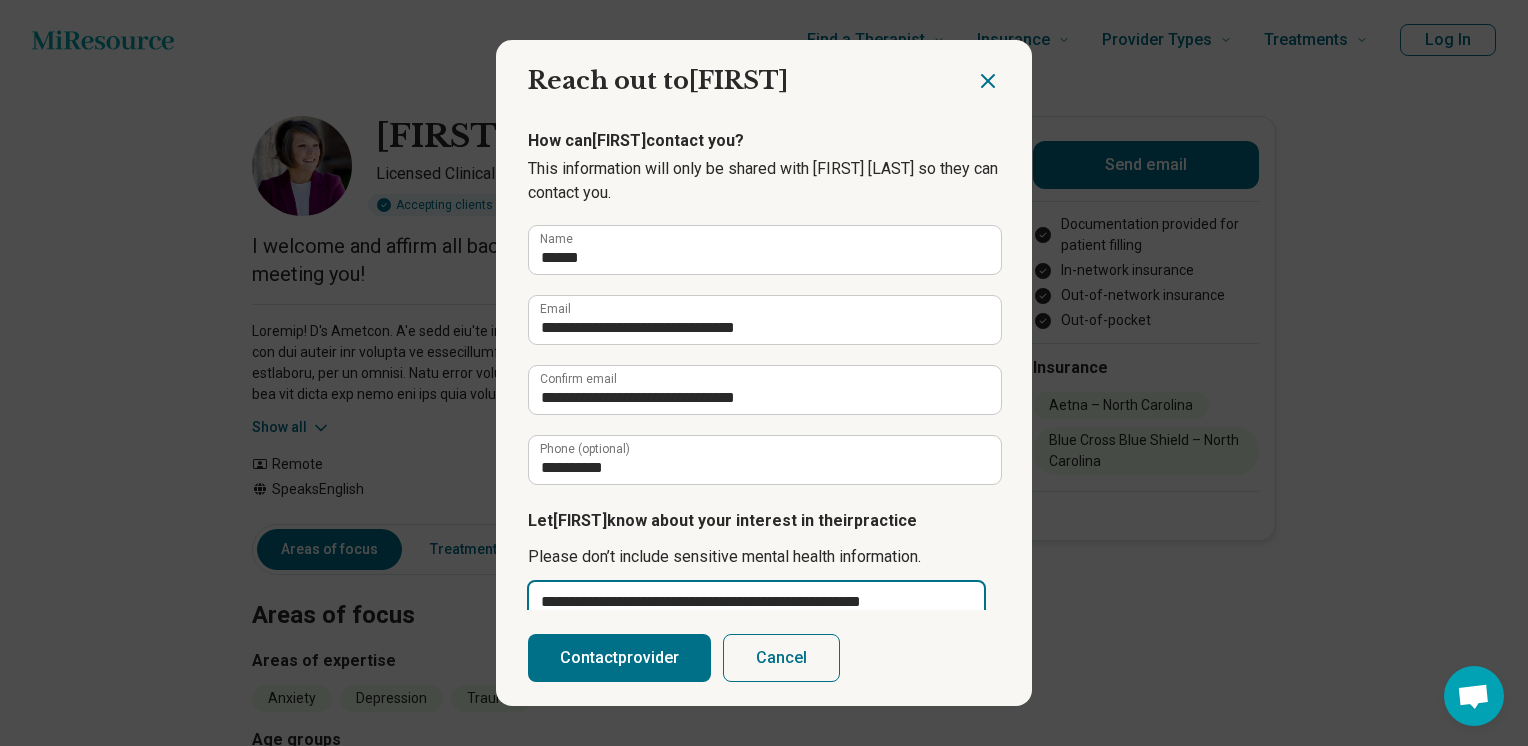 type on "**********" 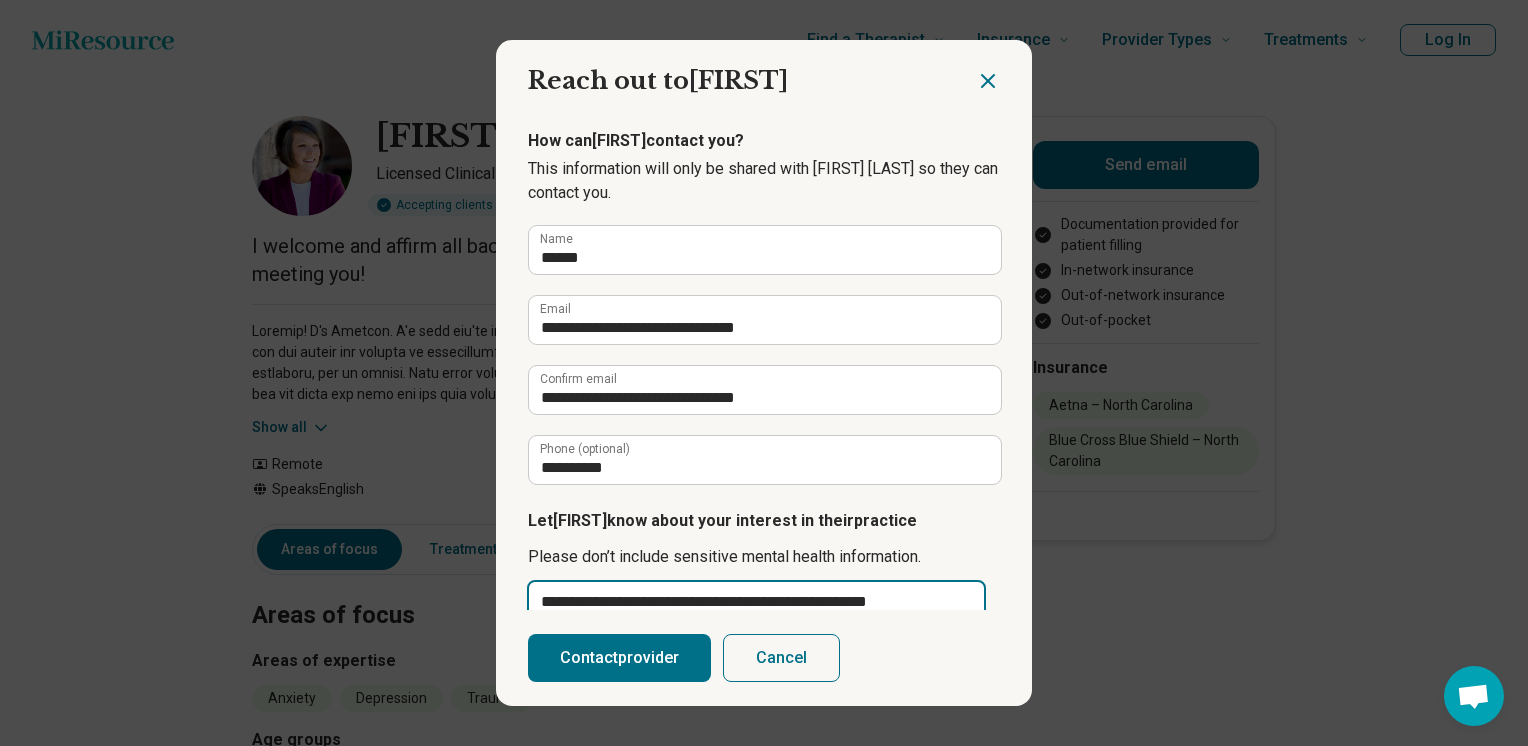 type on "**********" 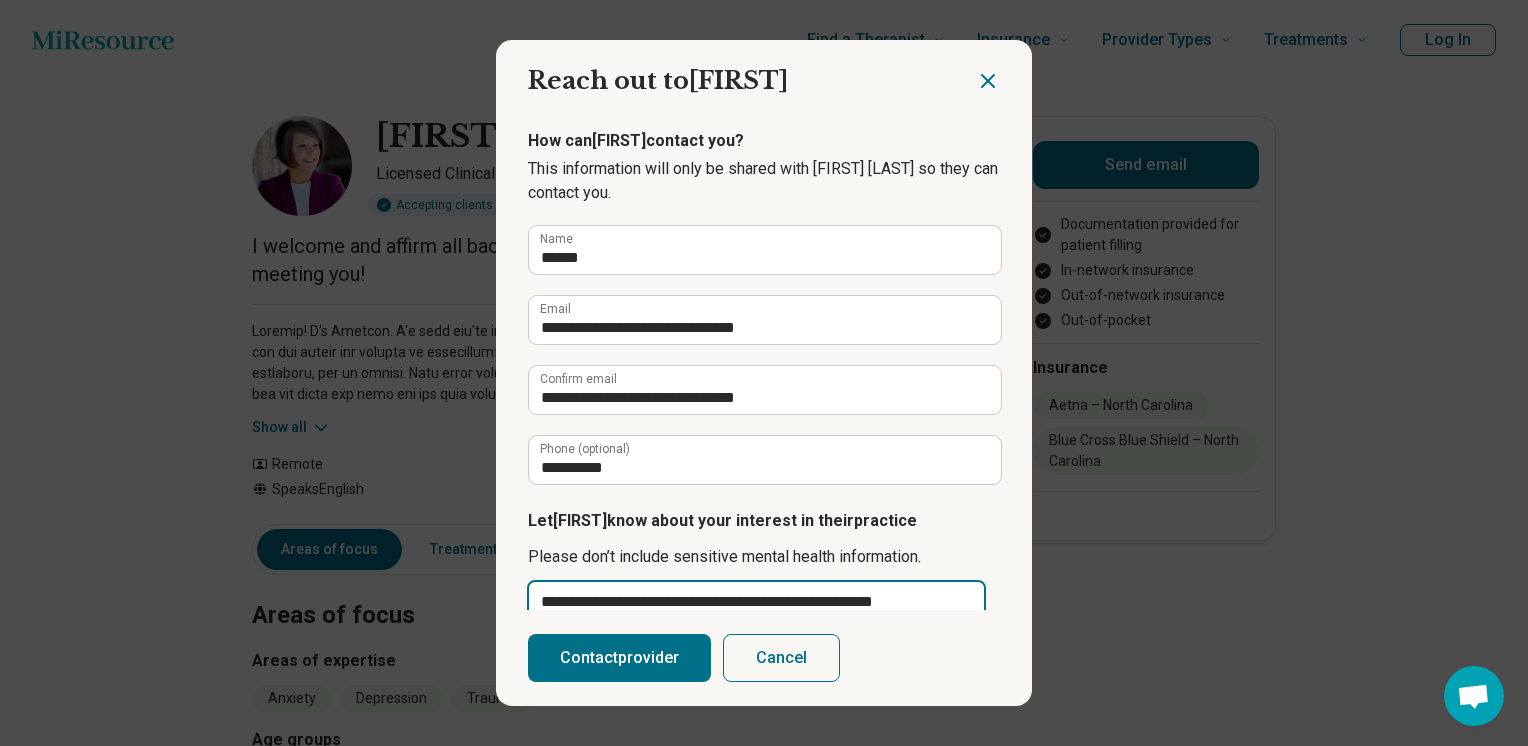 type on "*" 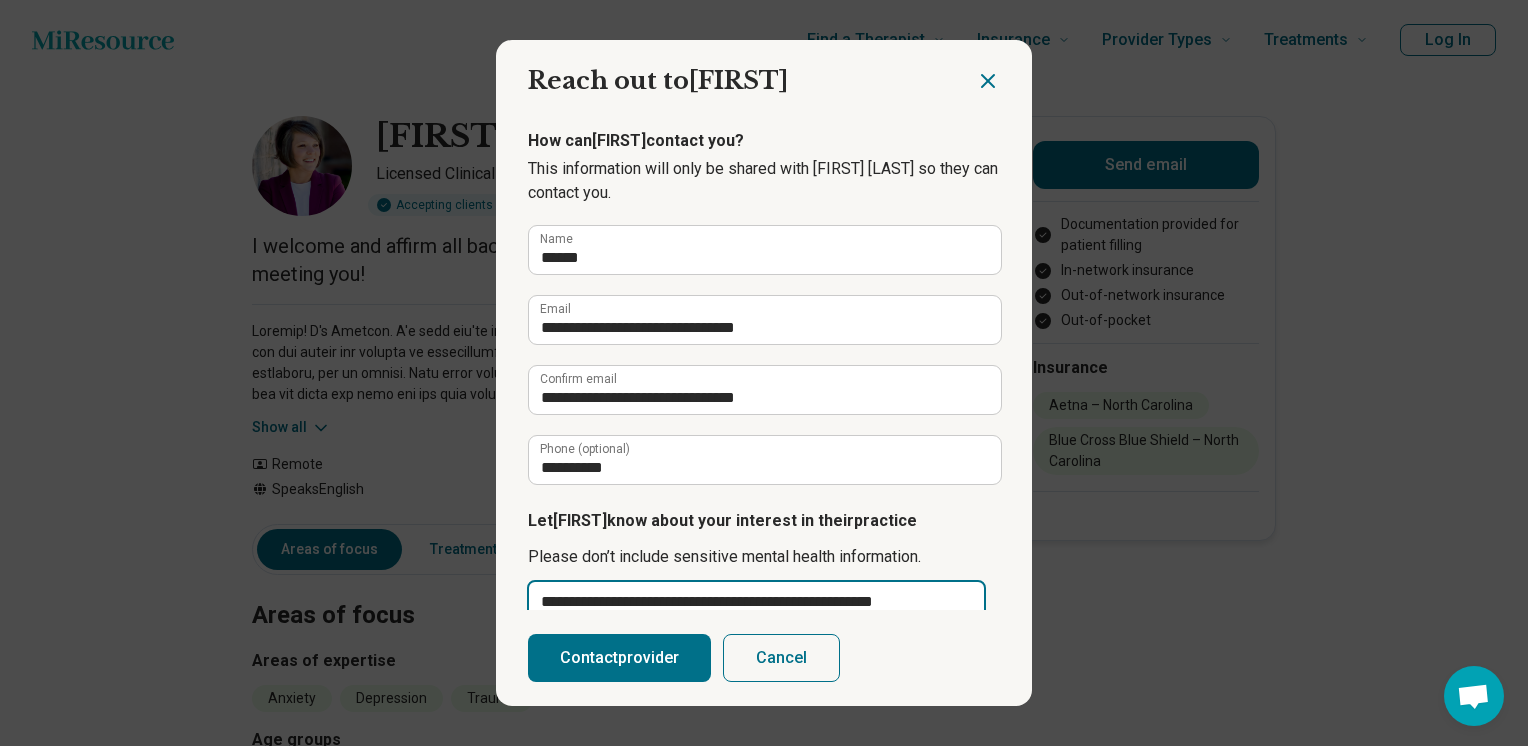type on "**********" 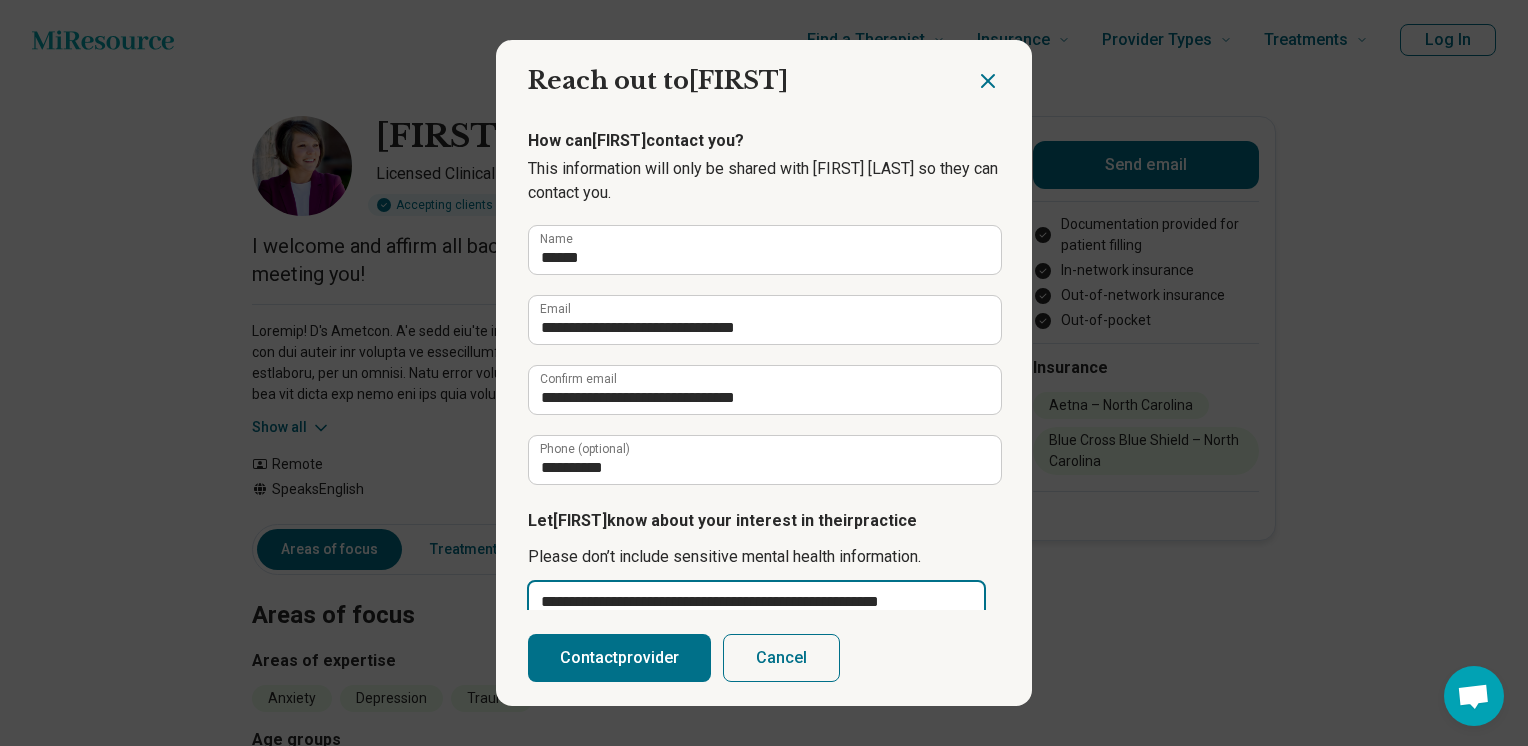 type on "**********" 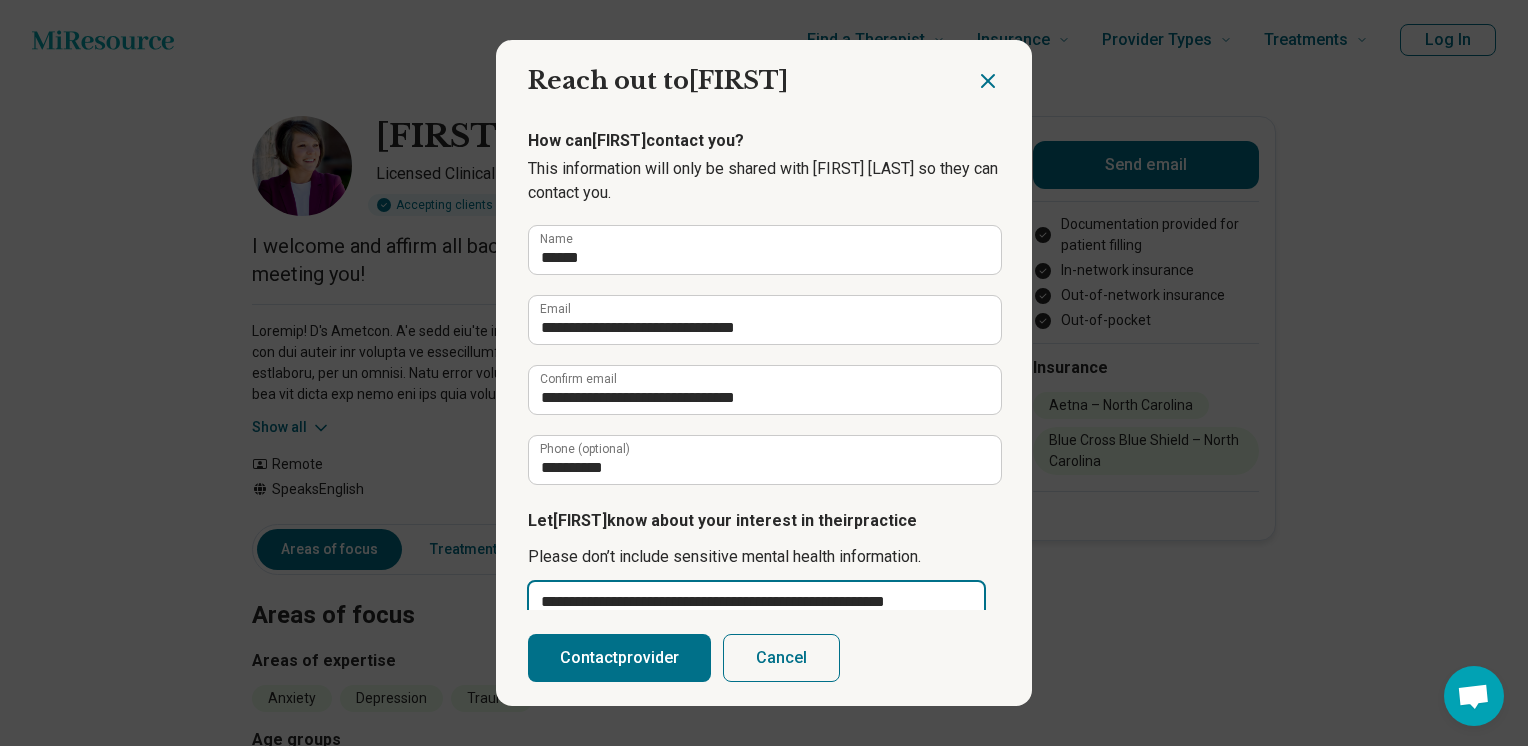 type on "**********" 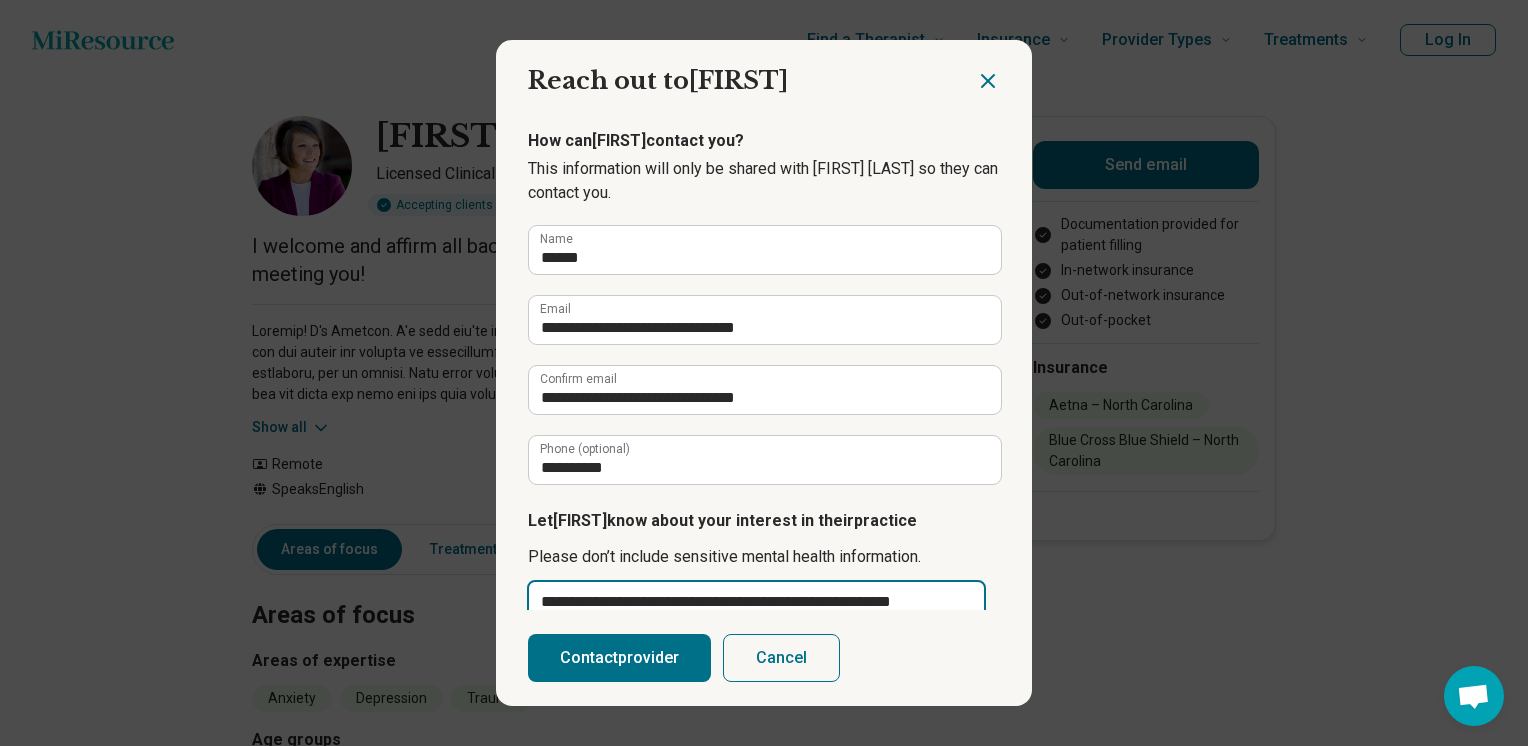 type on "**********" 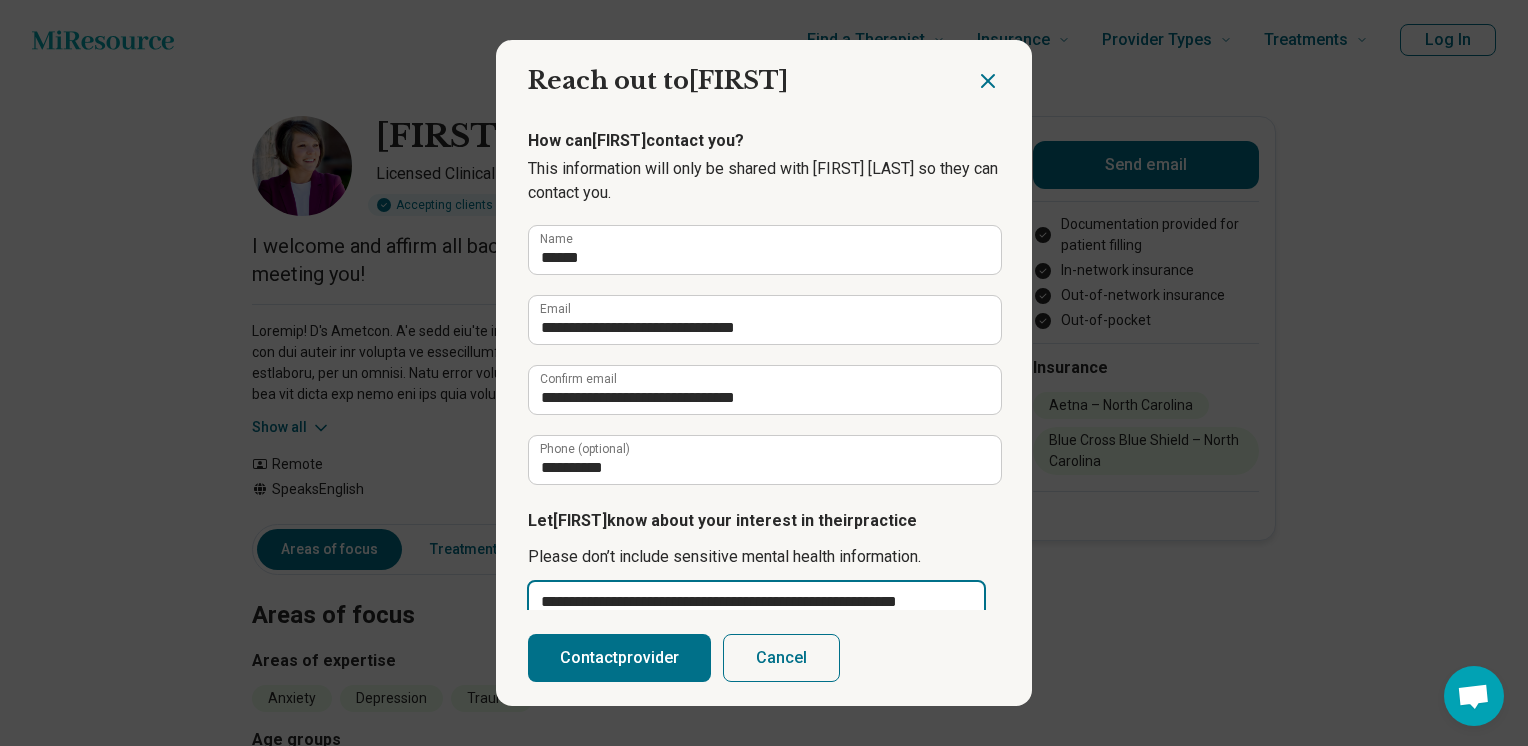 type on "**********" 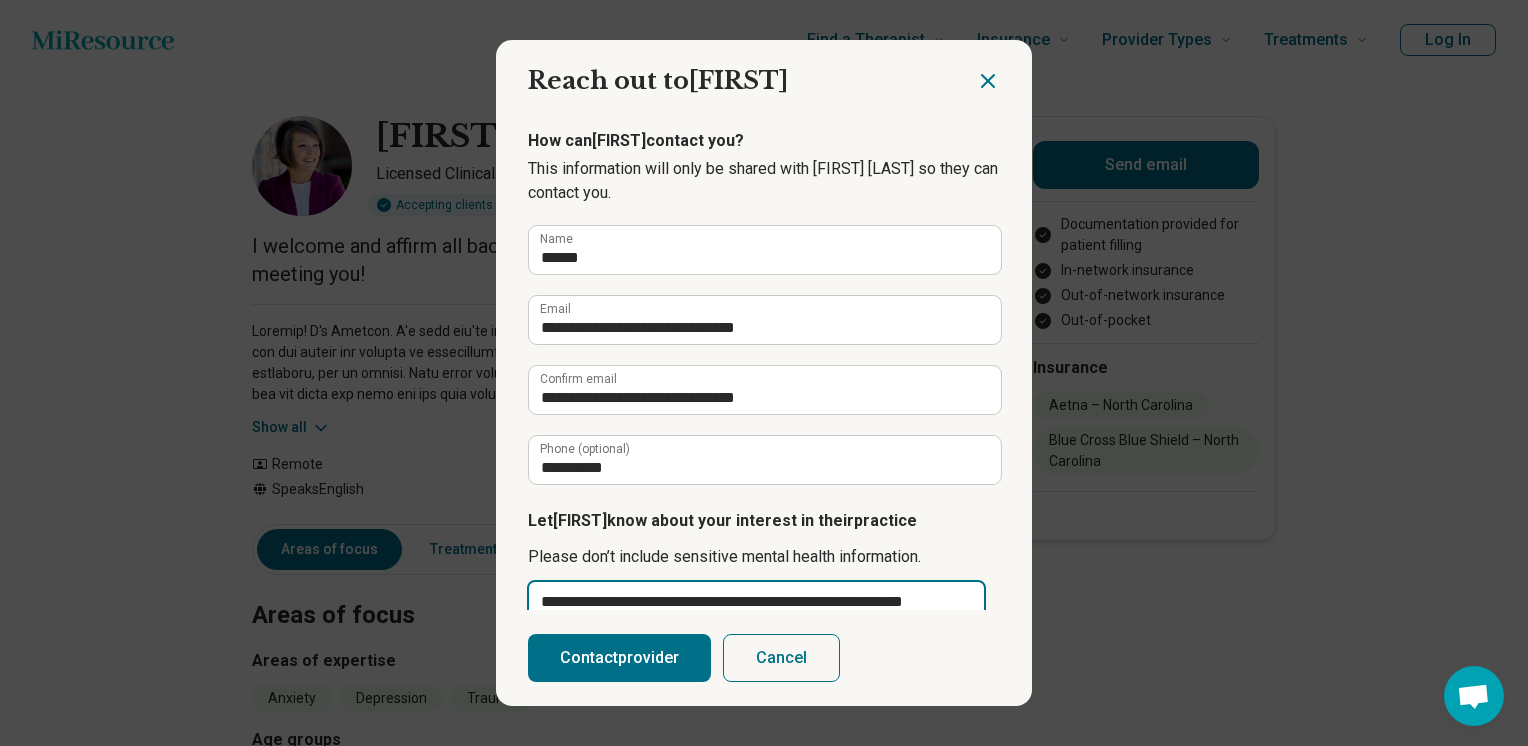 type on "**********" 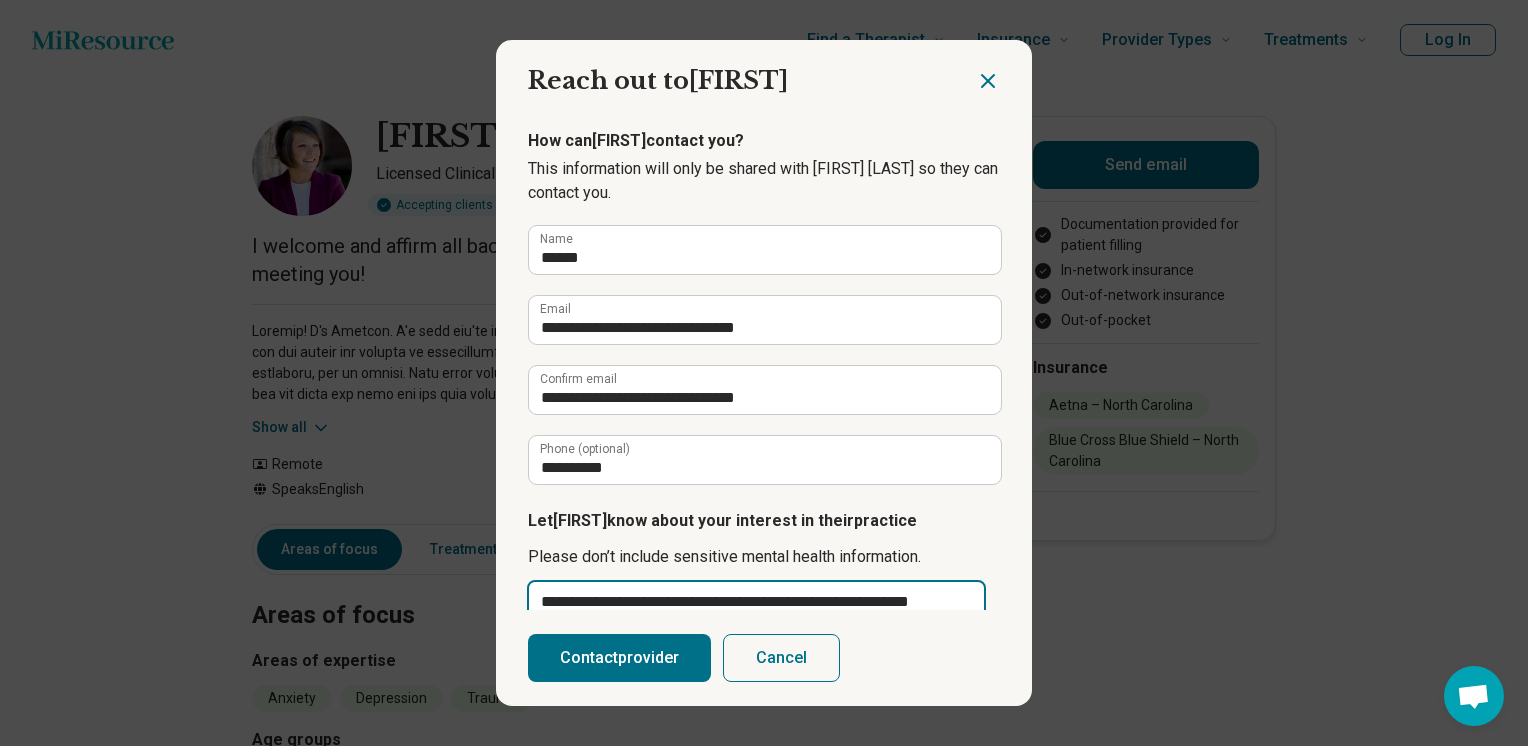 scroll, scrollTop: 25, scrollLeft: 0, axis: vertical 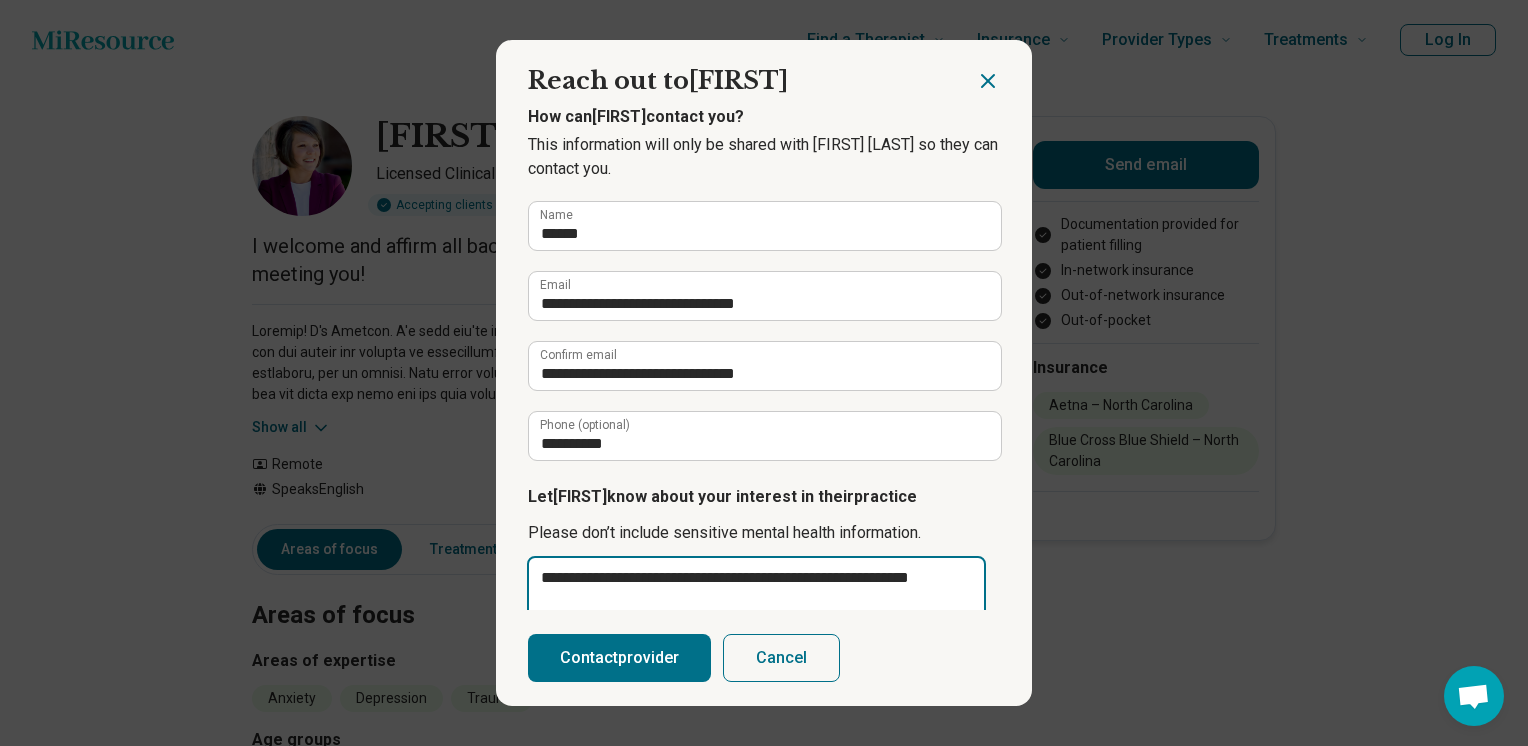 type on "**********" 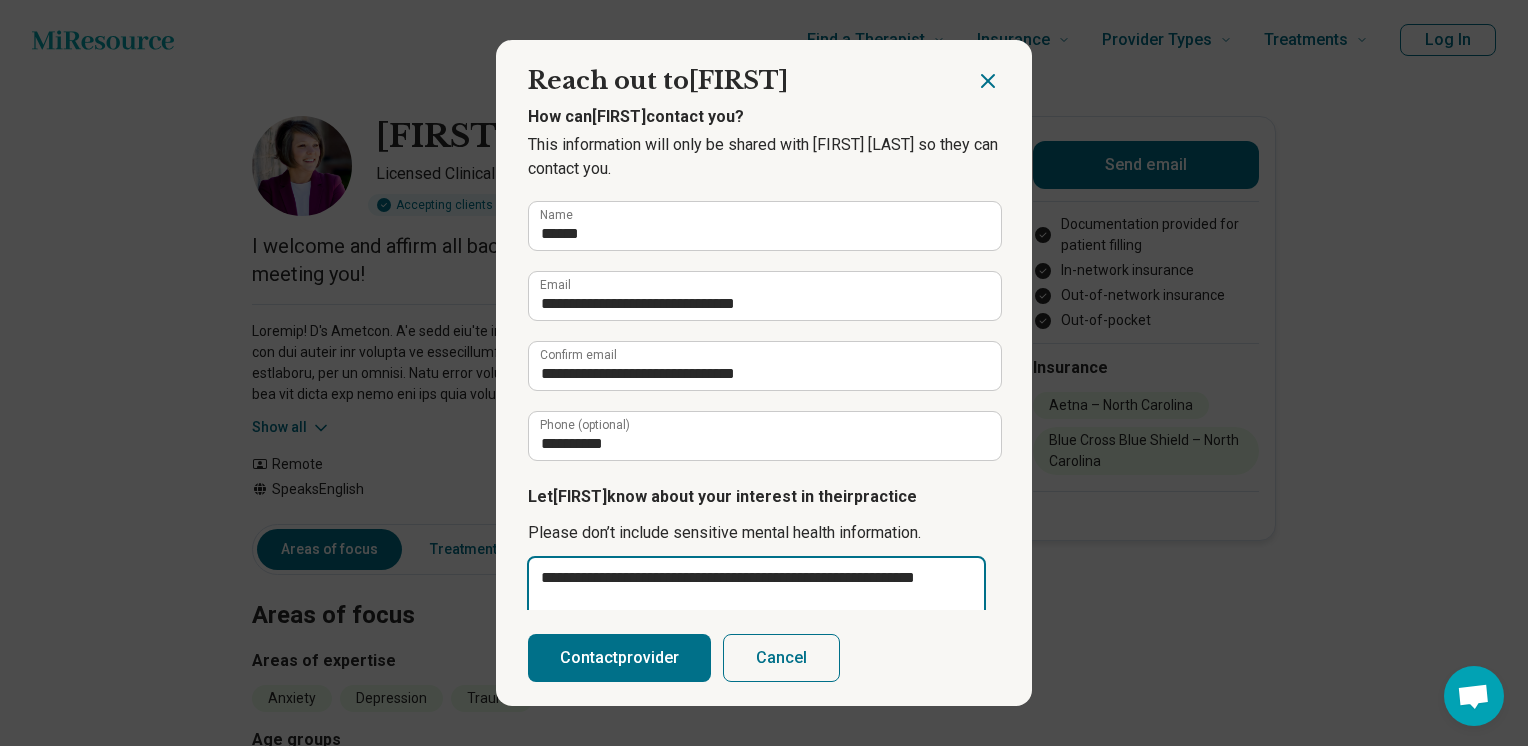 type on "**********" 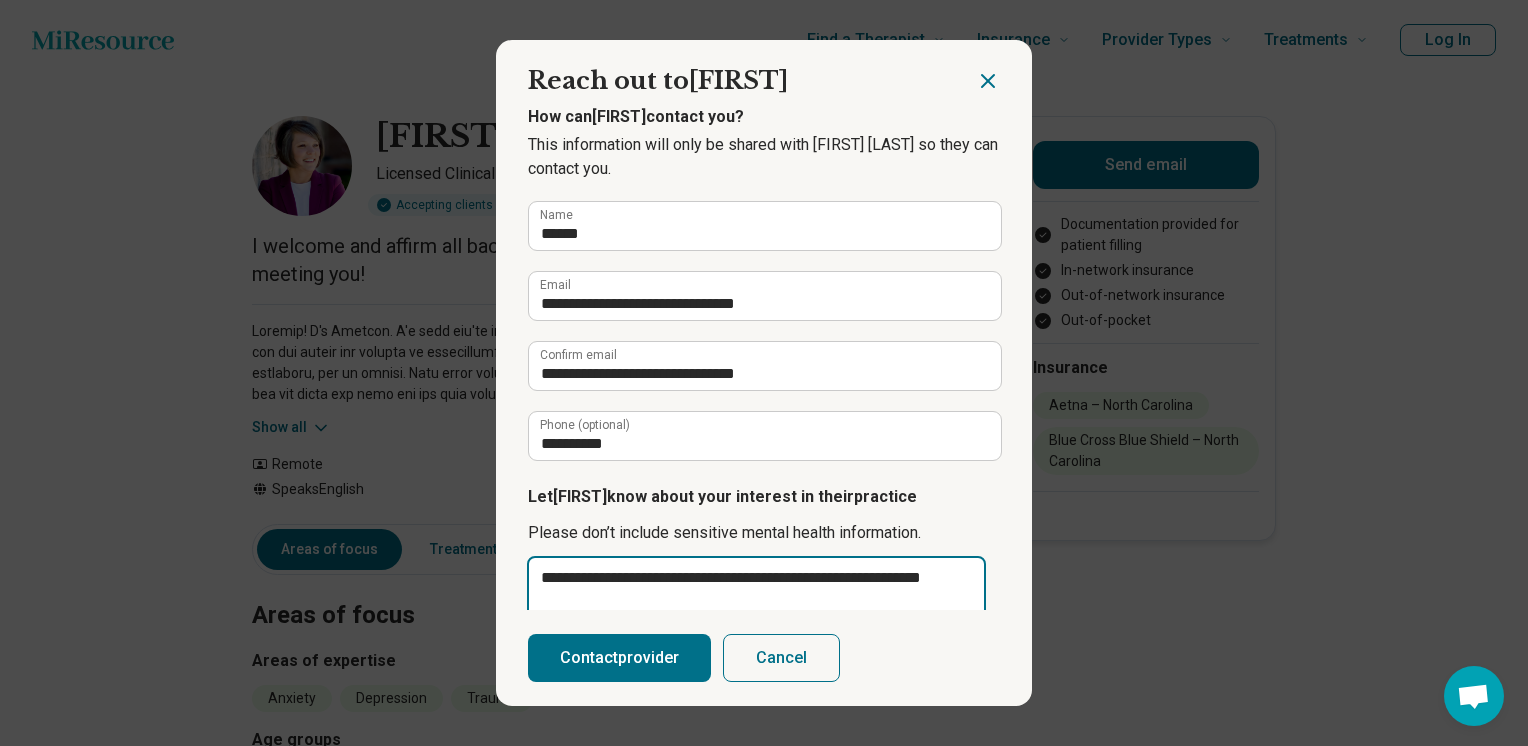 type on "**********" 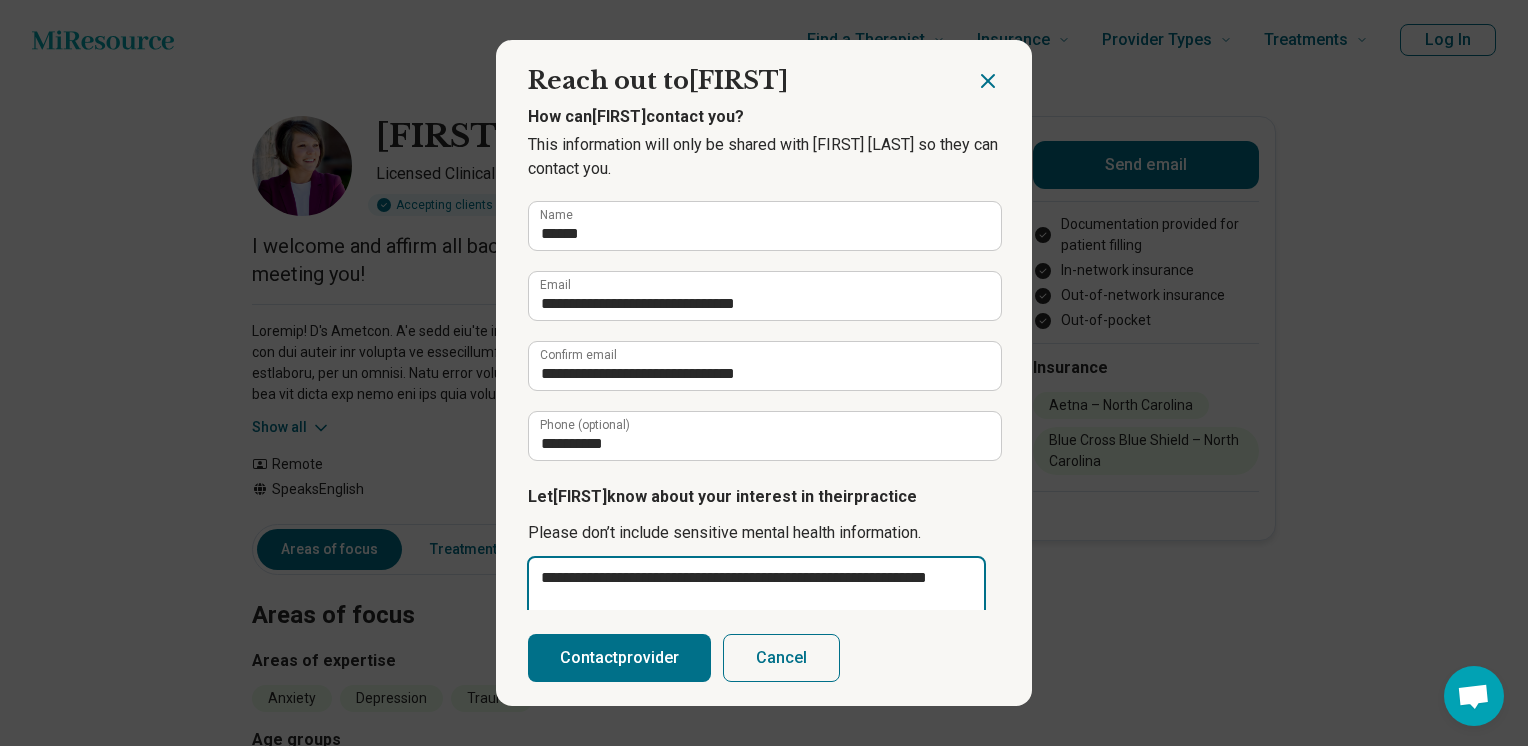 type on "**********" 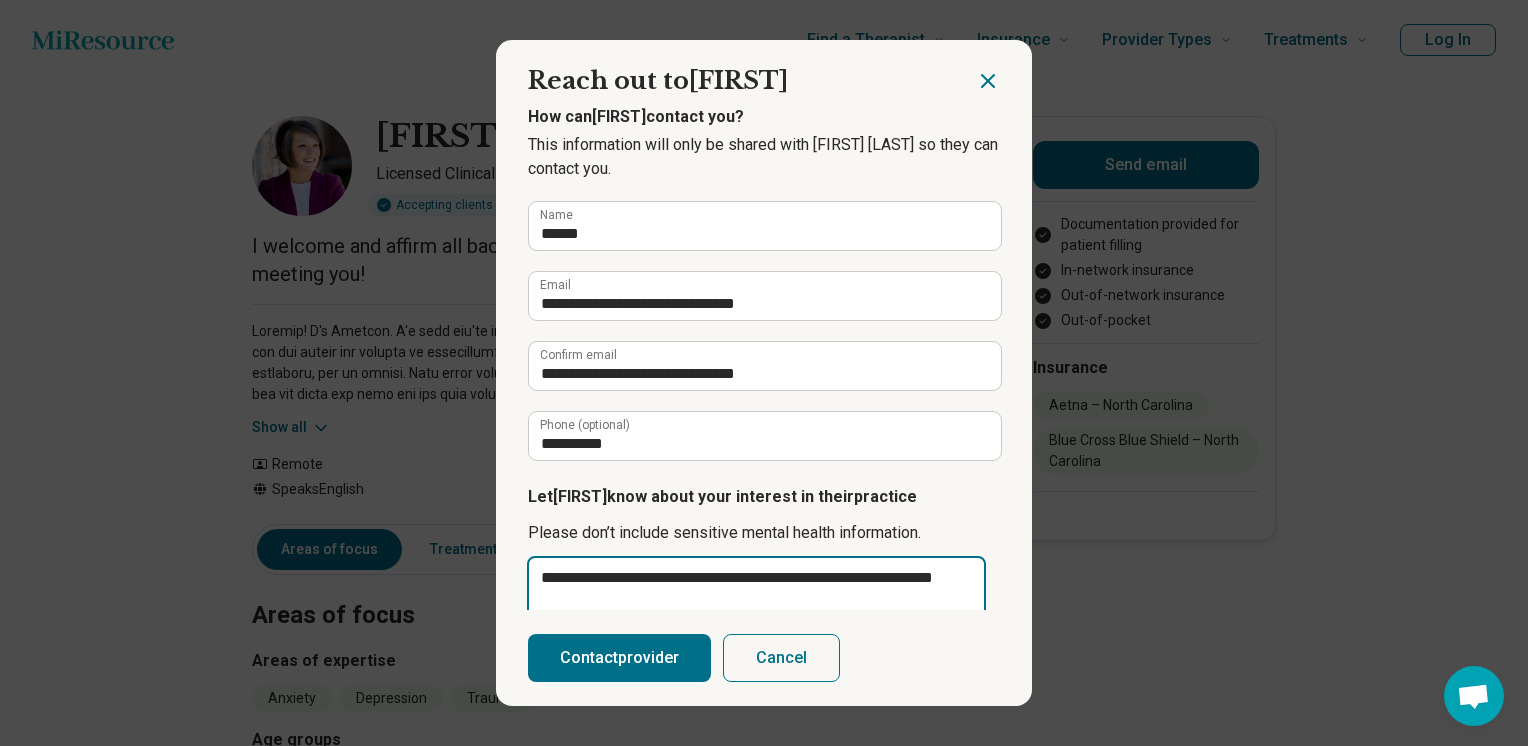 type on "**********" 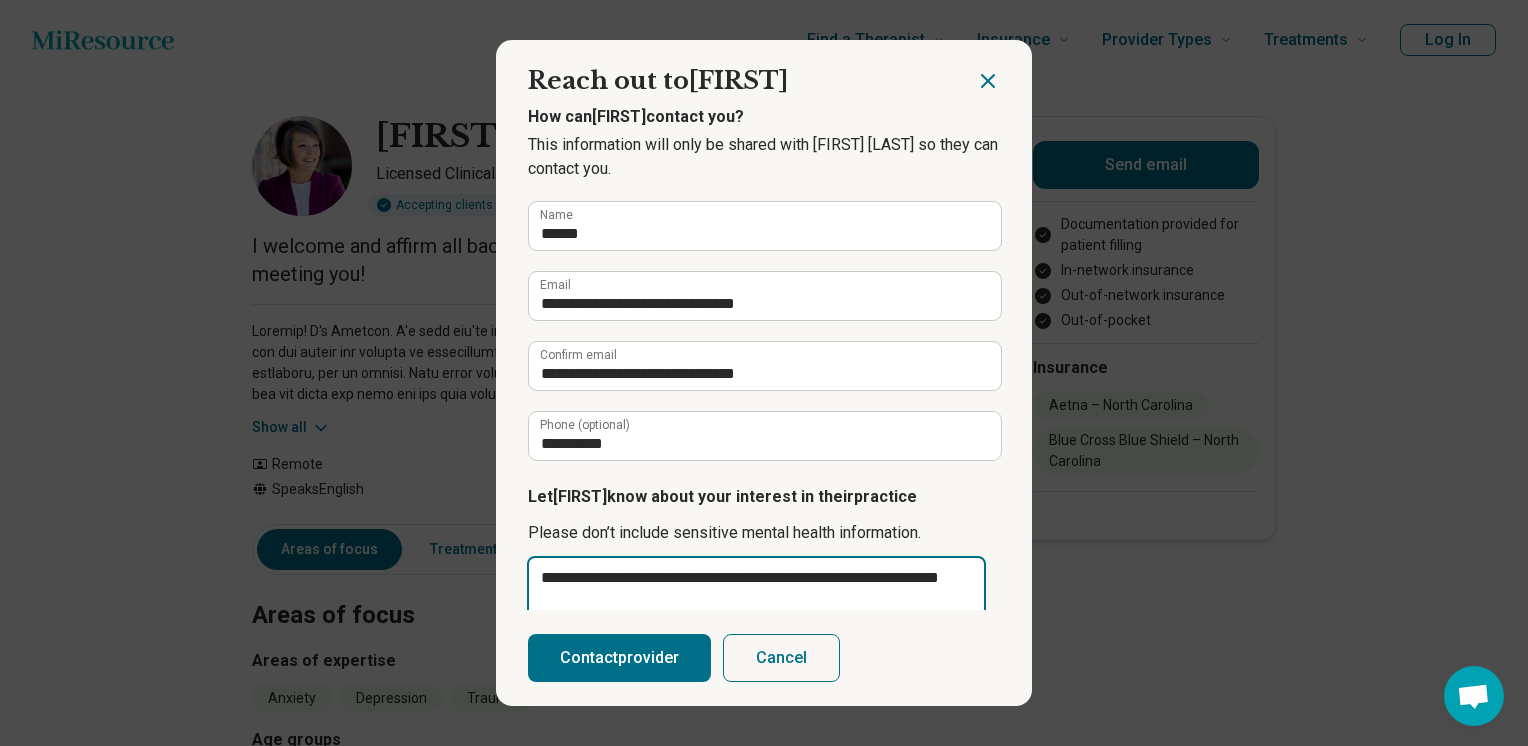 type on "**********" 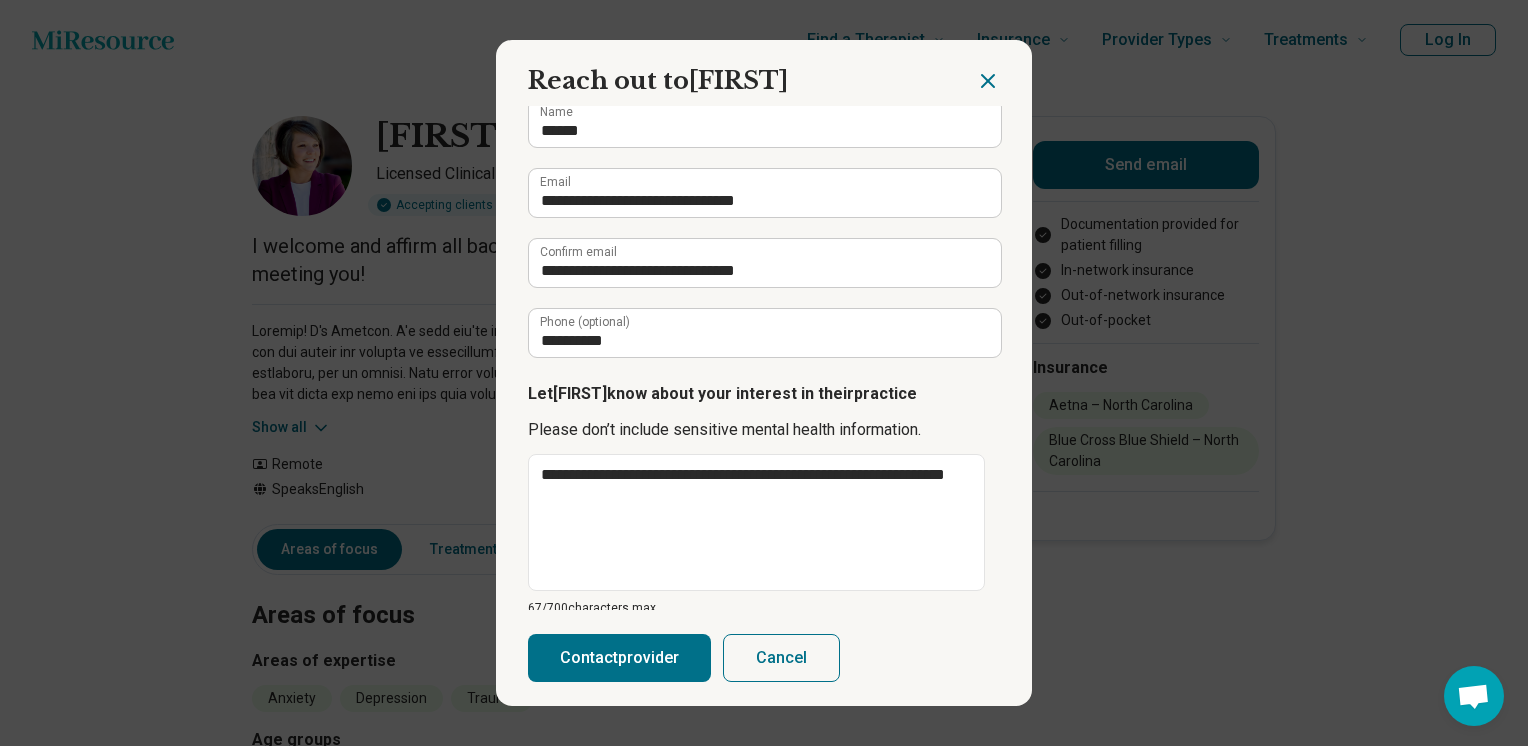 scroll, scrollTop: 159, scrollLeft: 0, axis: vertical 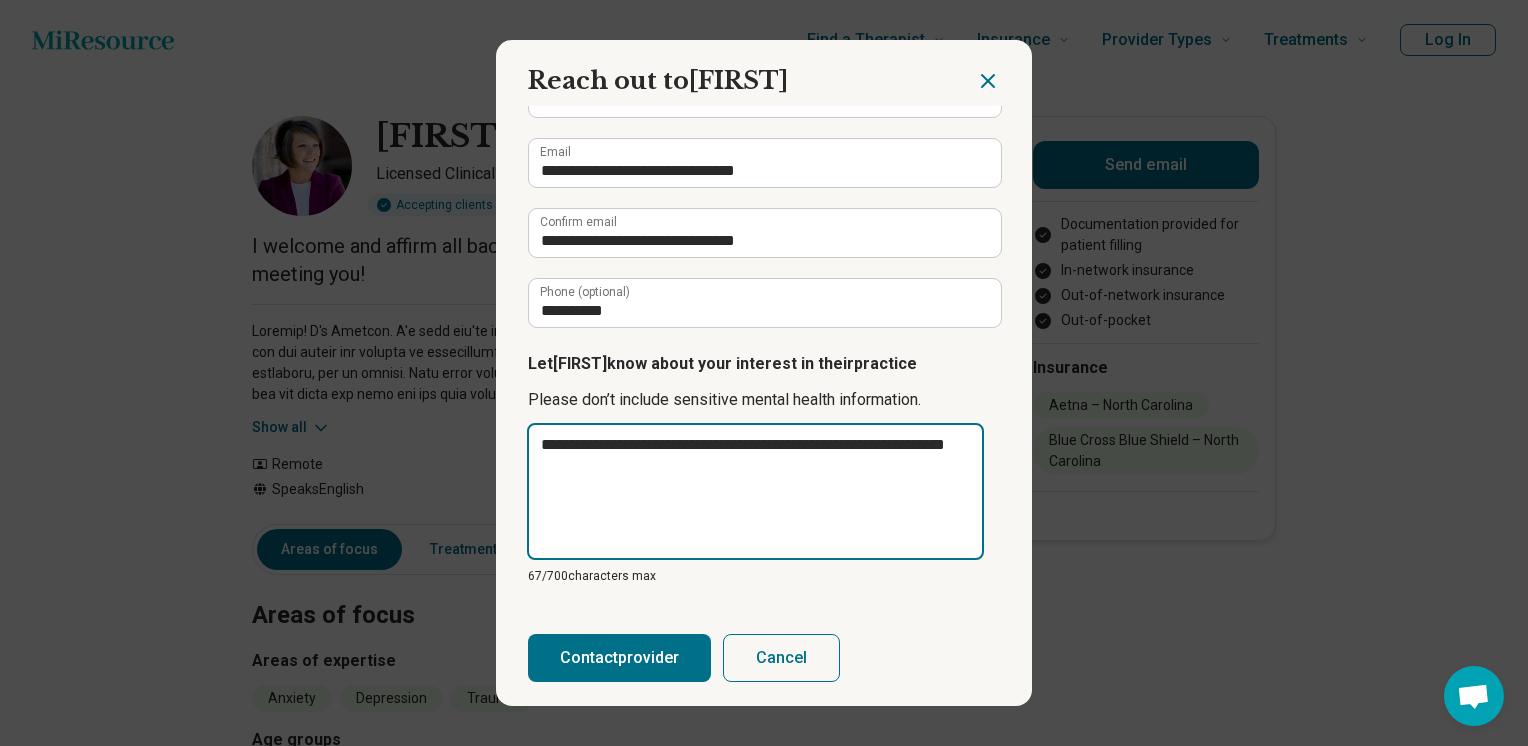 click on "**********" at bounding box center (755, 492) 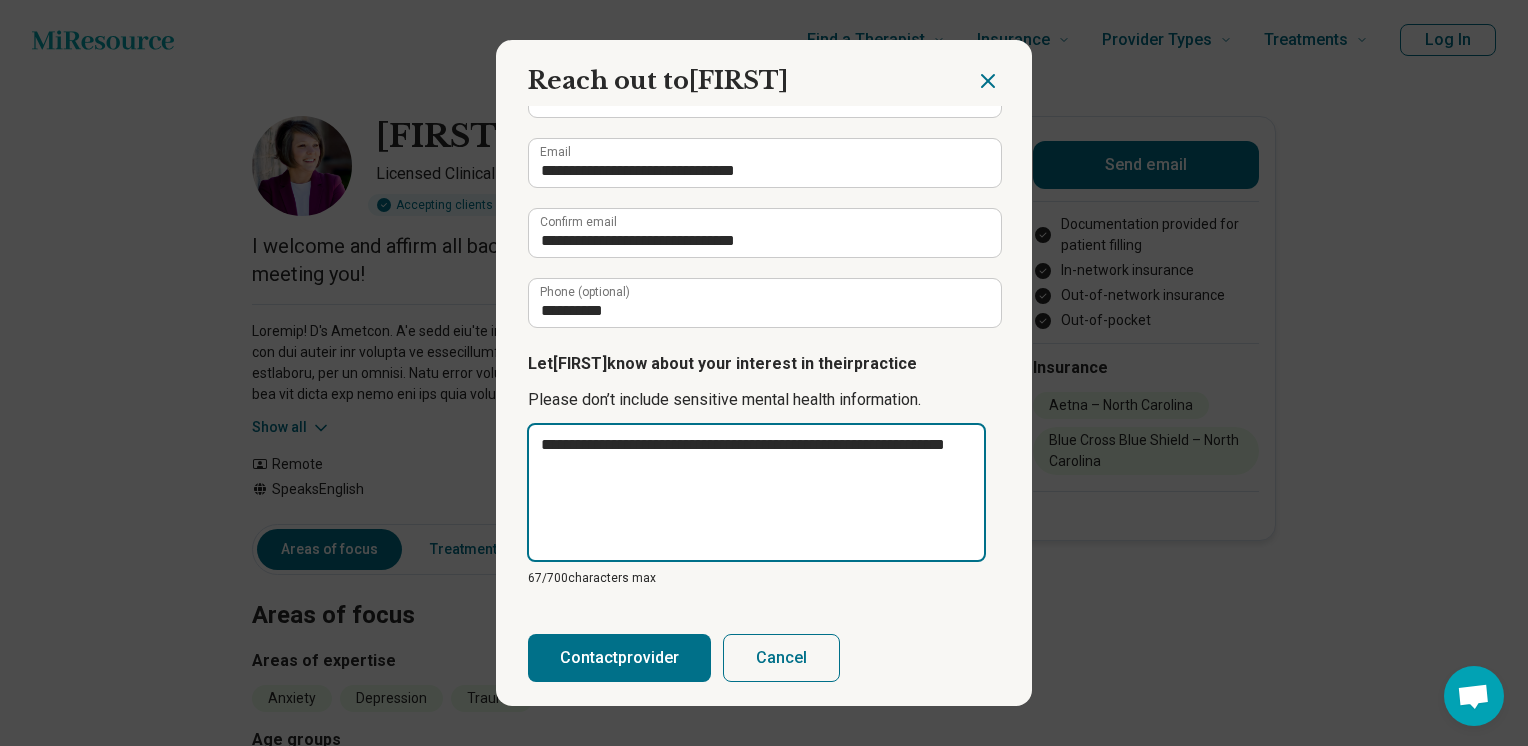 type on "**********" 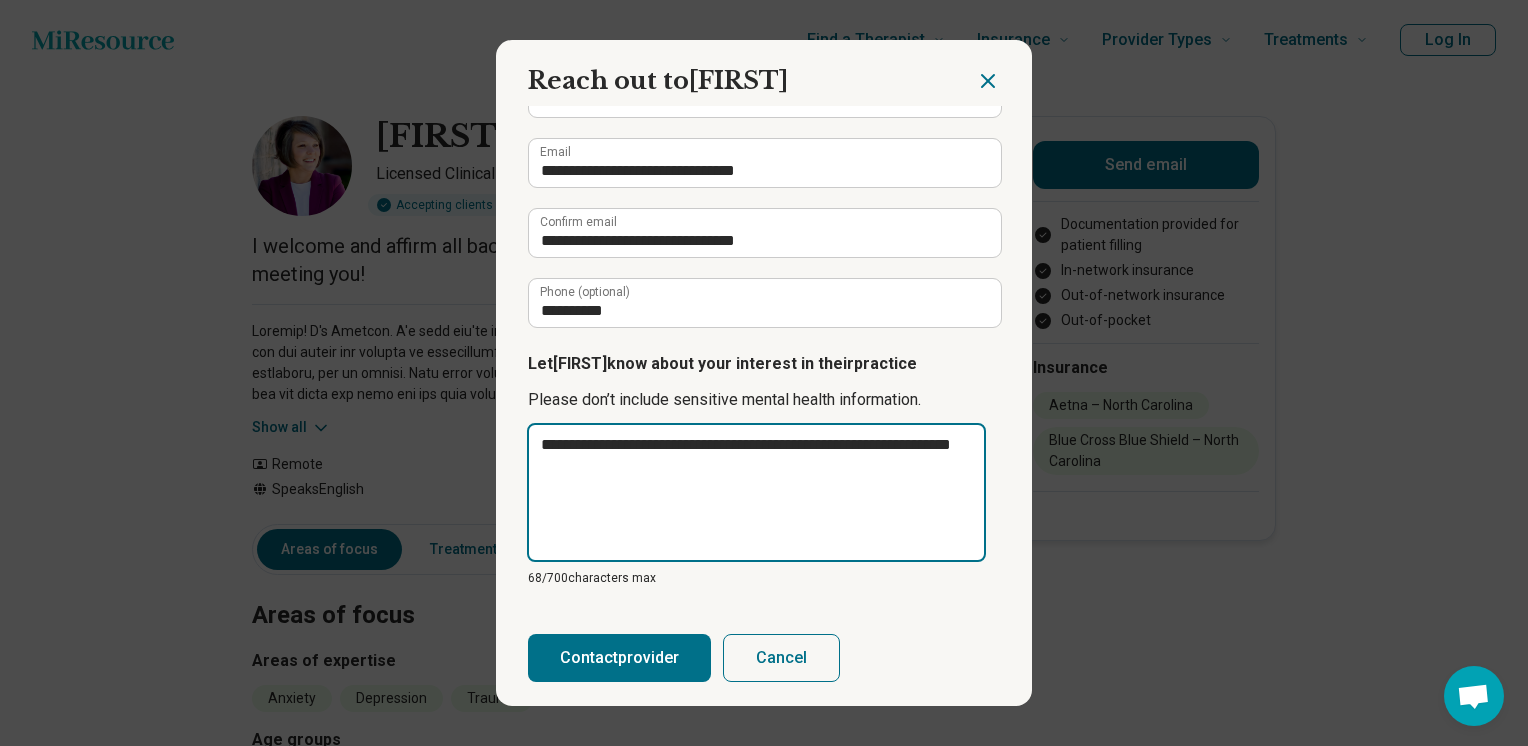 click on "**********" at bounding box center (756, 492) 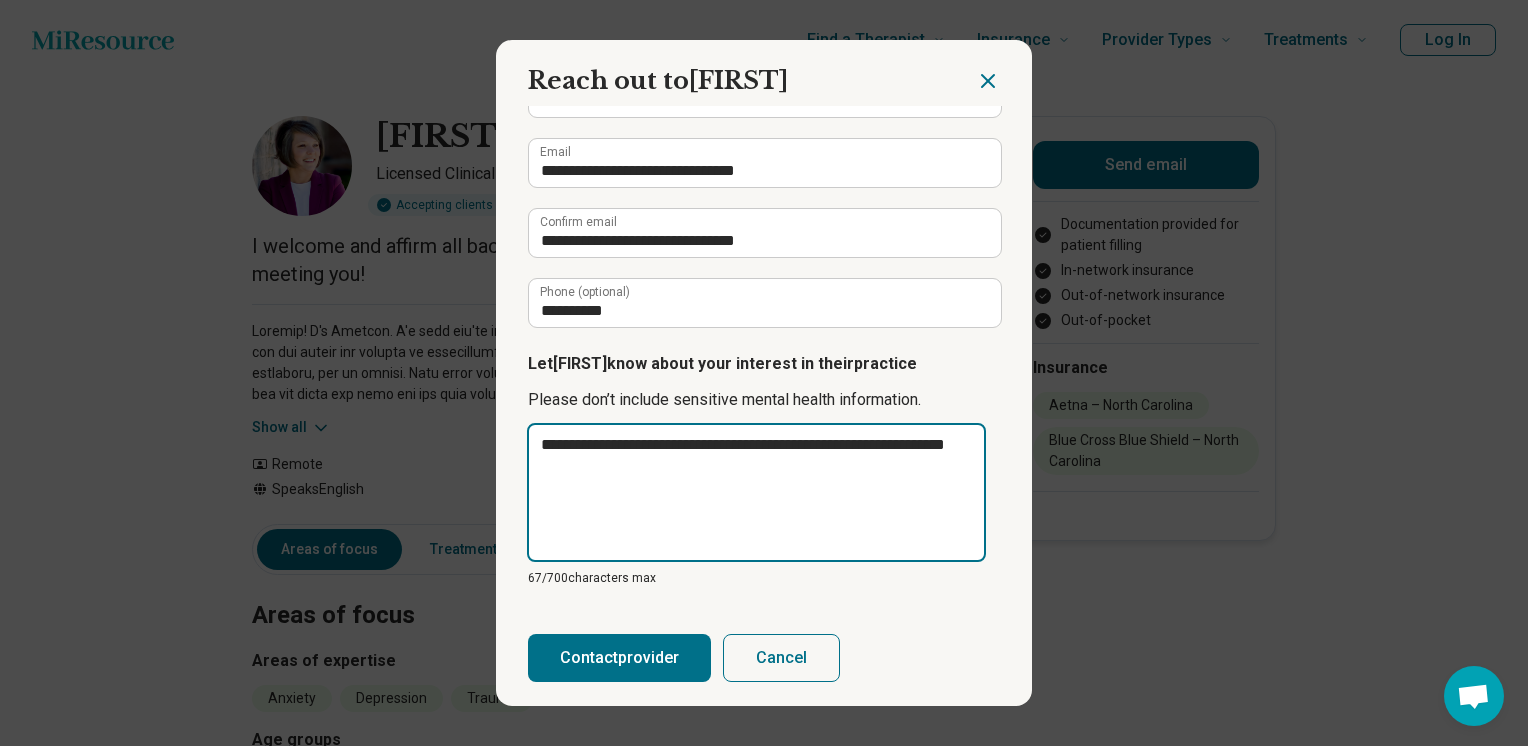 type on "**********" 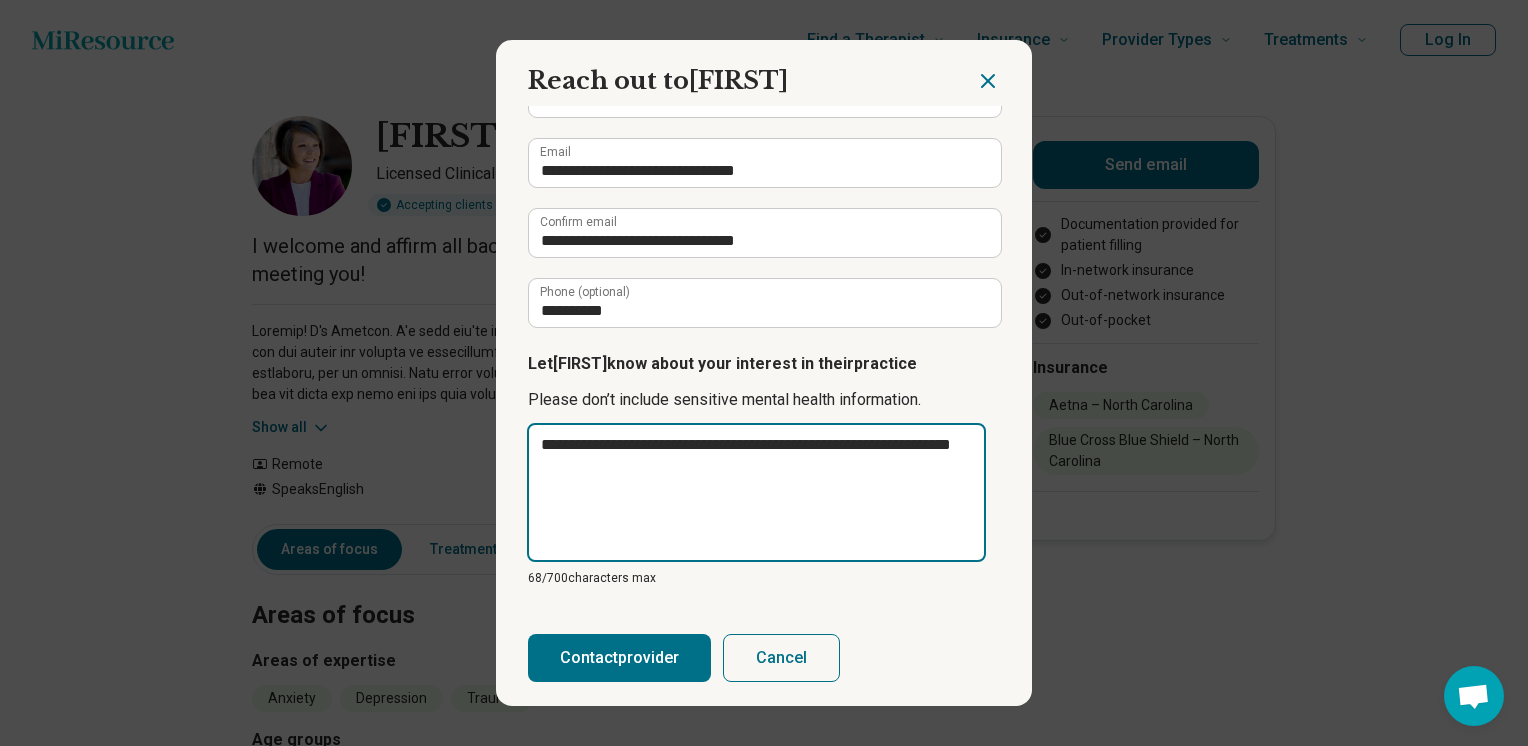 type on "**********" 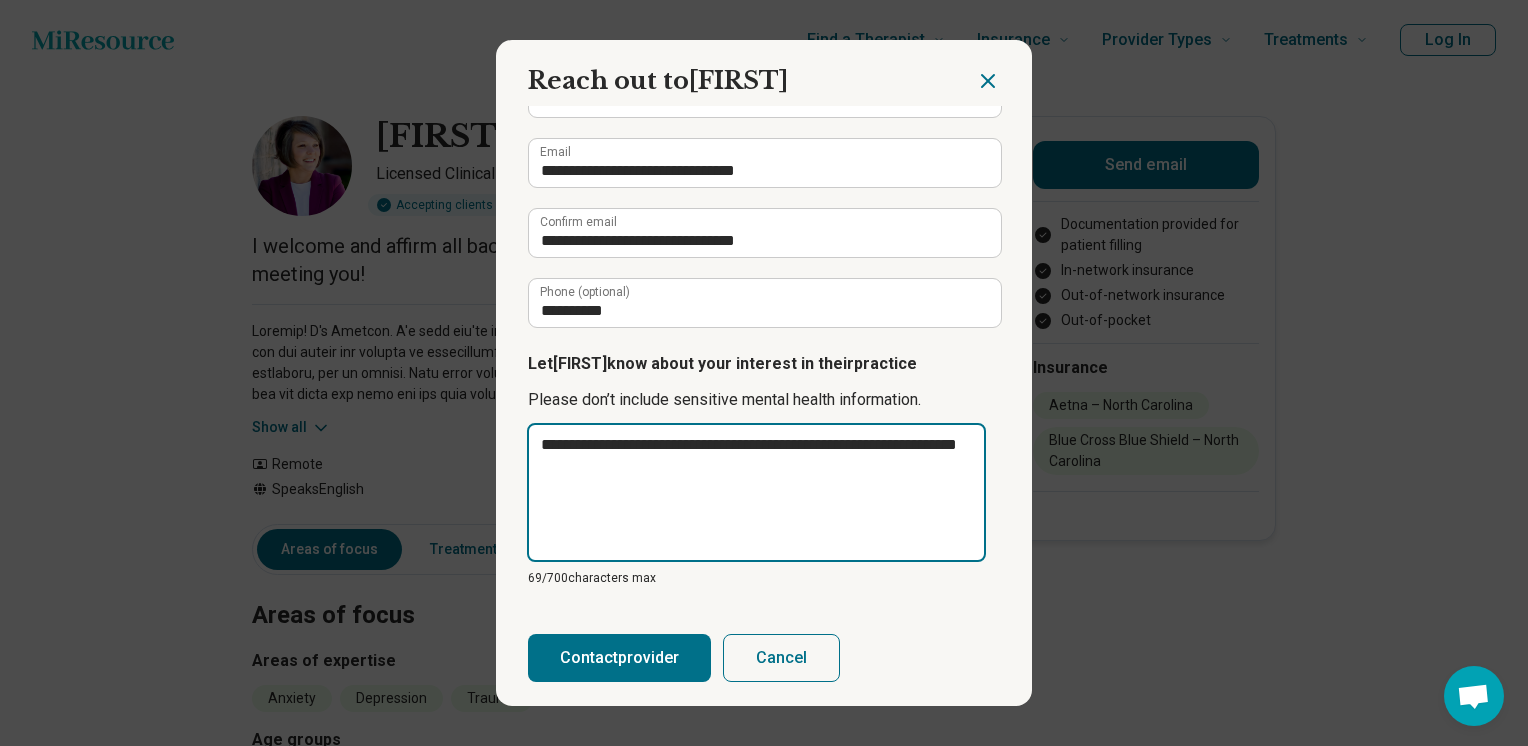 type on "**********" 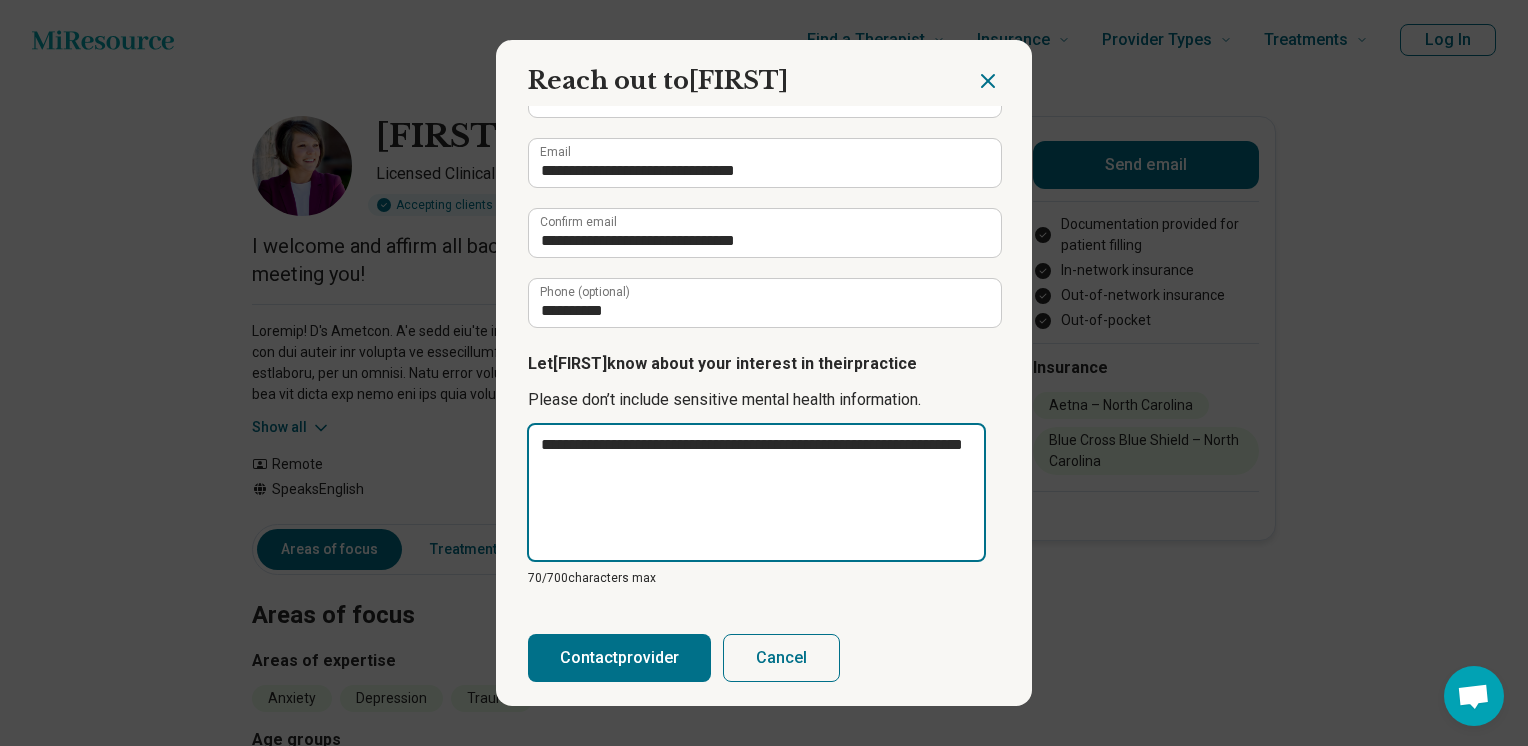 type on "**********" 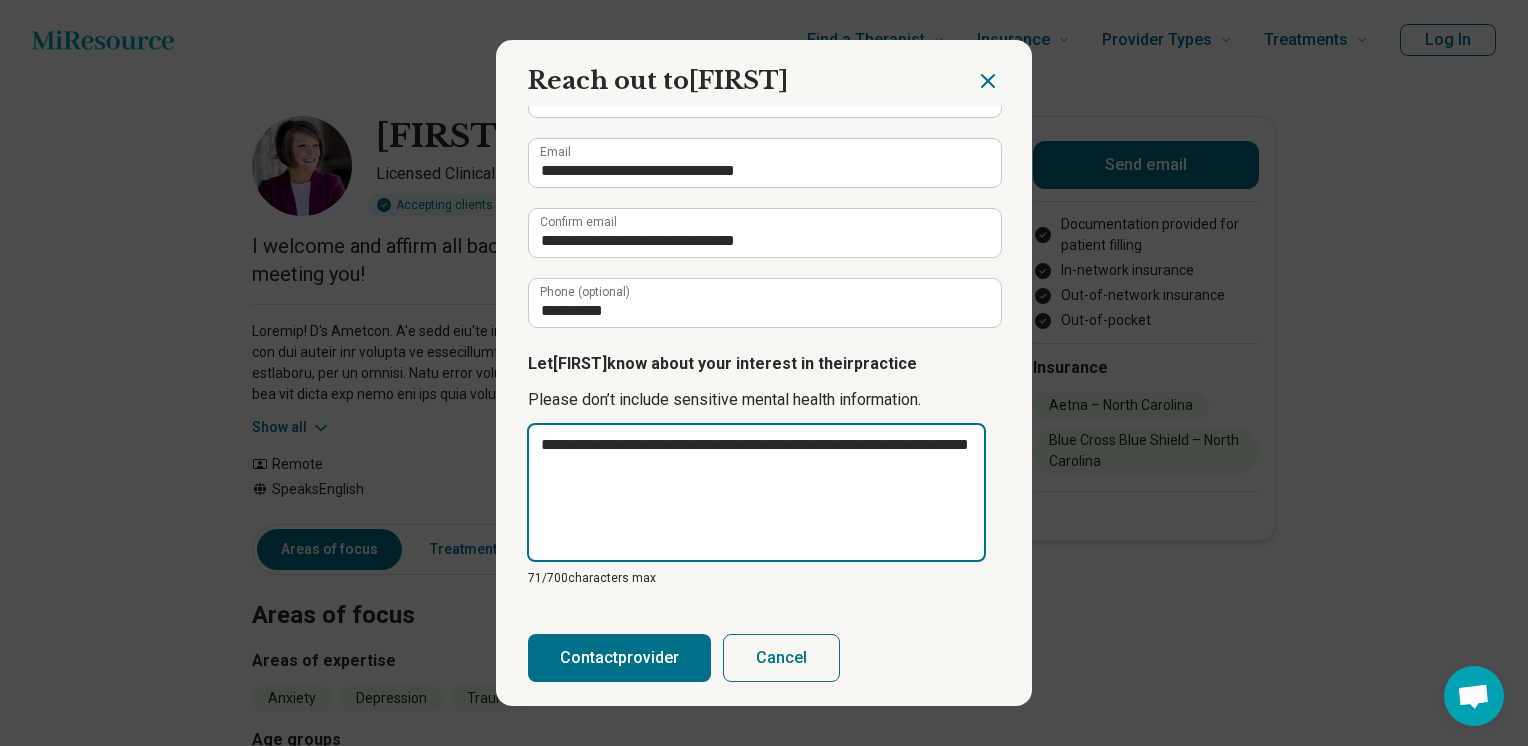 type on "**********" 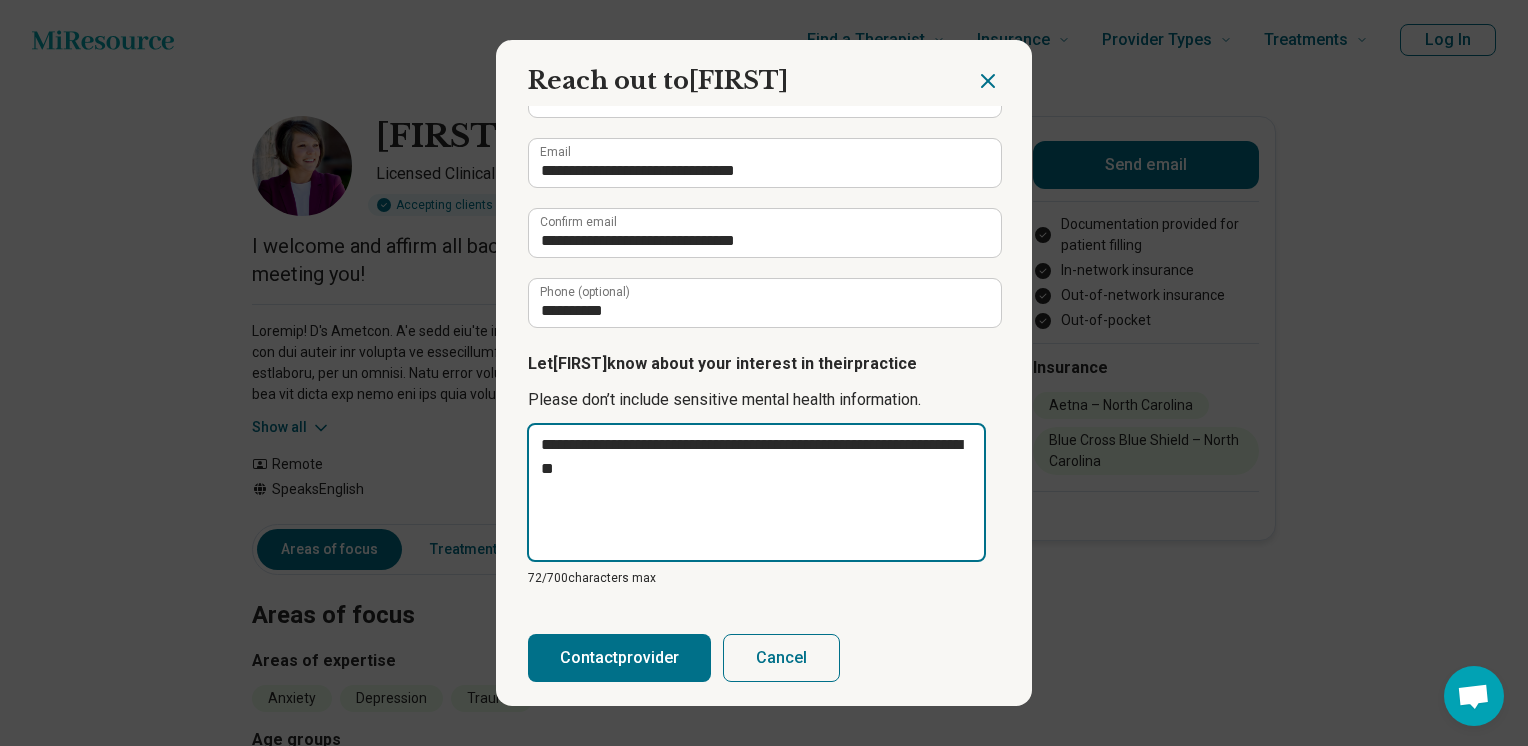 type on "**********" 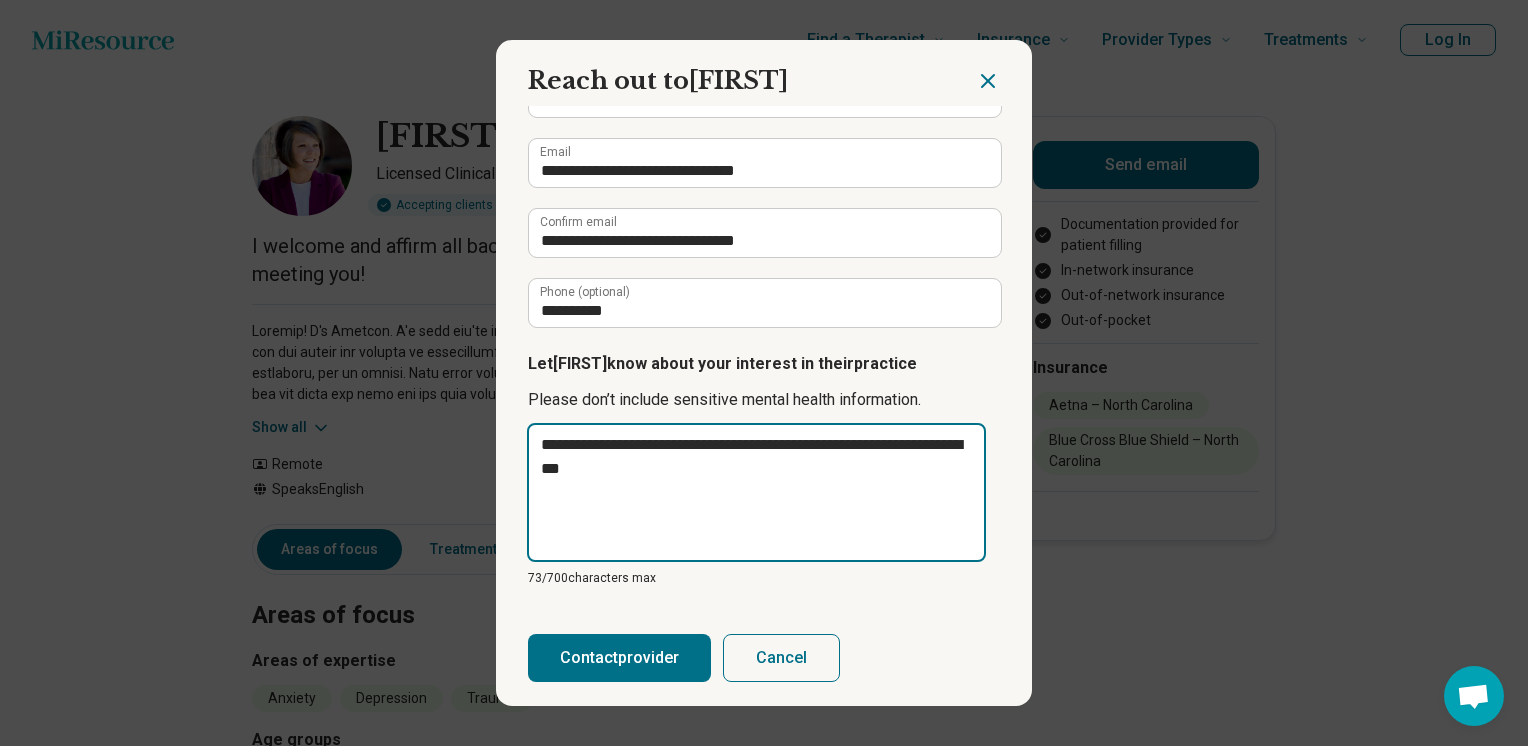 type on "**********" 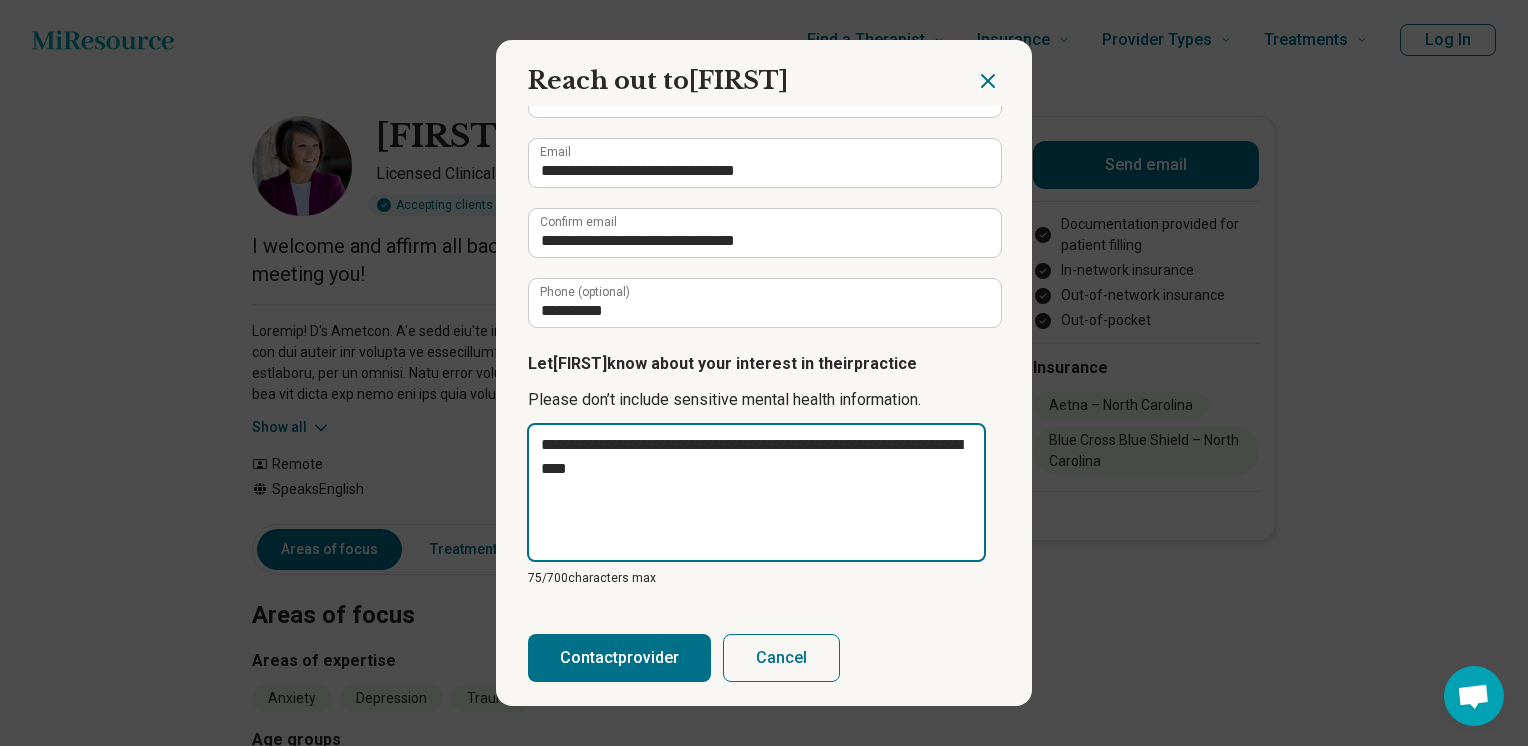 type on "**********" 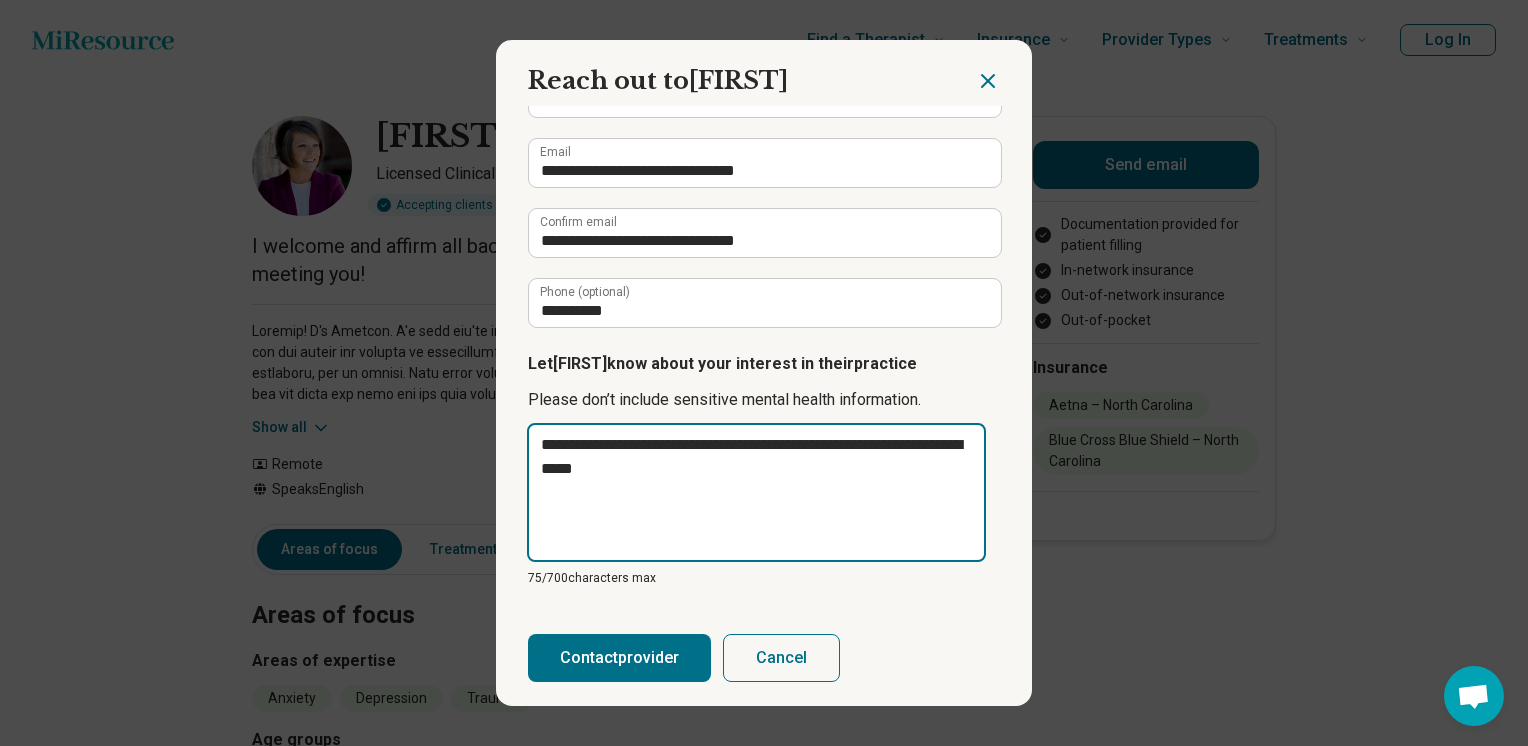 type on "**********" 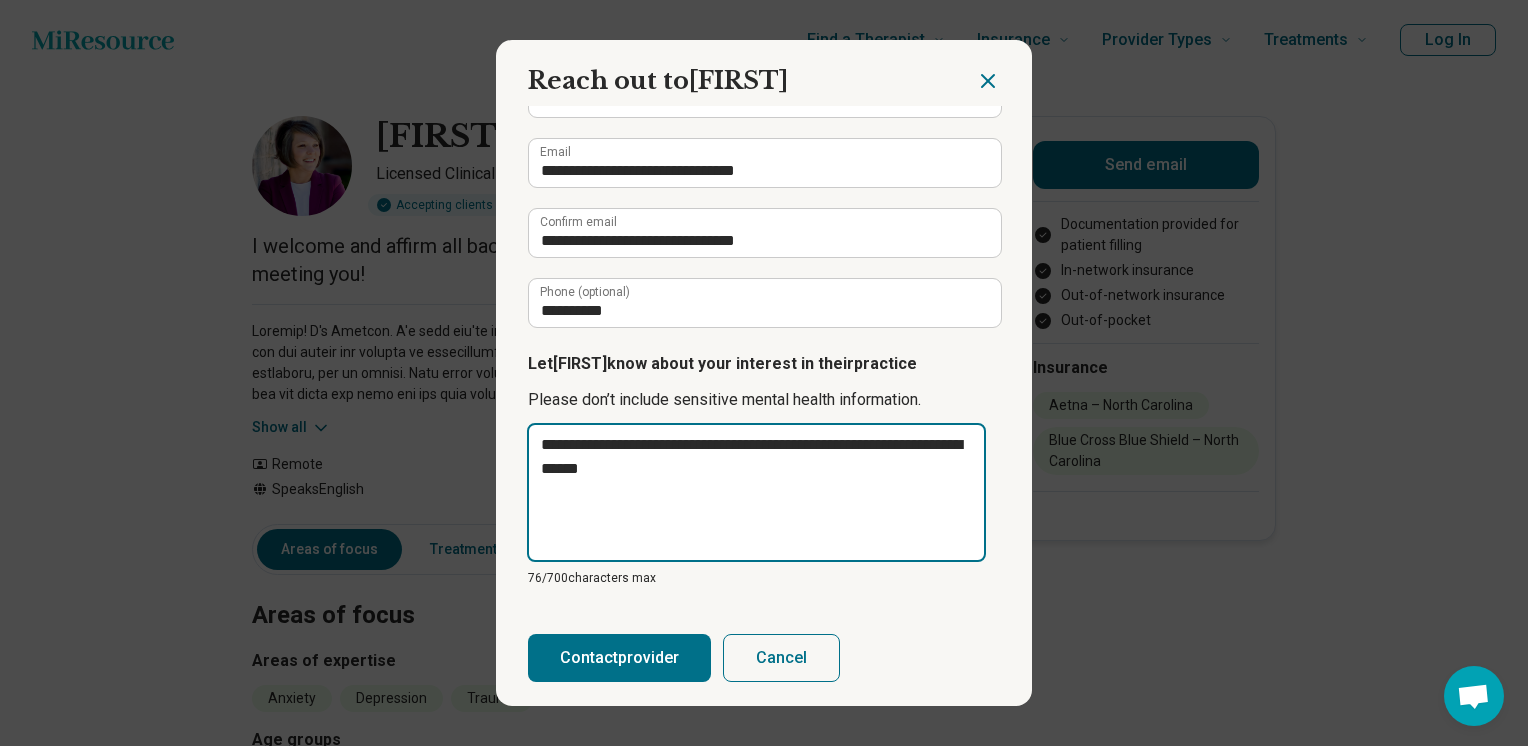 type on "**********" 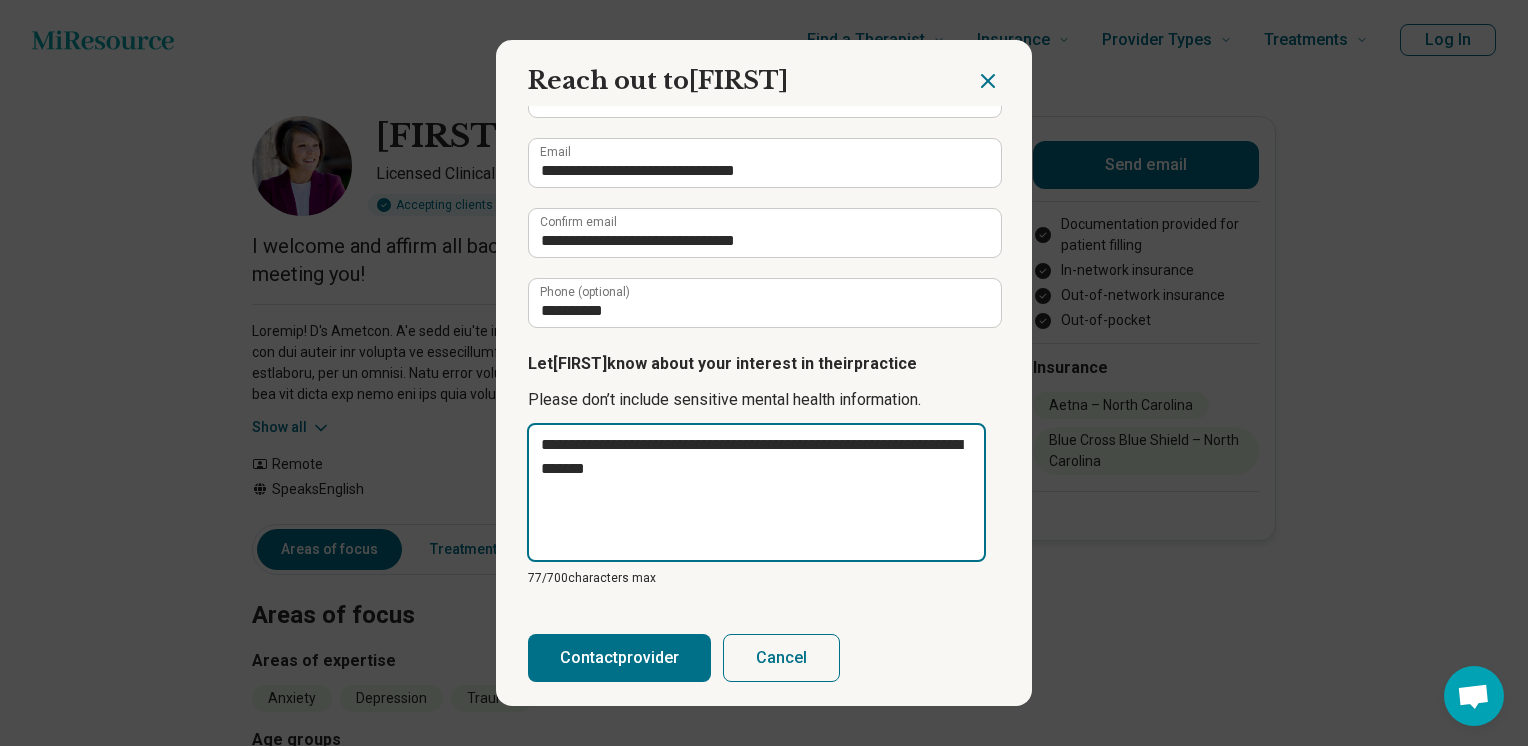 type on "**********" 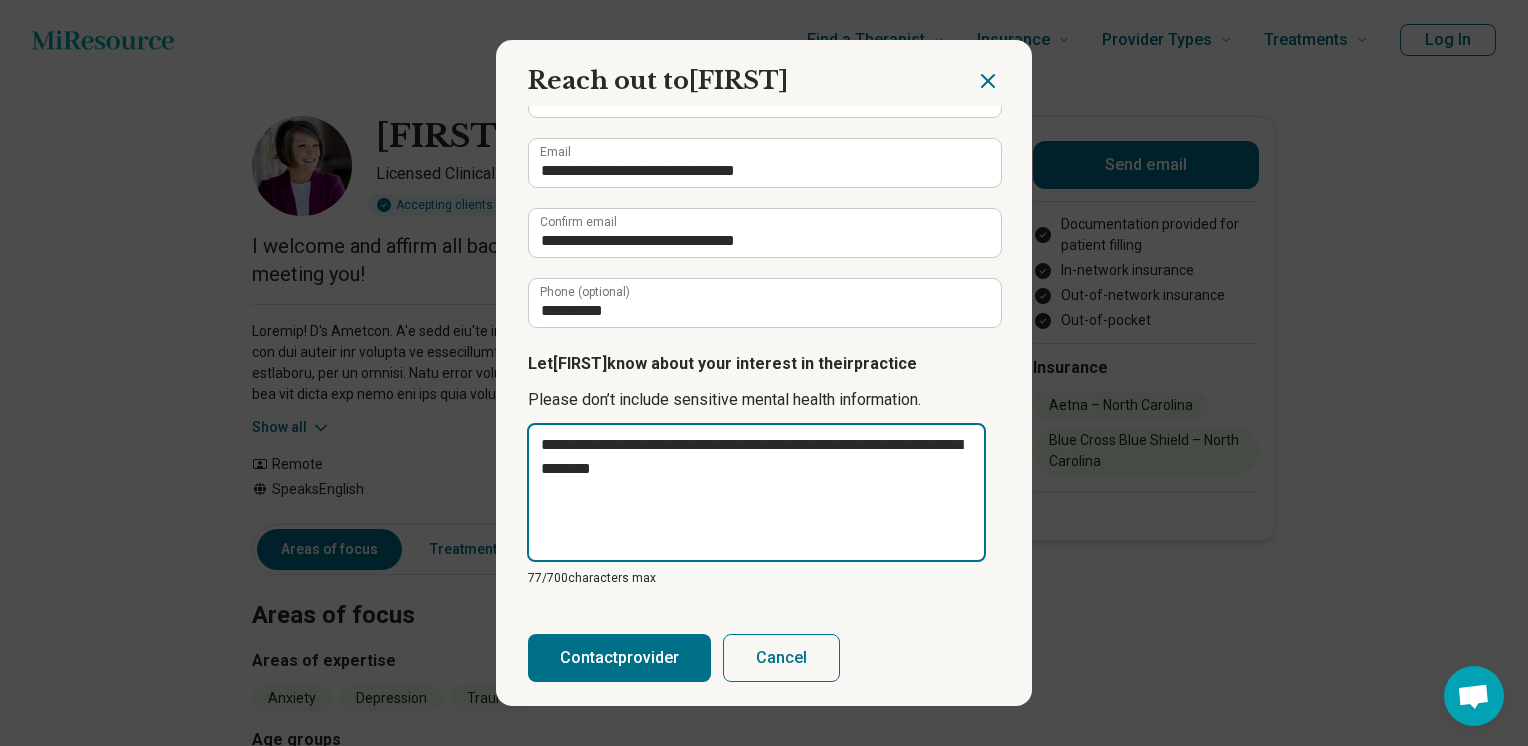 type on "**********" 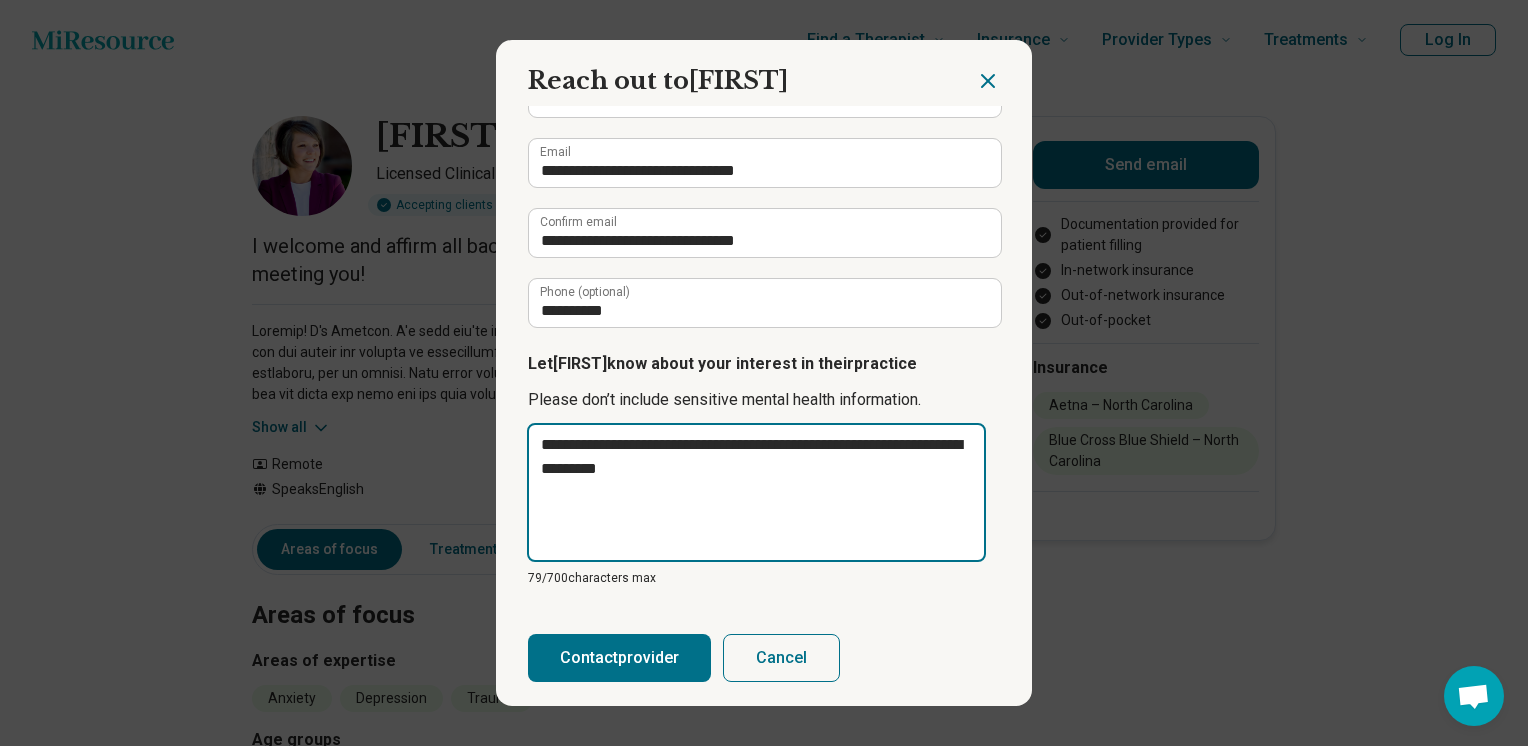 type on "**********" 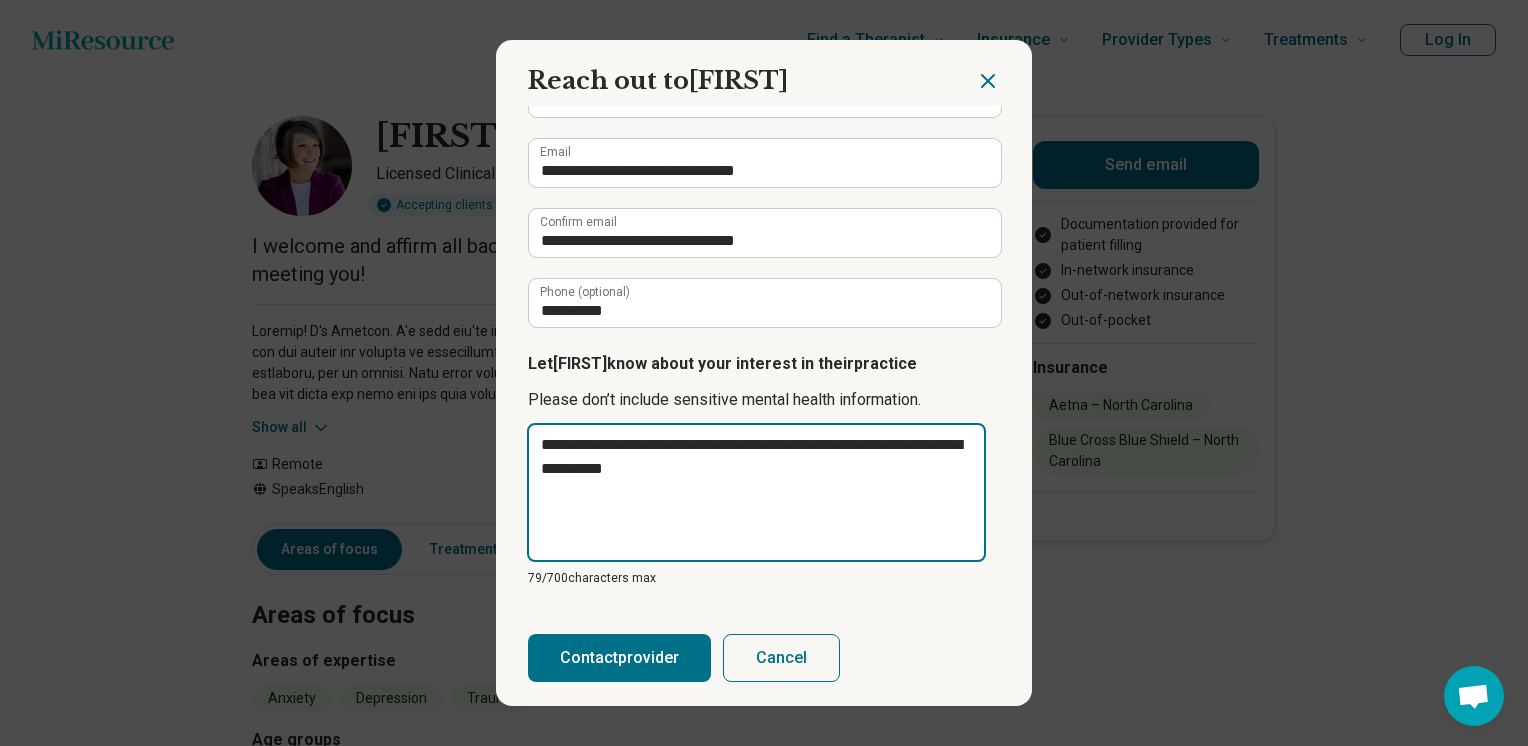 type on "*" 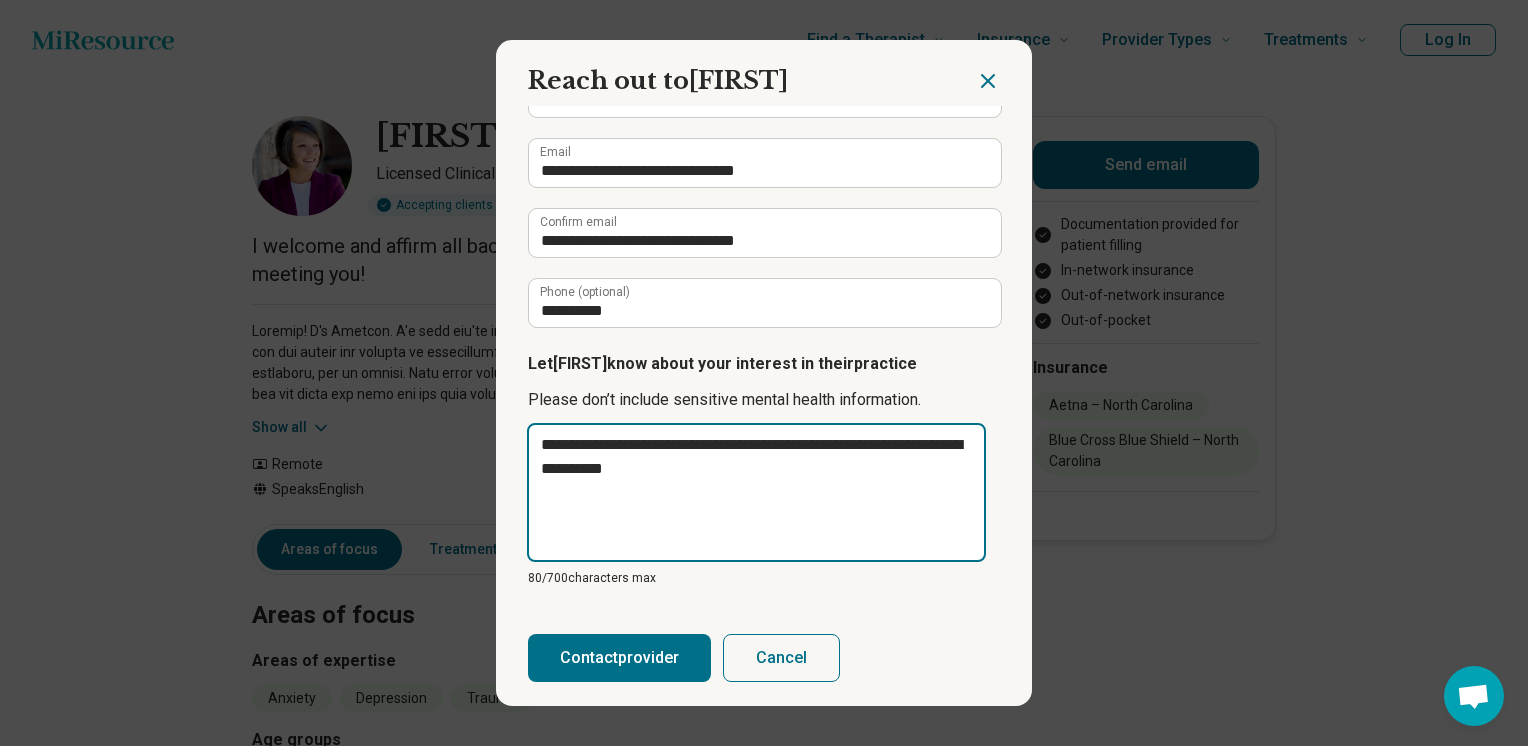 type on "**********" 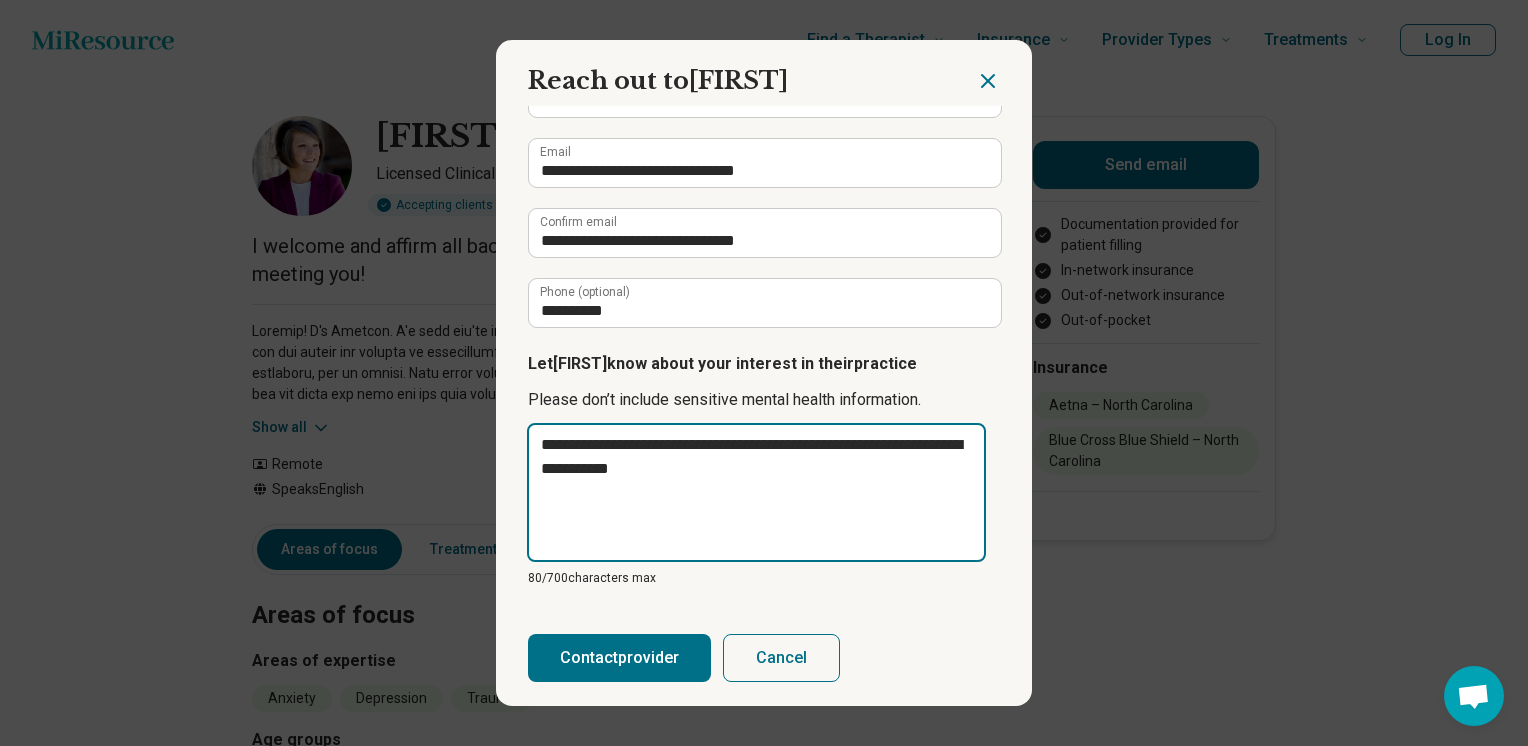 type on "**********" 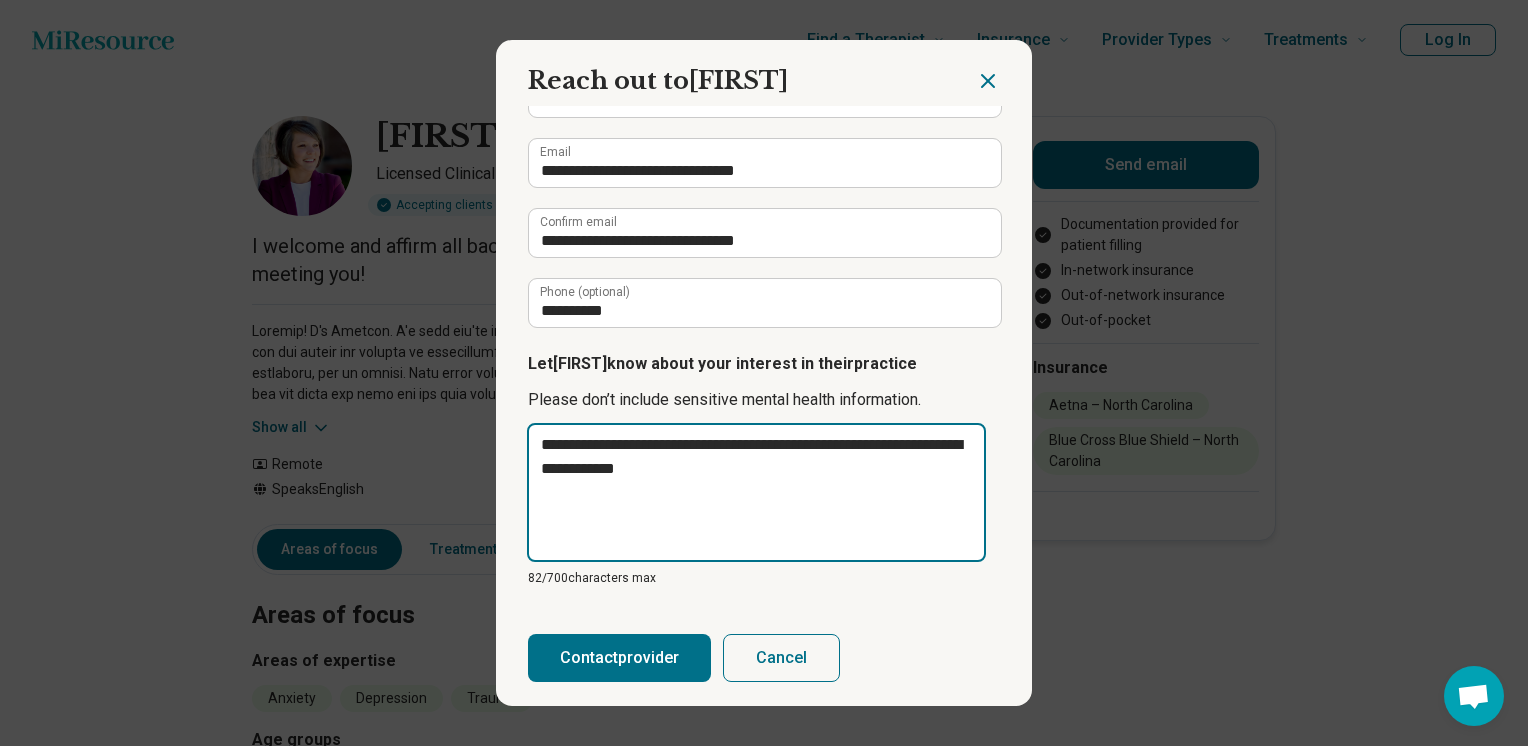 type on "**********" 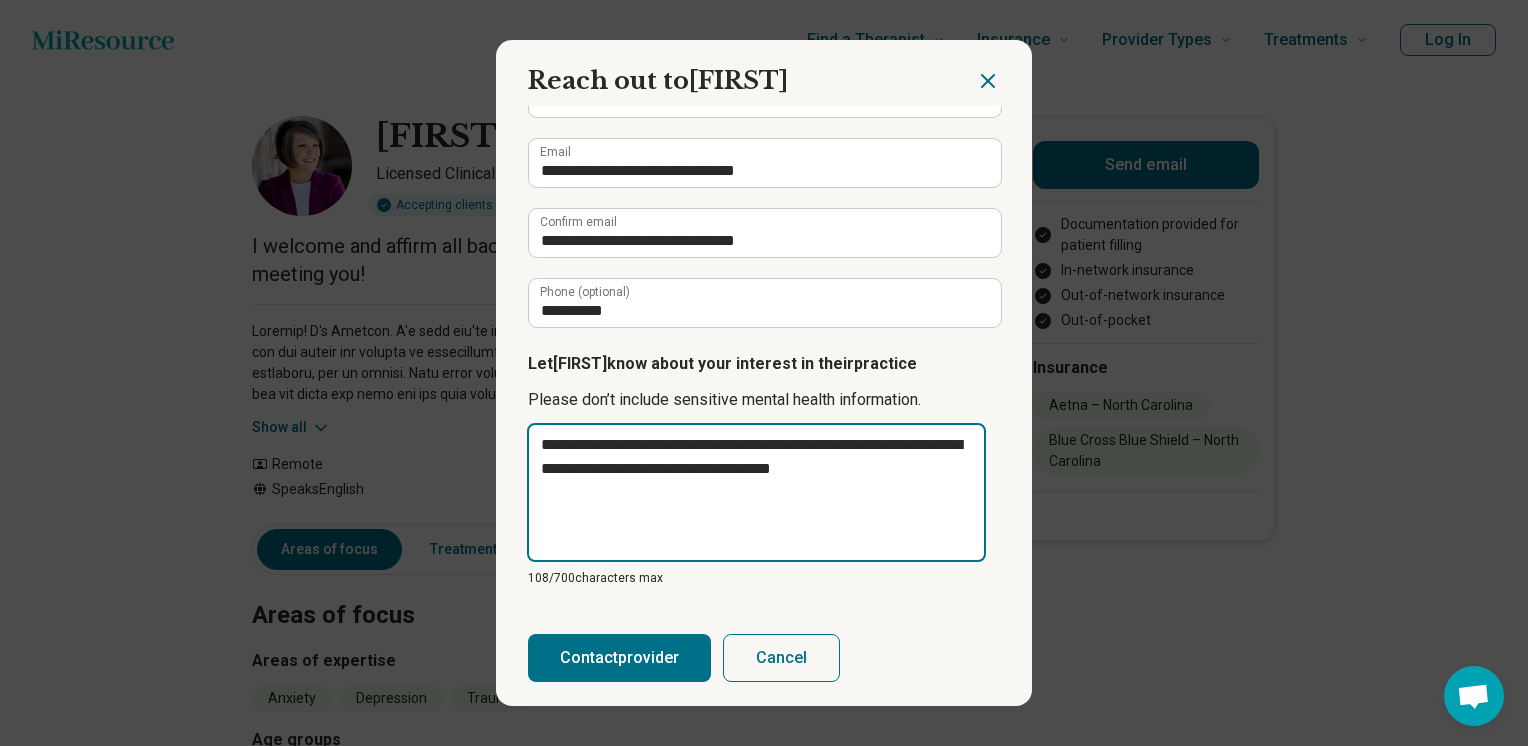 type on "**********" 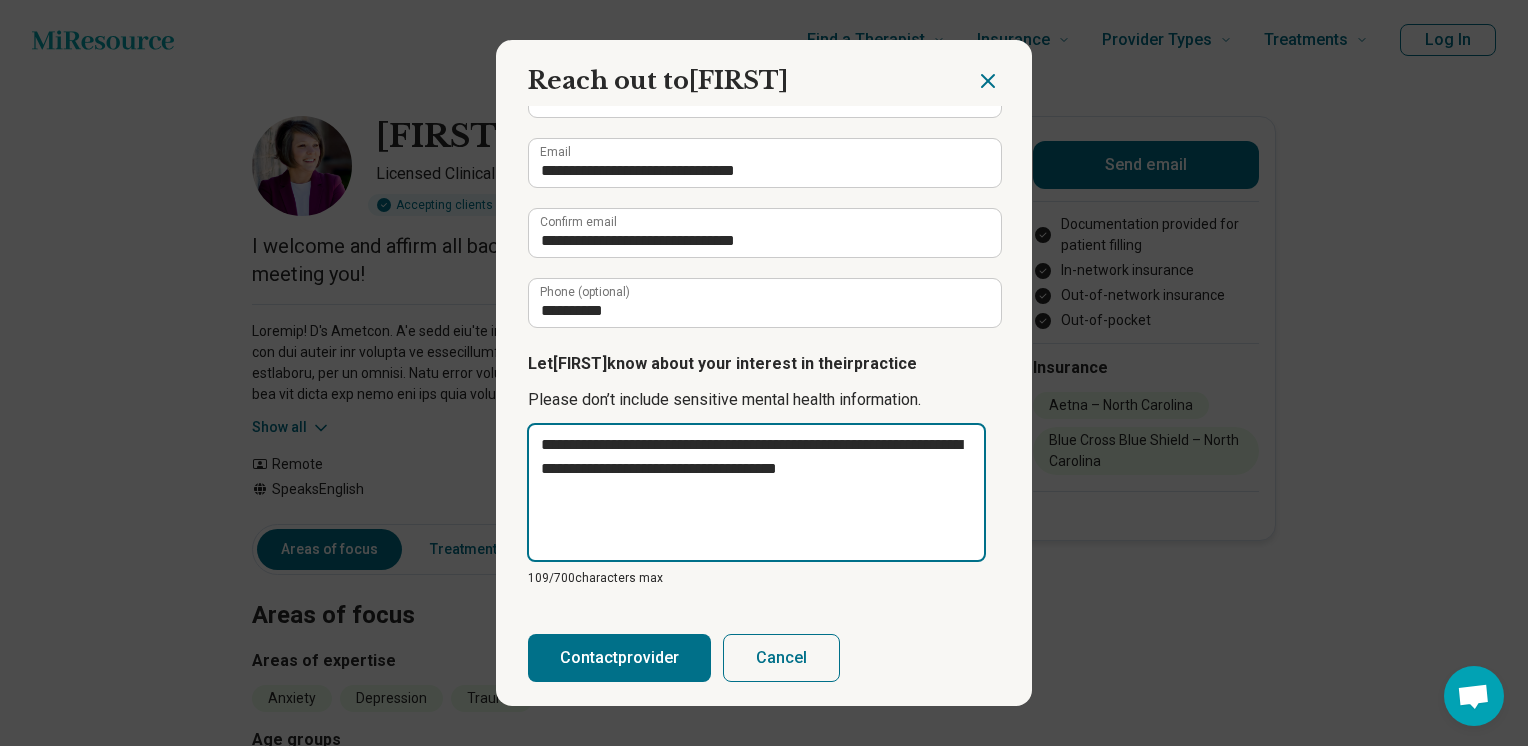 type on "**********" 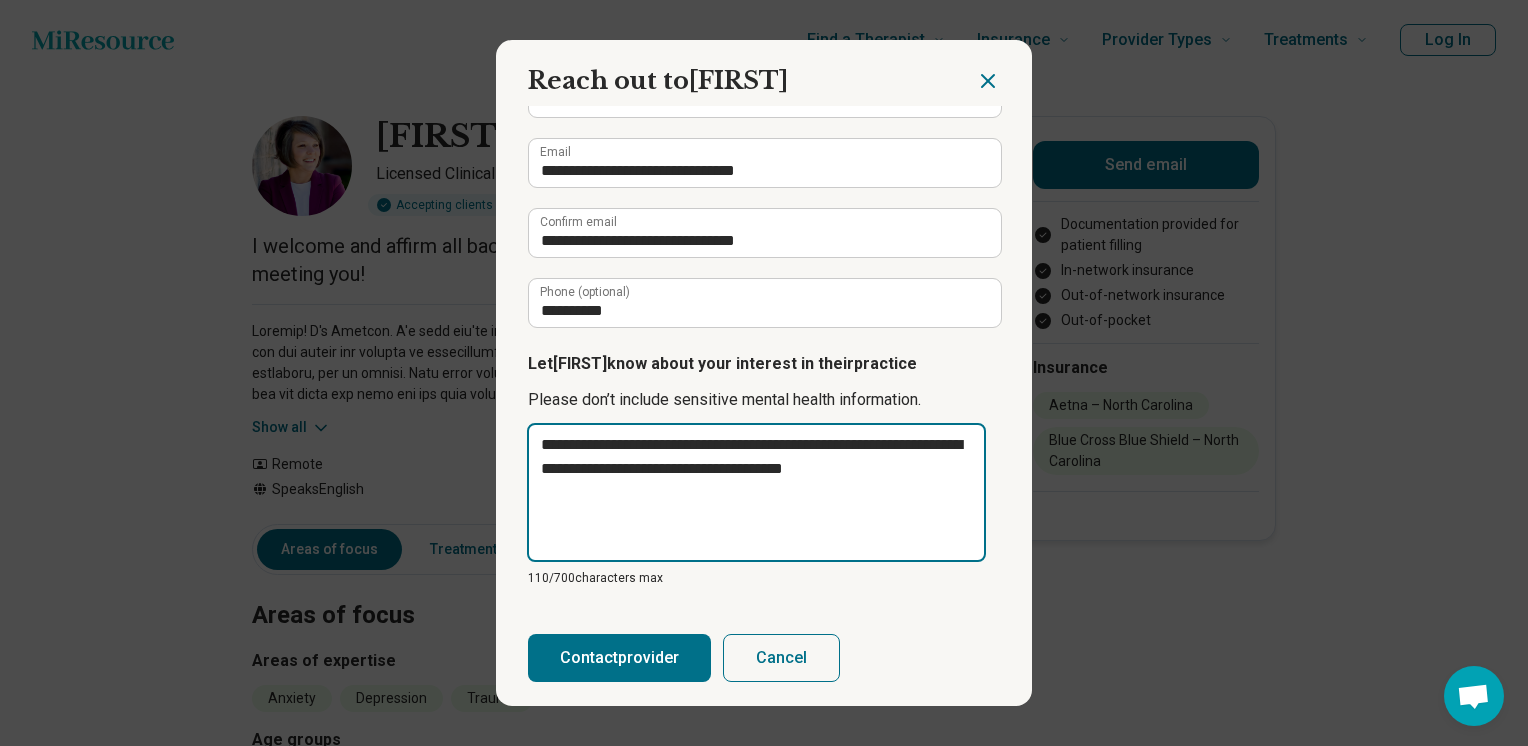 type on "**********" 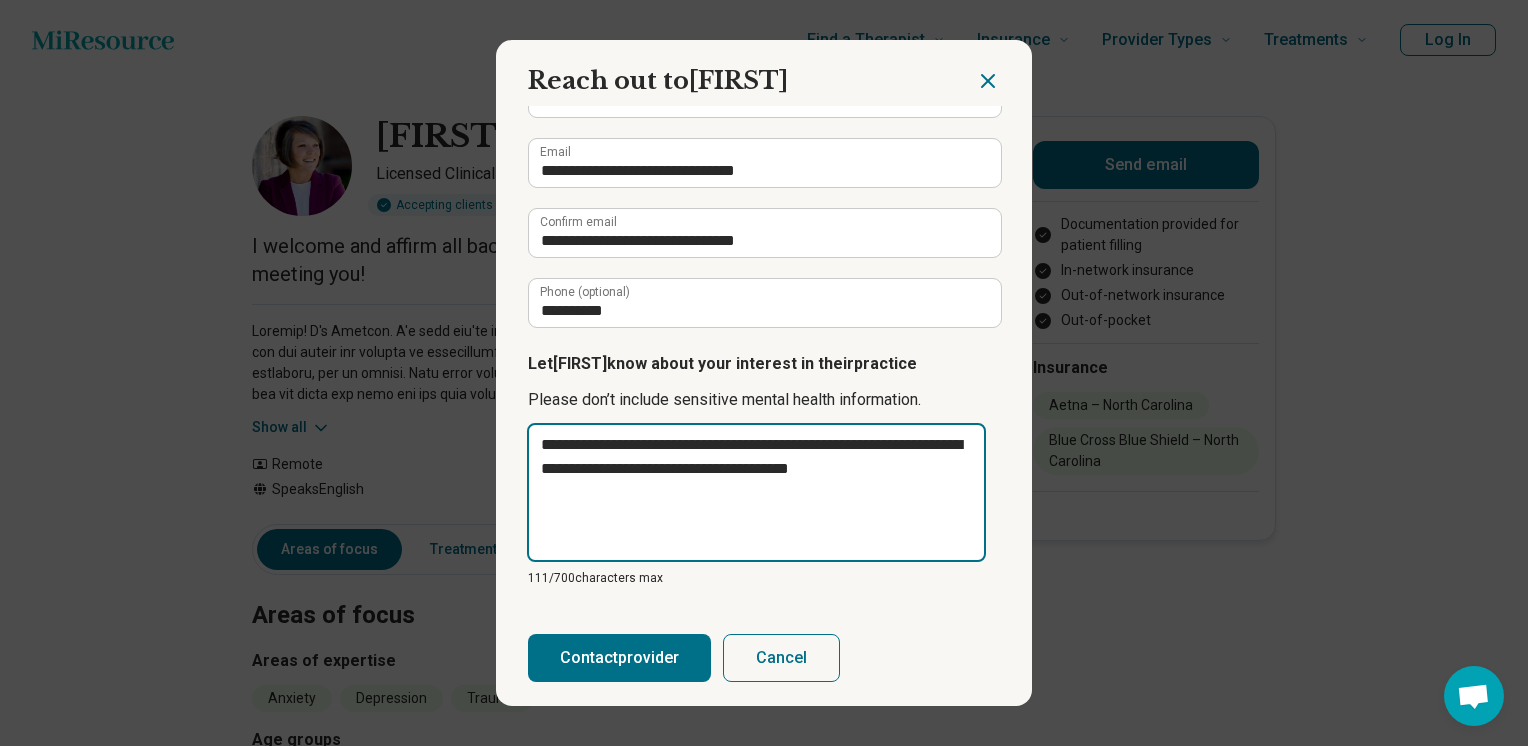 type on "**********" 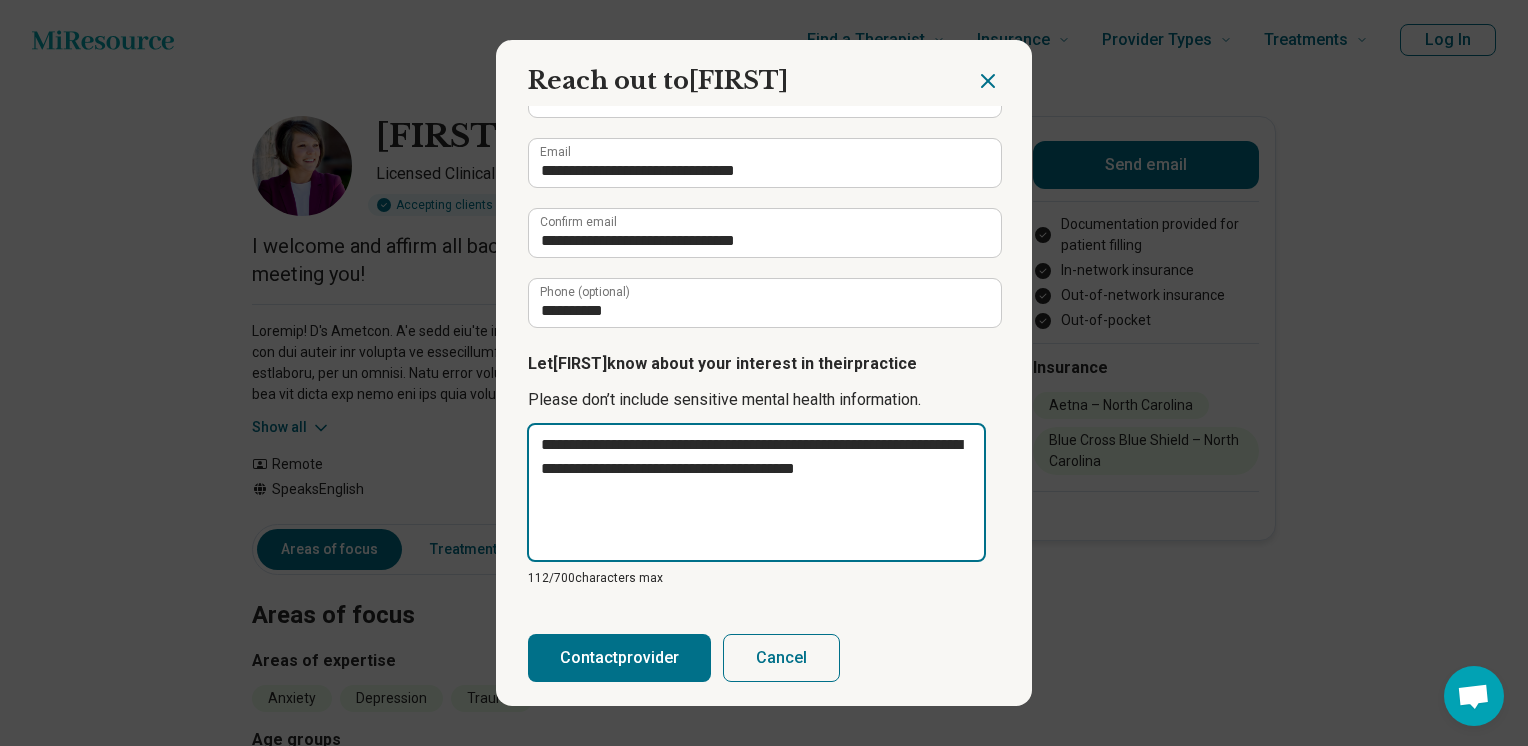type on "**********" 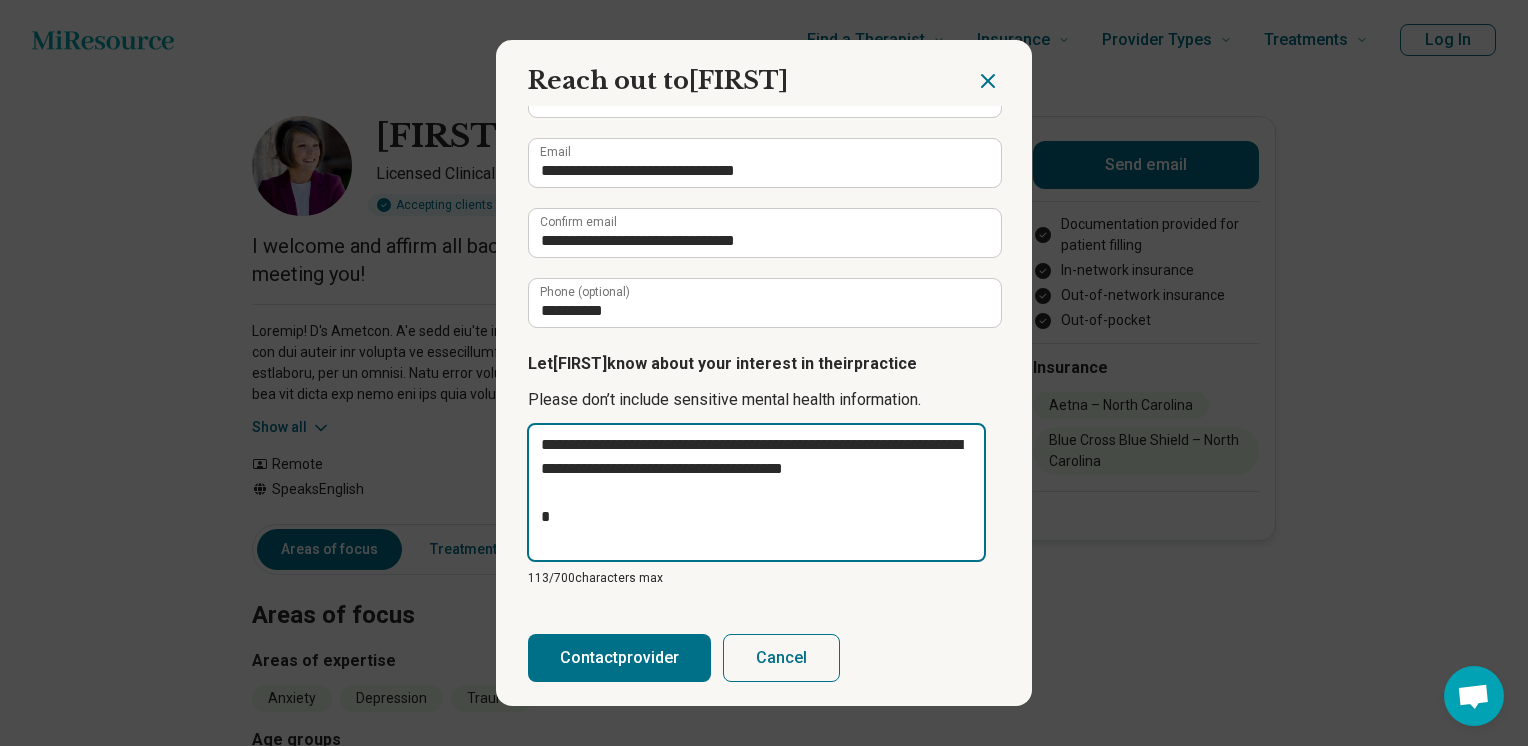 type on "**********" 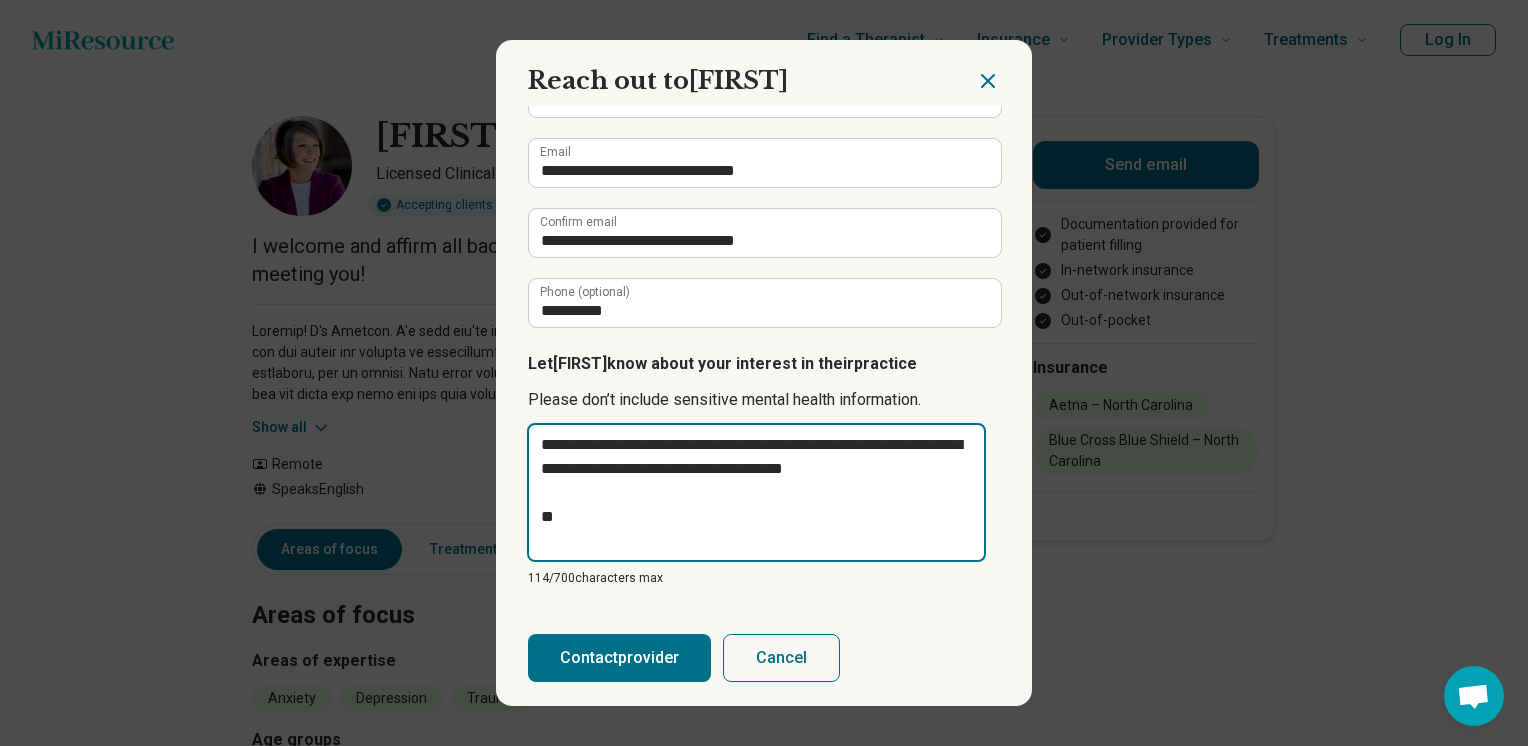 type on "**********" 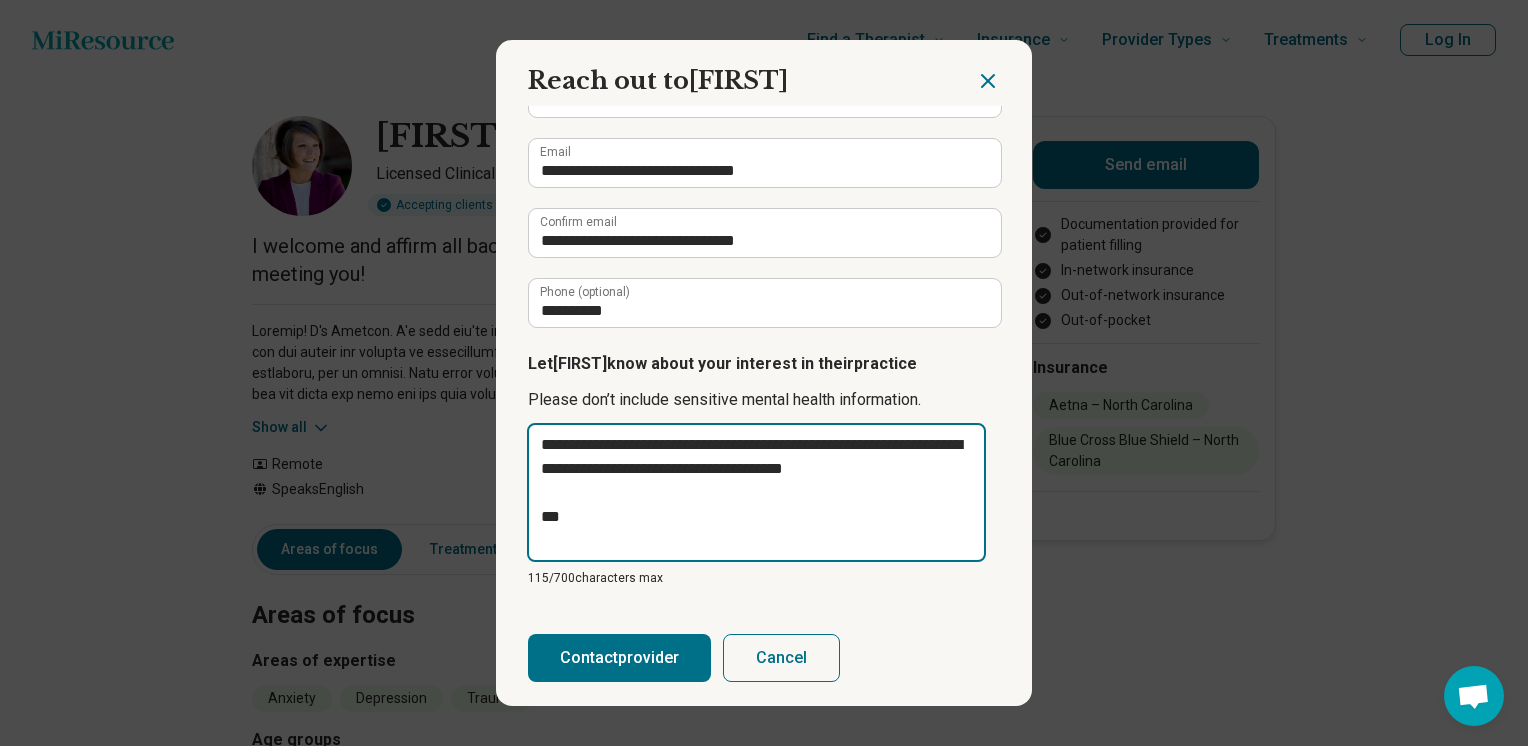 type on "**********" 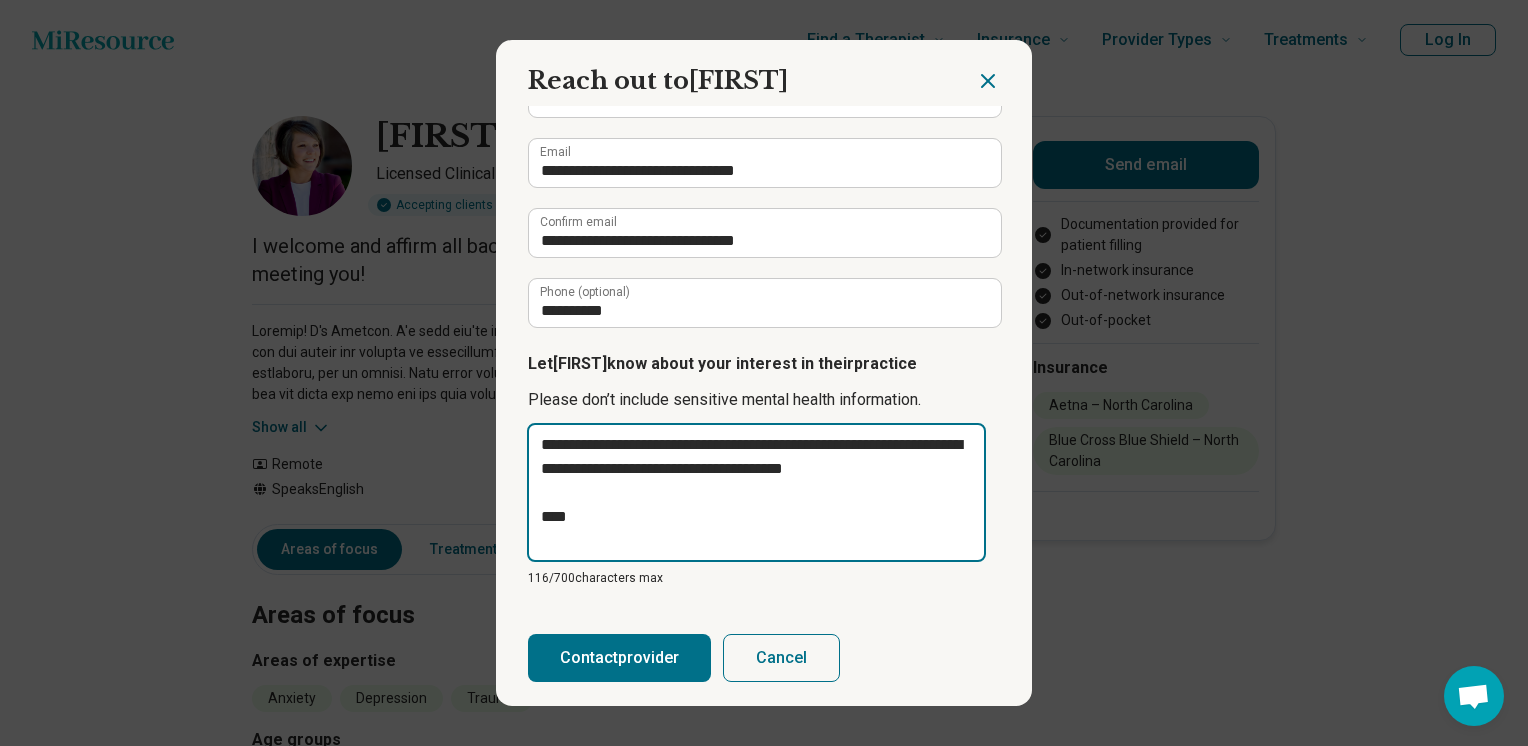 type on "**********" 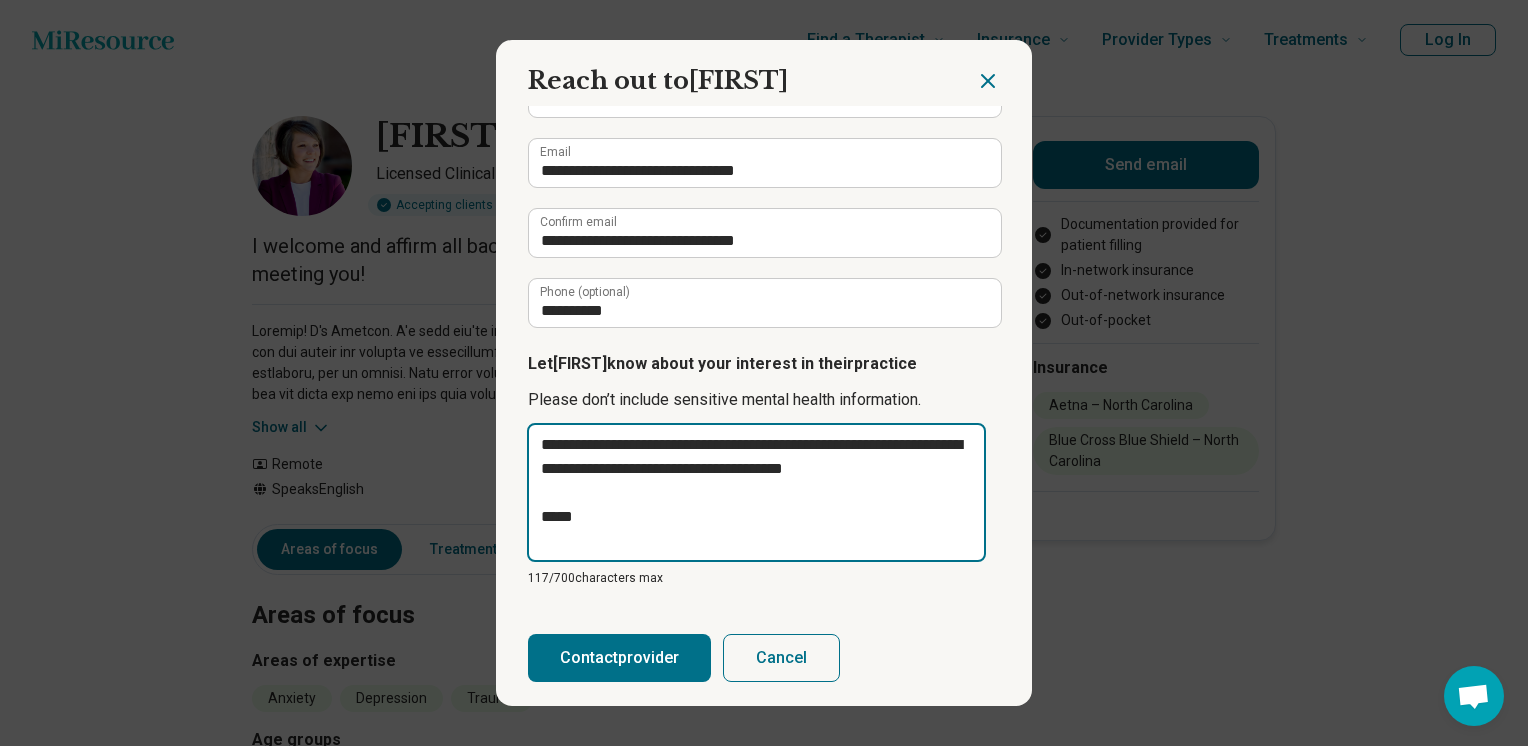 type on "**********" 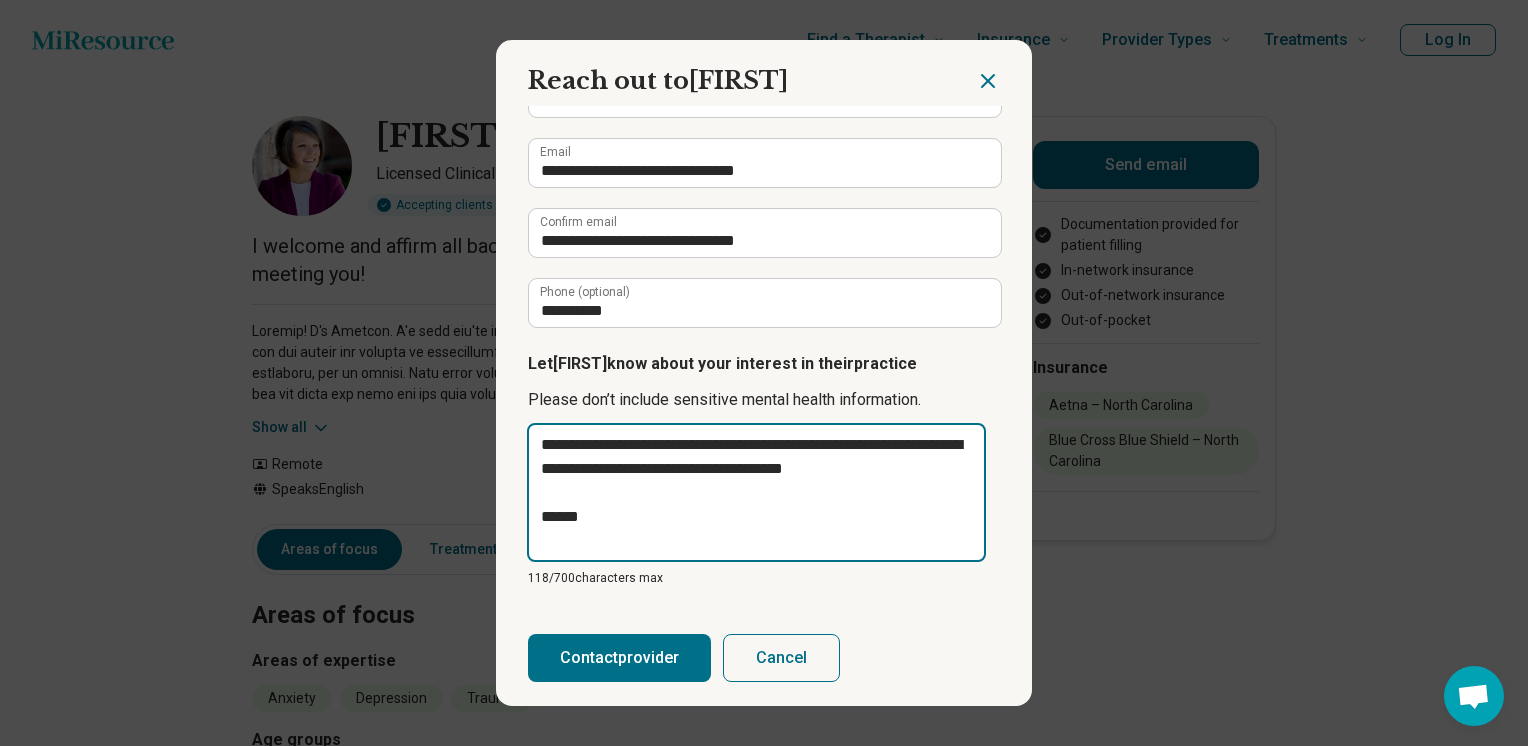 type on "**********" 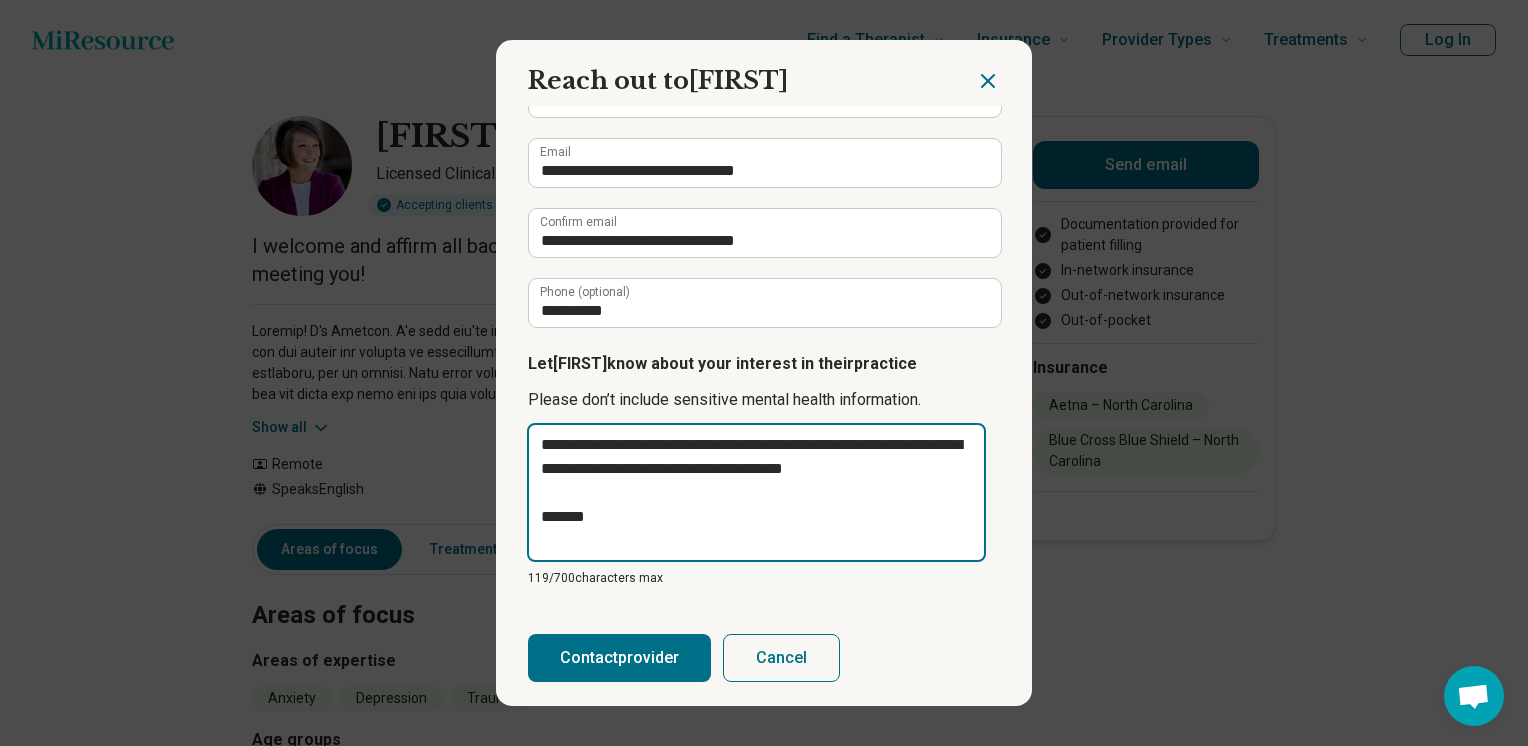 type on "**********" 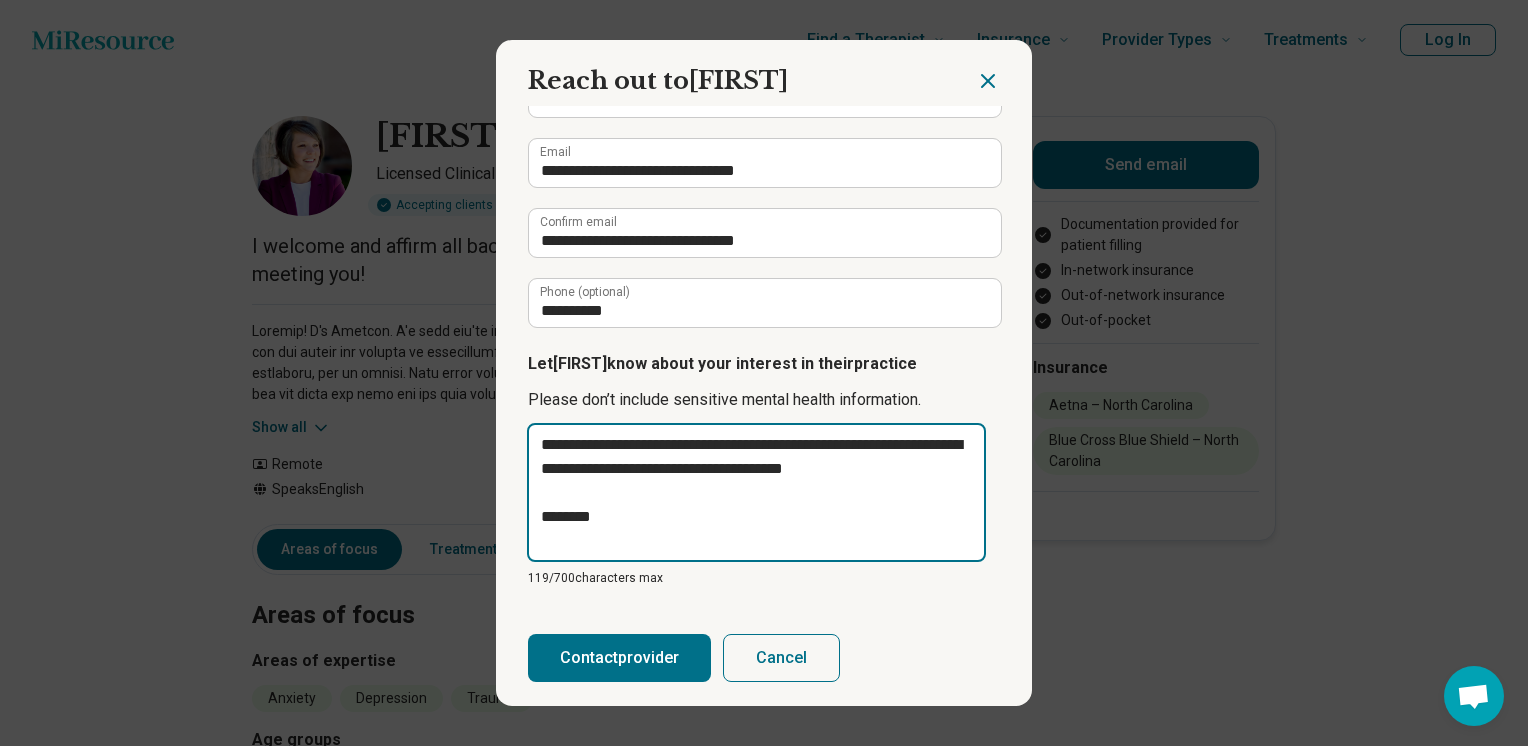 type on "*" 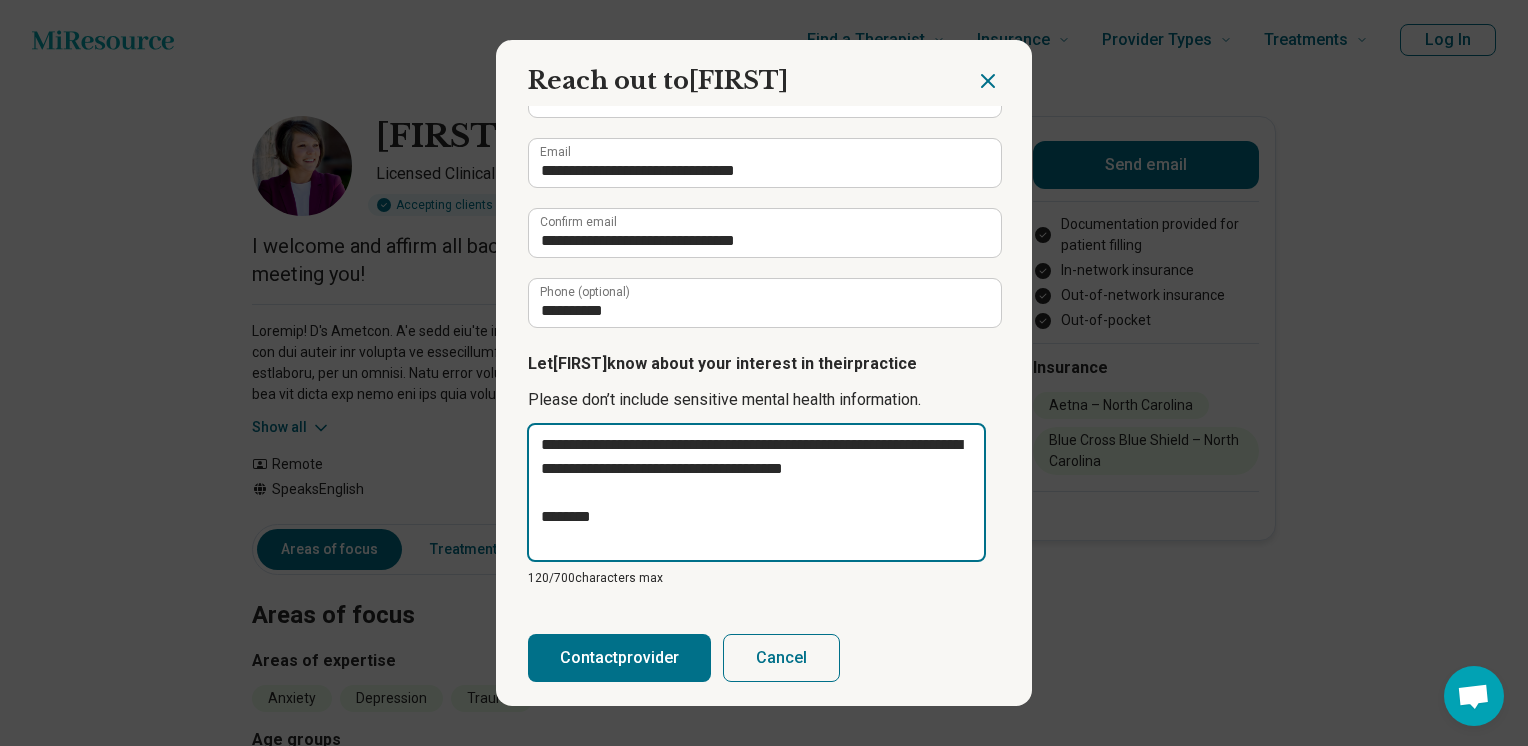 type on "**********" 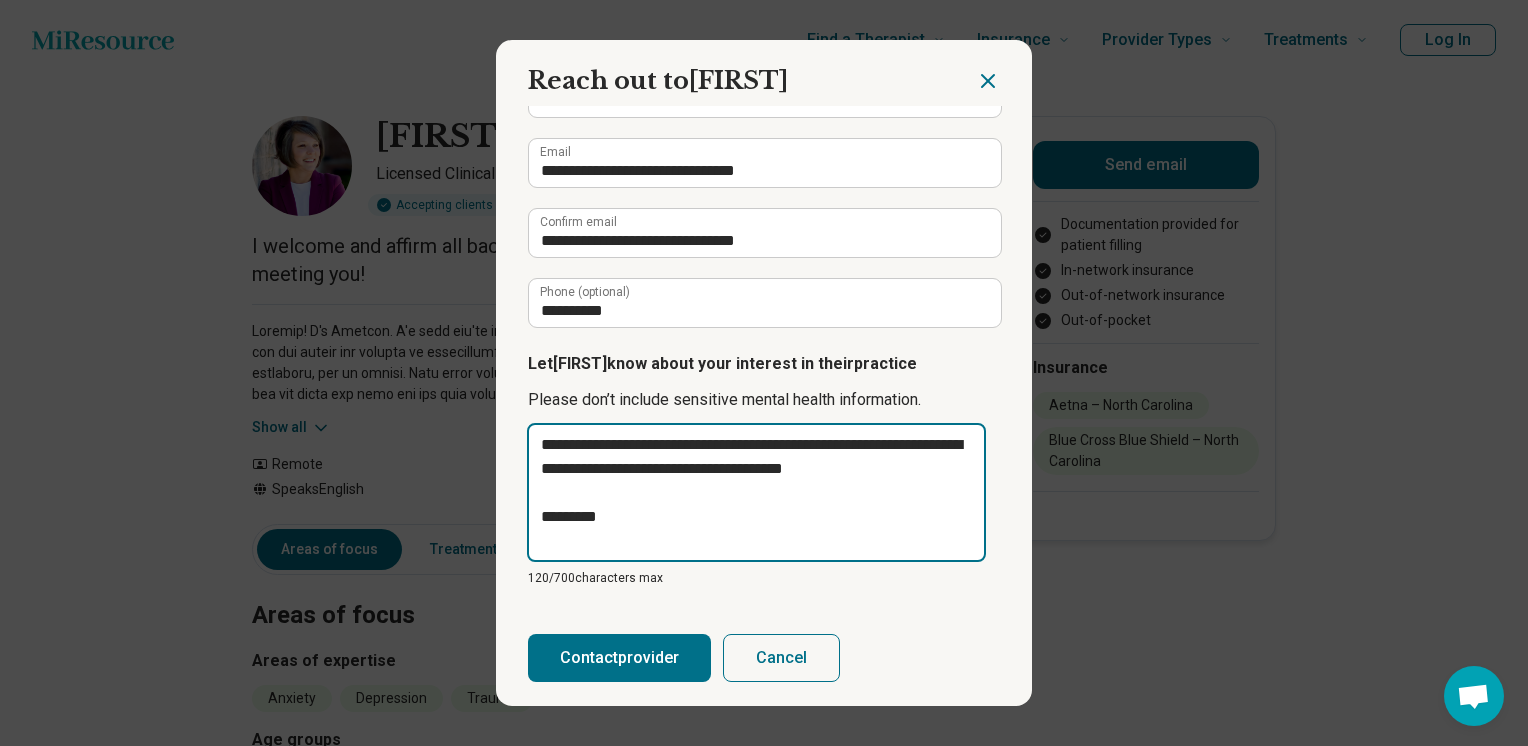 type 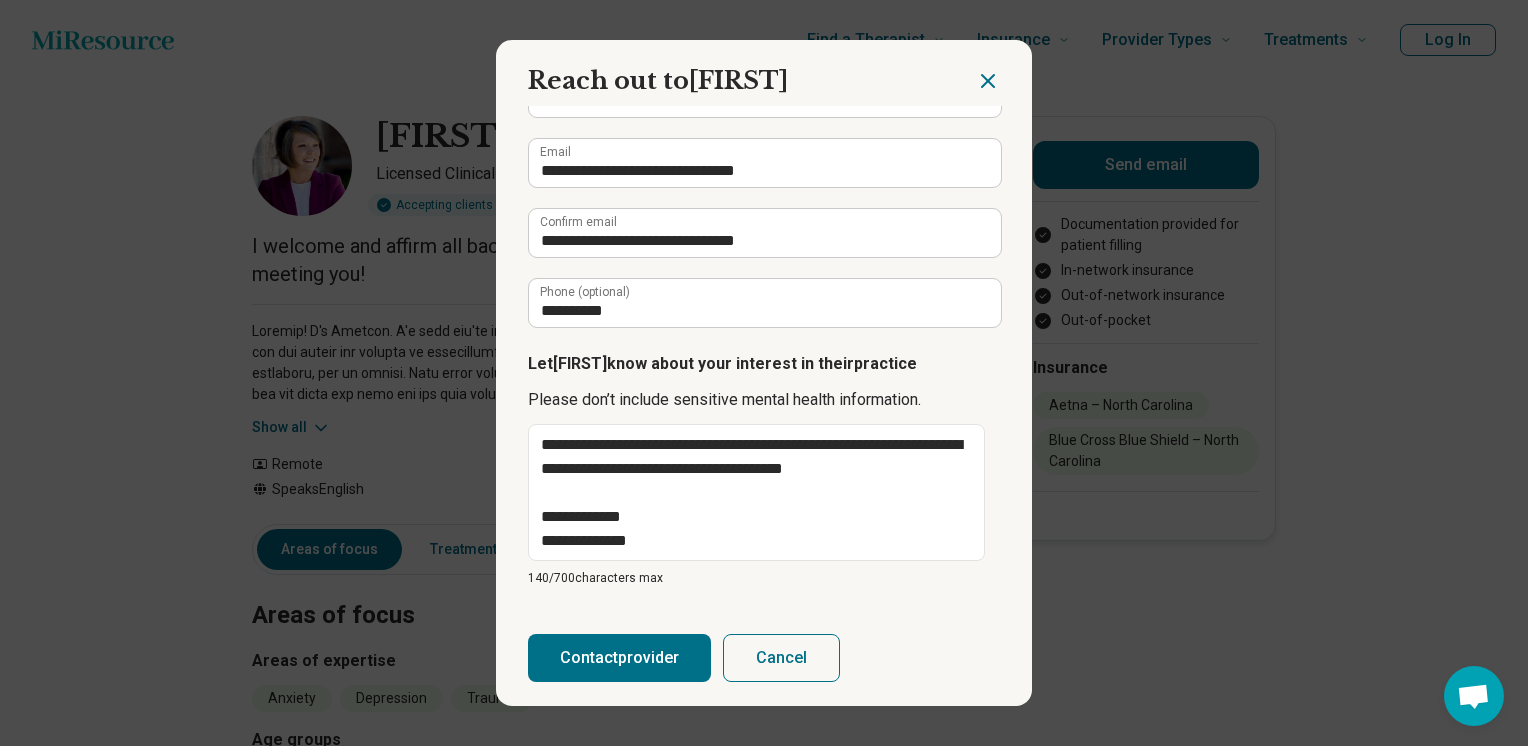 click on "Contact  provider" at bounding box center (619, 658) 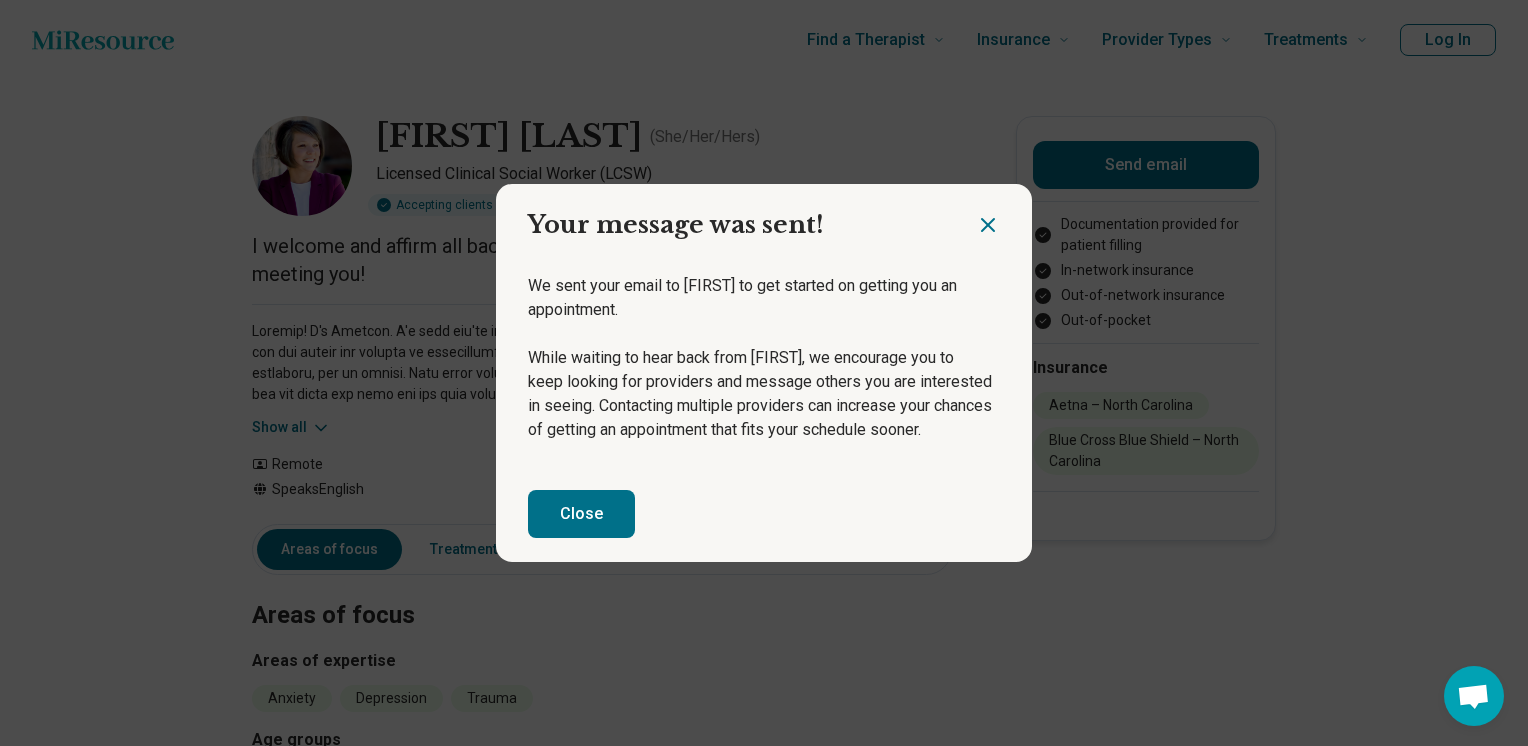 click on "Close" at bounding box center [581, 514] 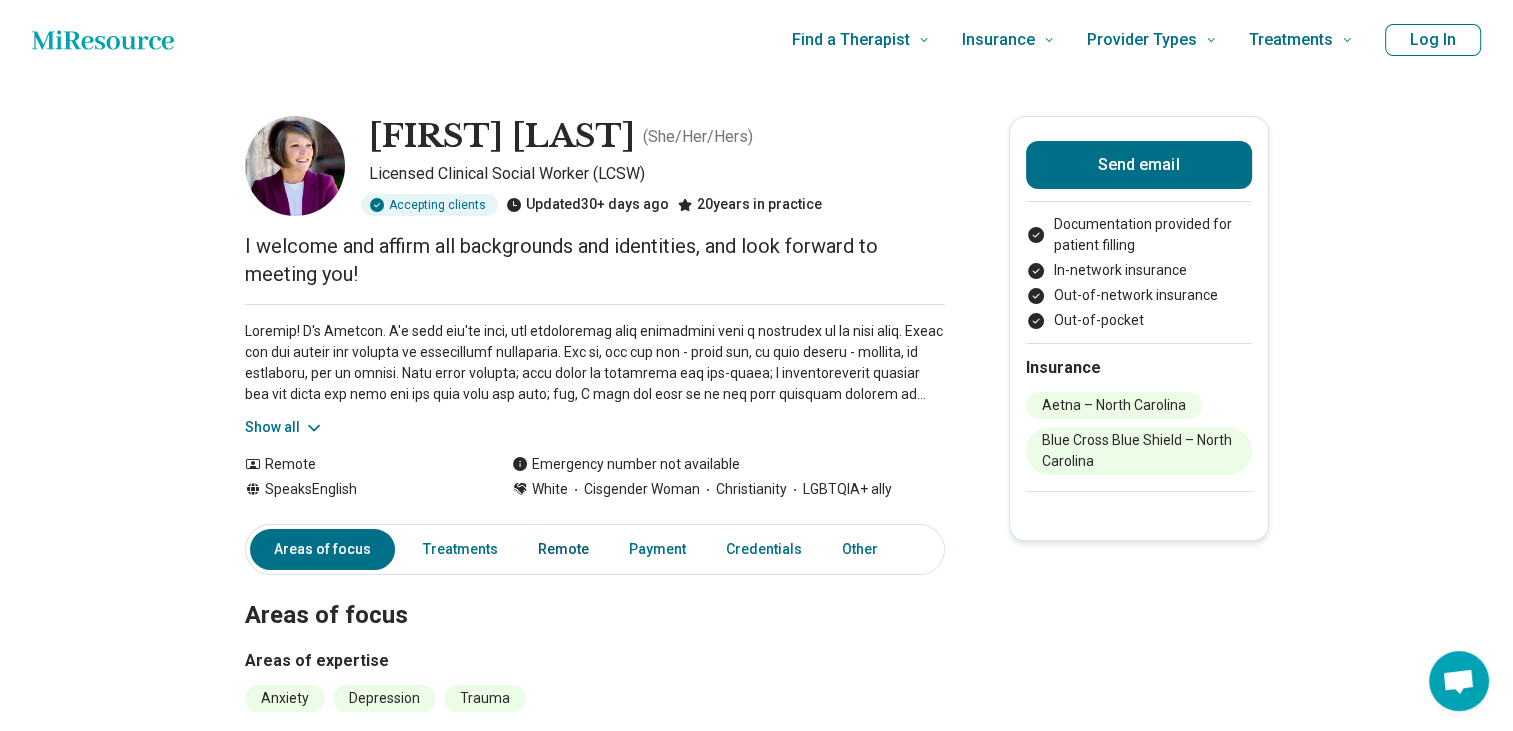 click on "Remote" at bounding box center (563, 549) 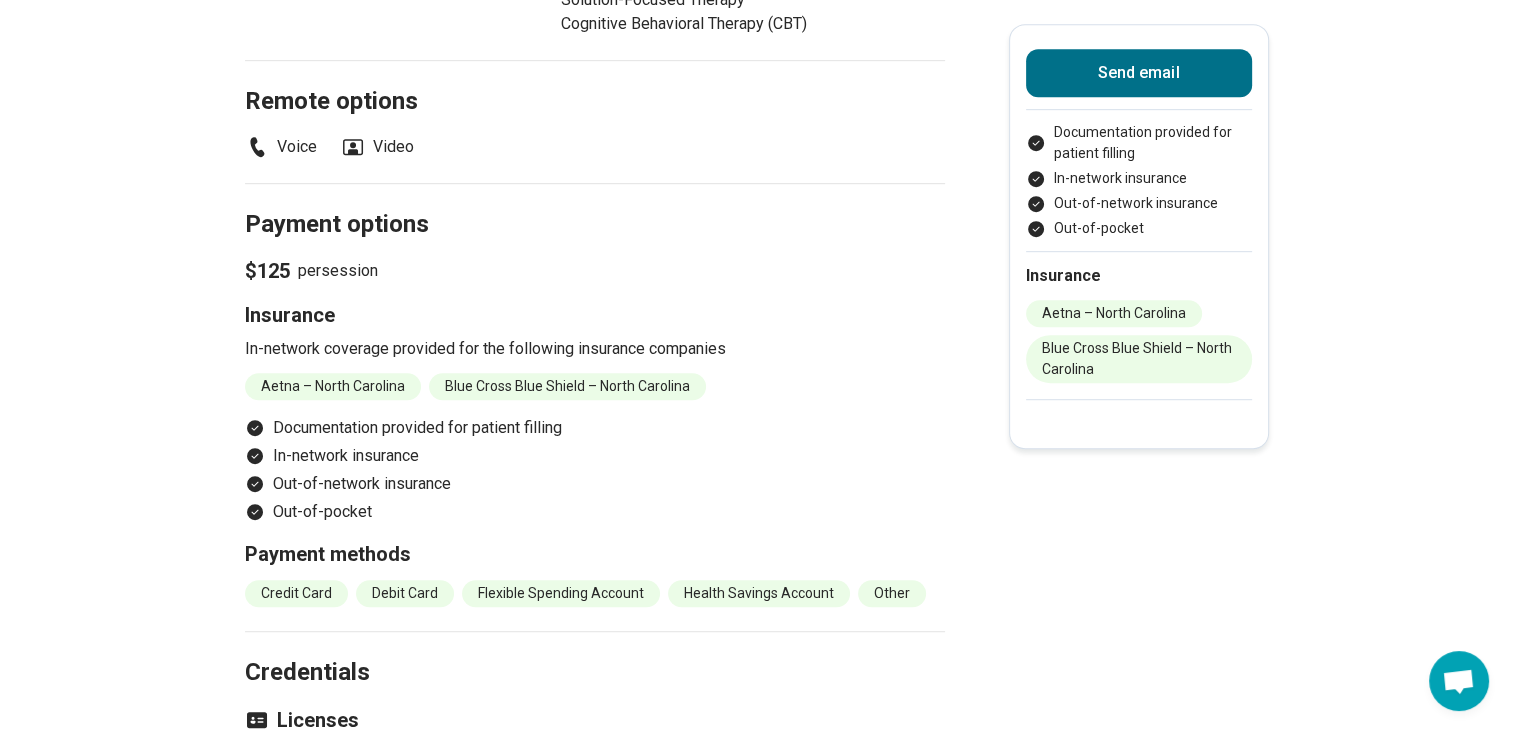 scroll, scrollTop: 1138, scrollLeft: 0, axis: vertical 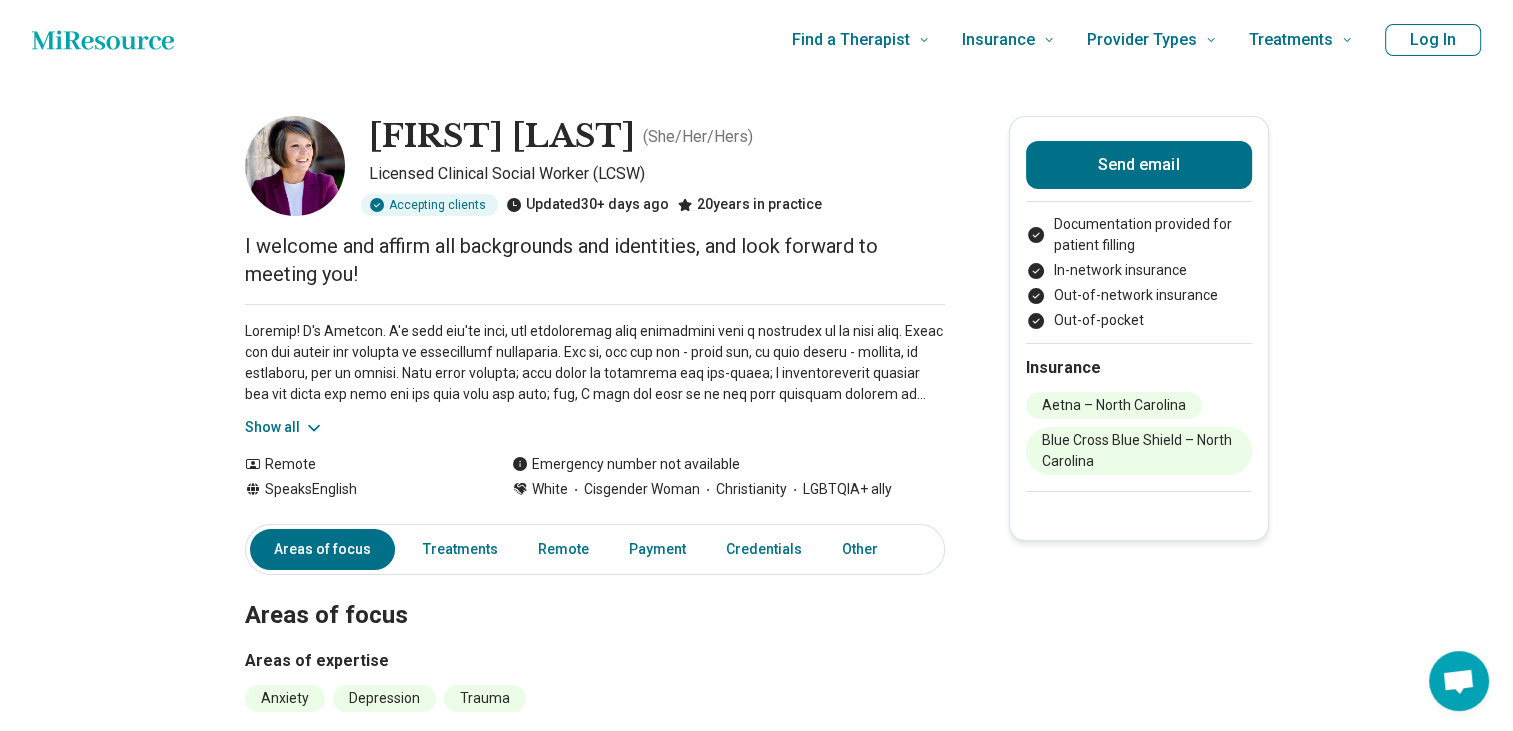 click 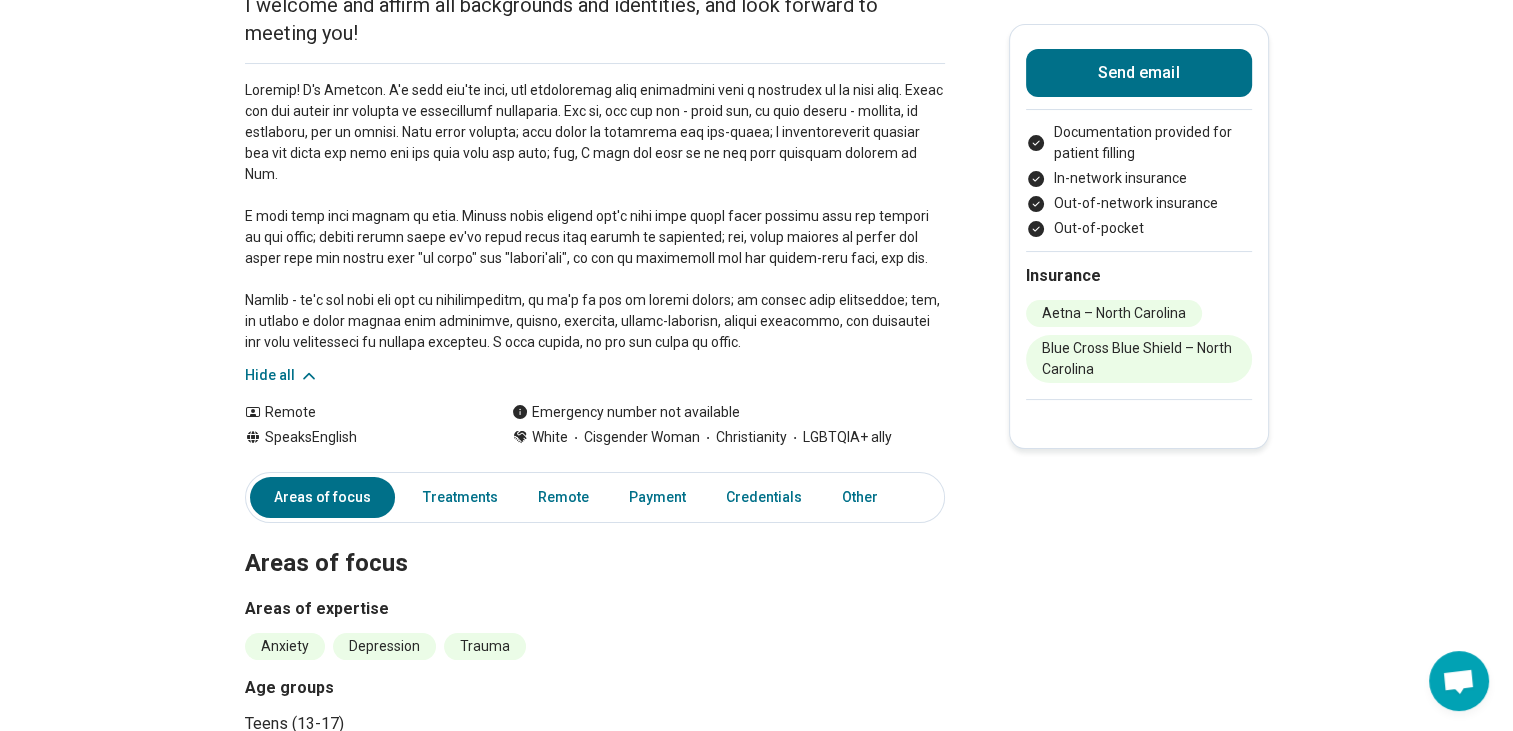 scroll, scrollTop: 280, scrollLeft: 0, axis: vertical 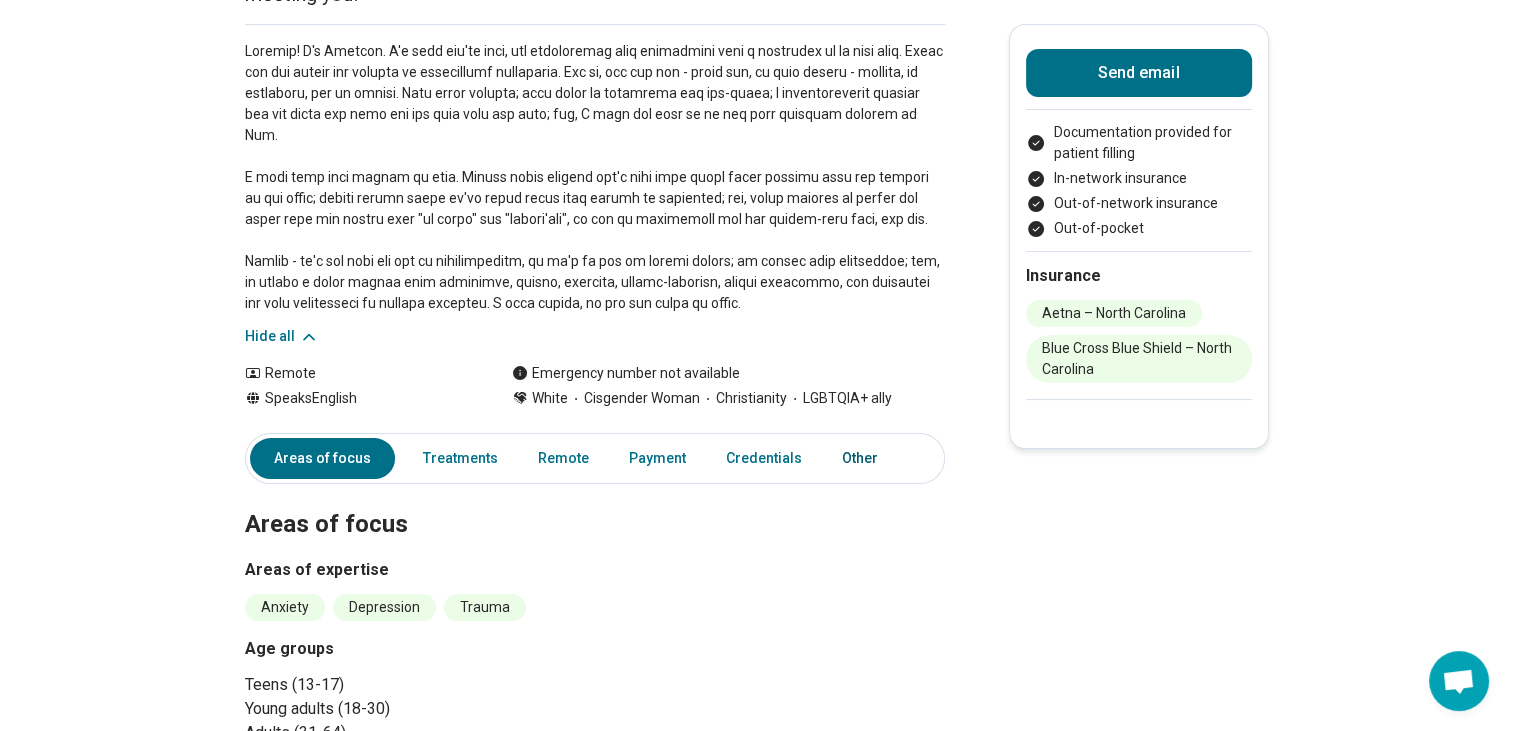 click on "Other" at bounding box center (866, 458) 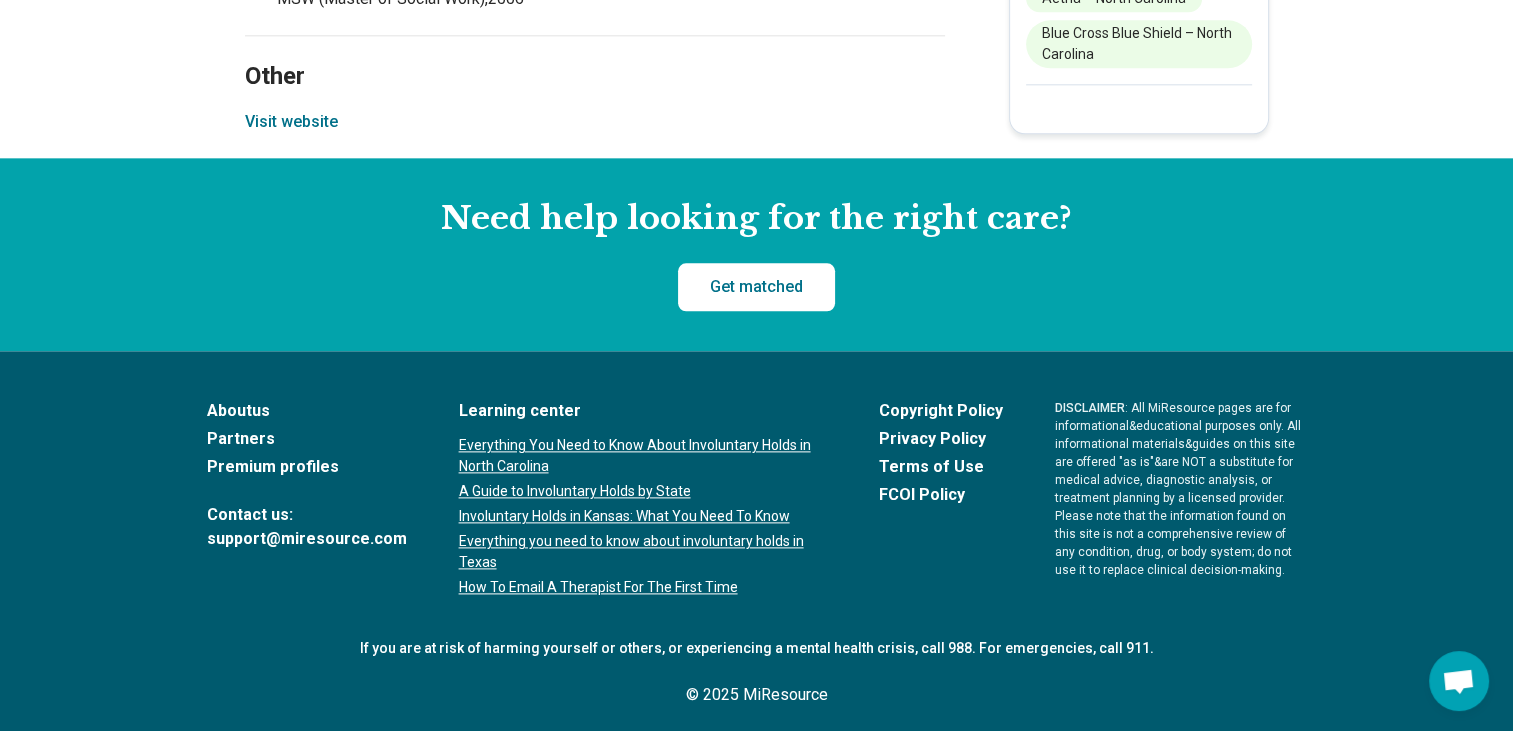 scroll, scrollTop: 2456, scrollLeft: 0, axis: vertical 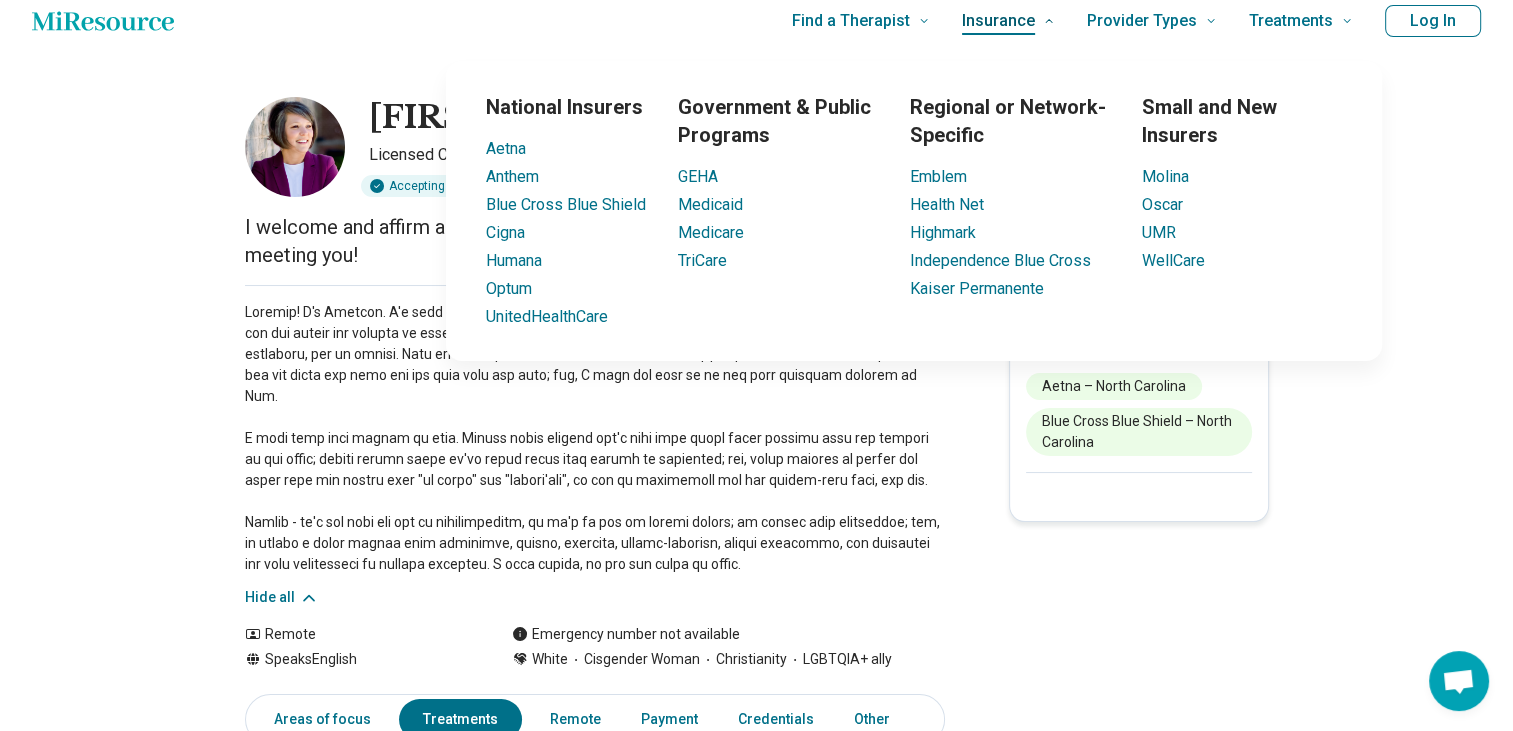 click on "Insurance" at bounding box center [1008, 21] 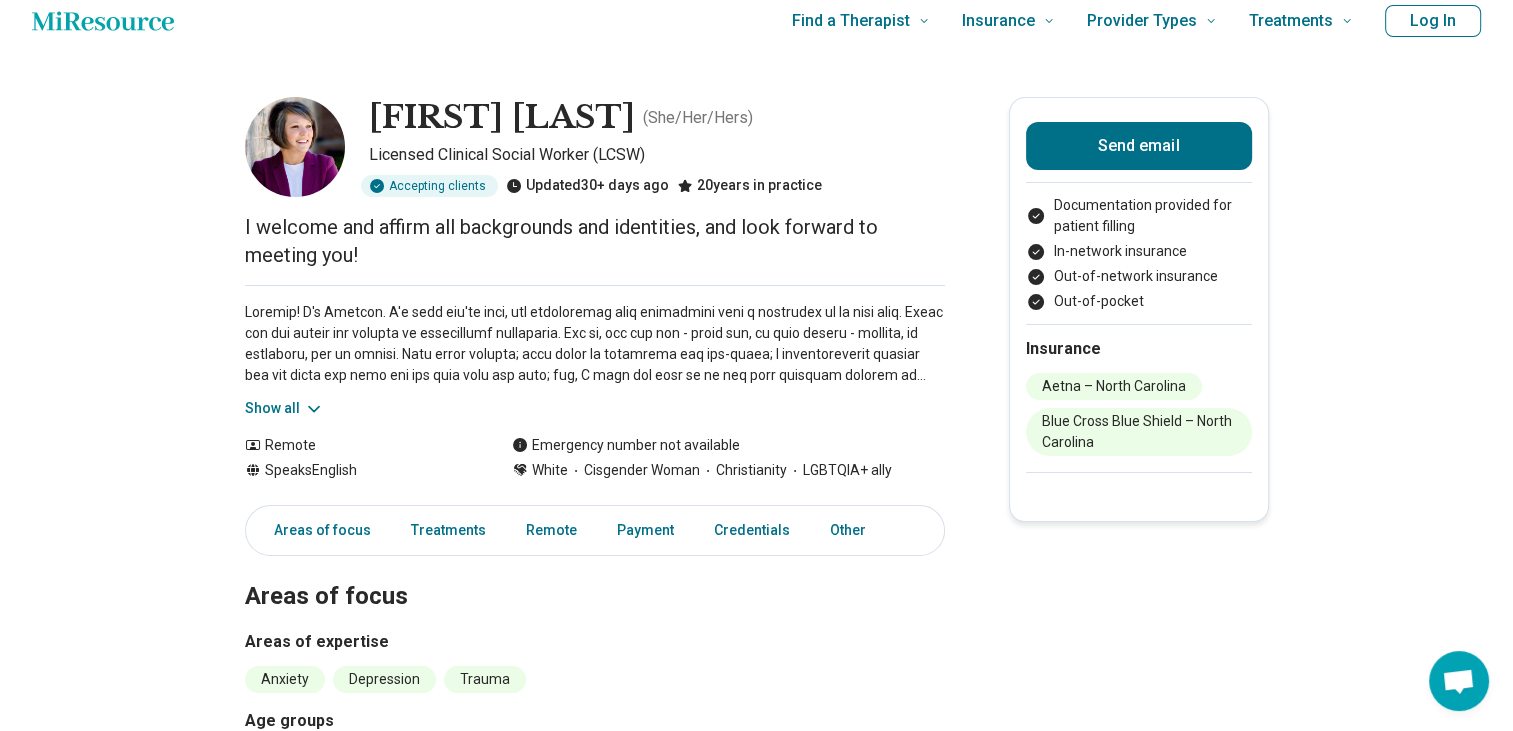 click on "I welcome and affirm all backgrounds and identities, and look forward to meeting you!" at bounding box center (595, 241) 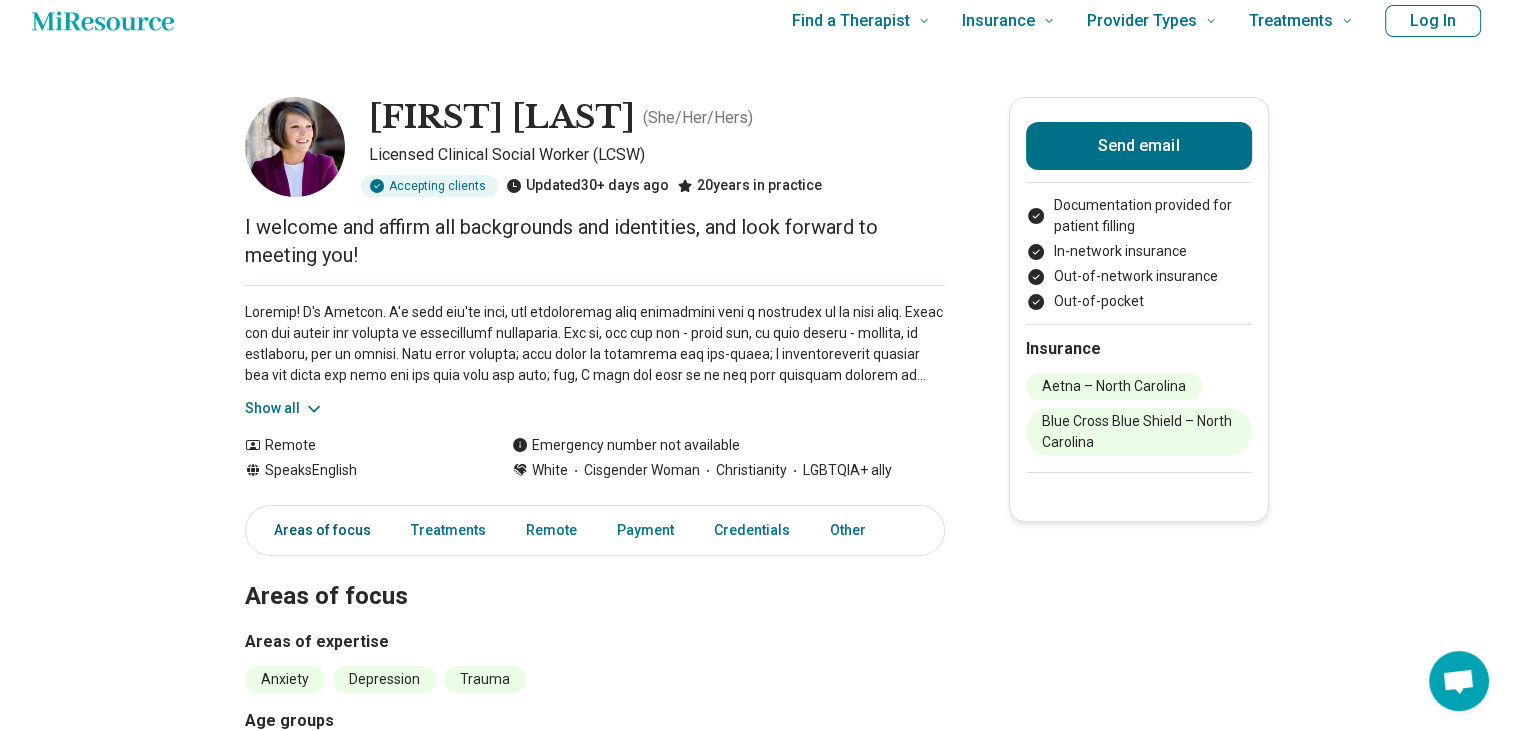 click on "Areas of focus" at bounding box center (316, 530) 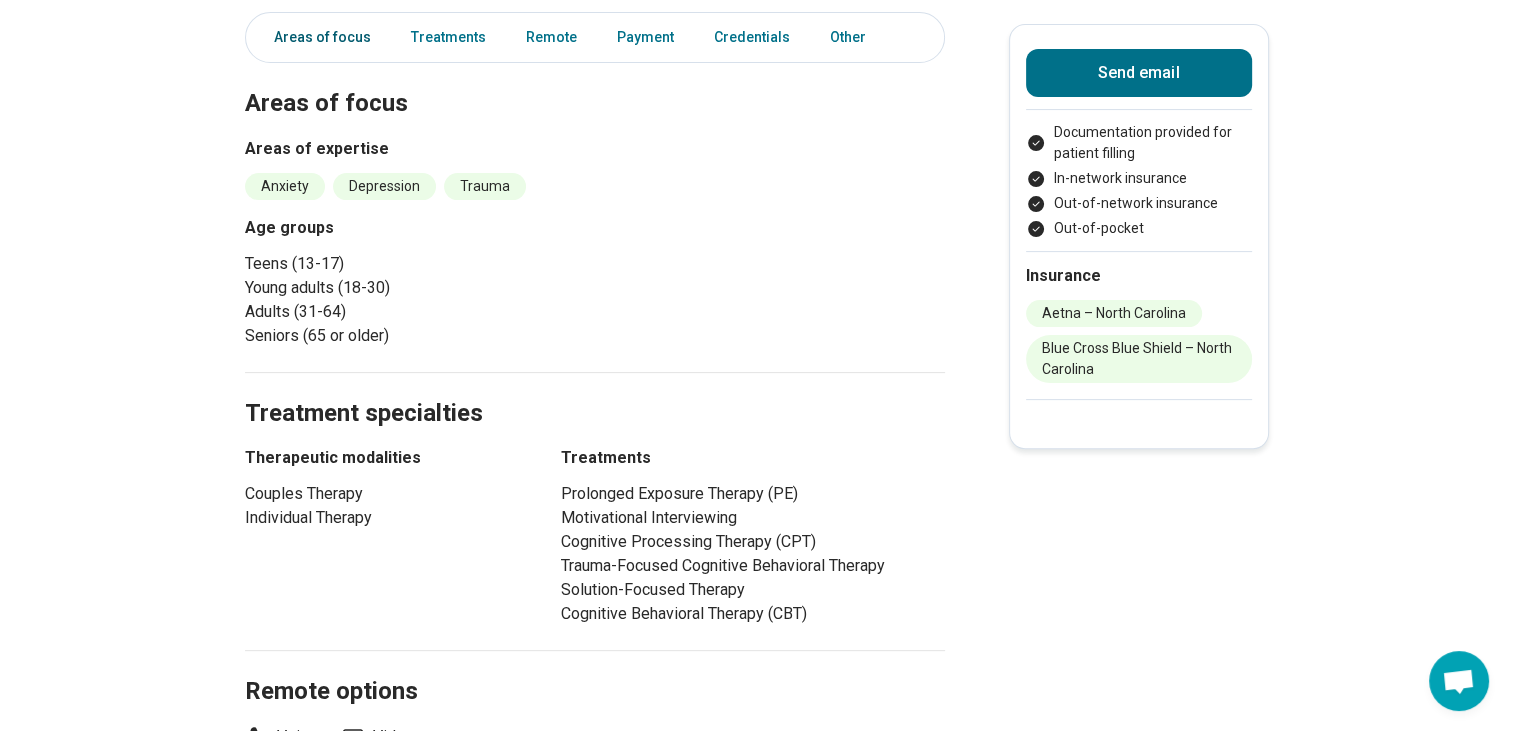 scroll, scrollTop: 550, scrollLeft: 0, axis: vertical 